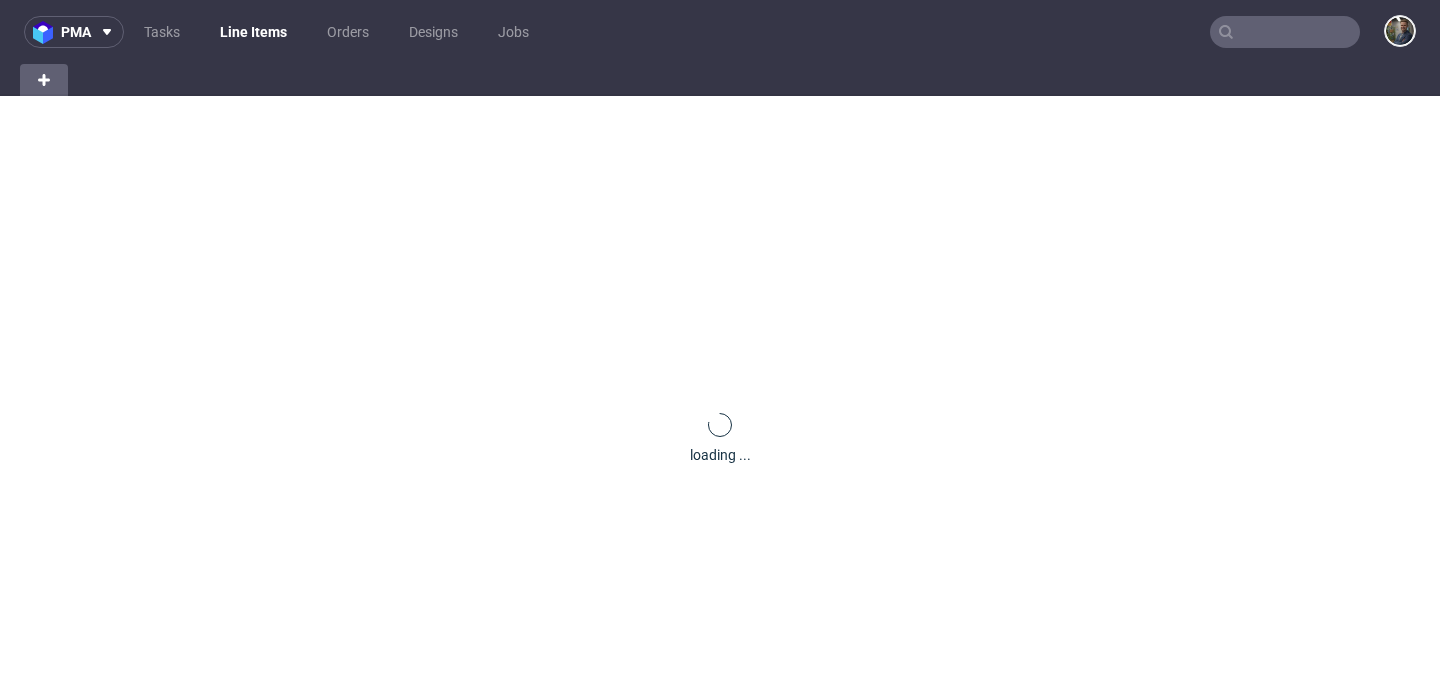 scroll, scrollTop: 0, scrollLeft: 0, axis: both 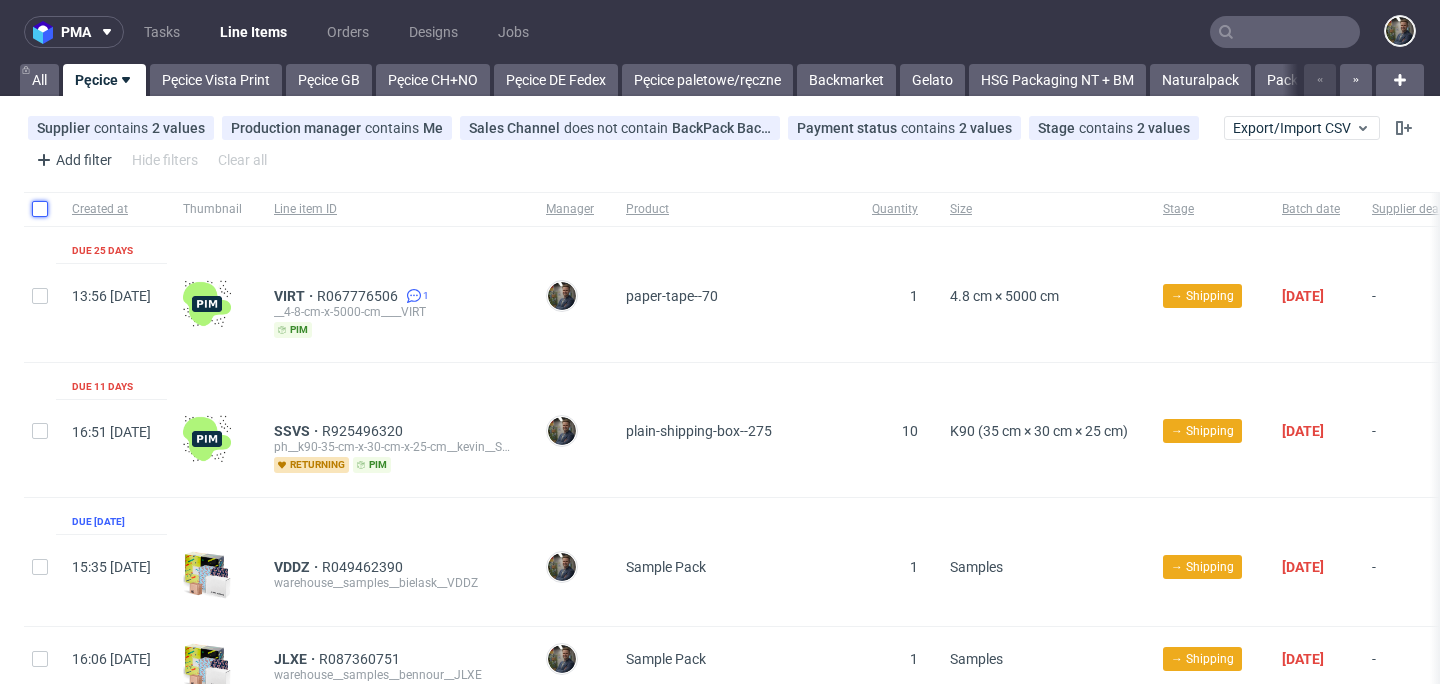 click at bounding box center (40, 209) 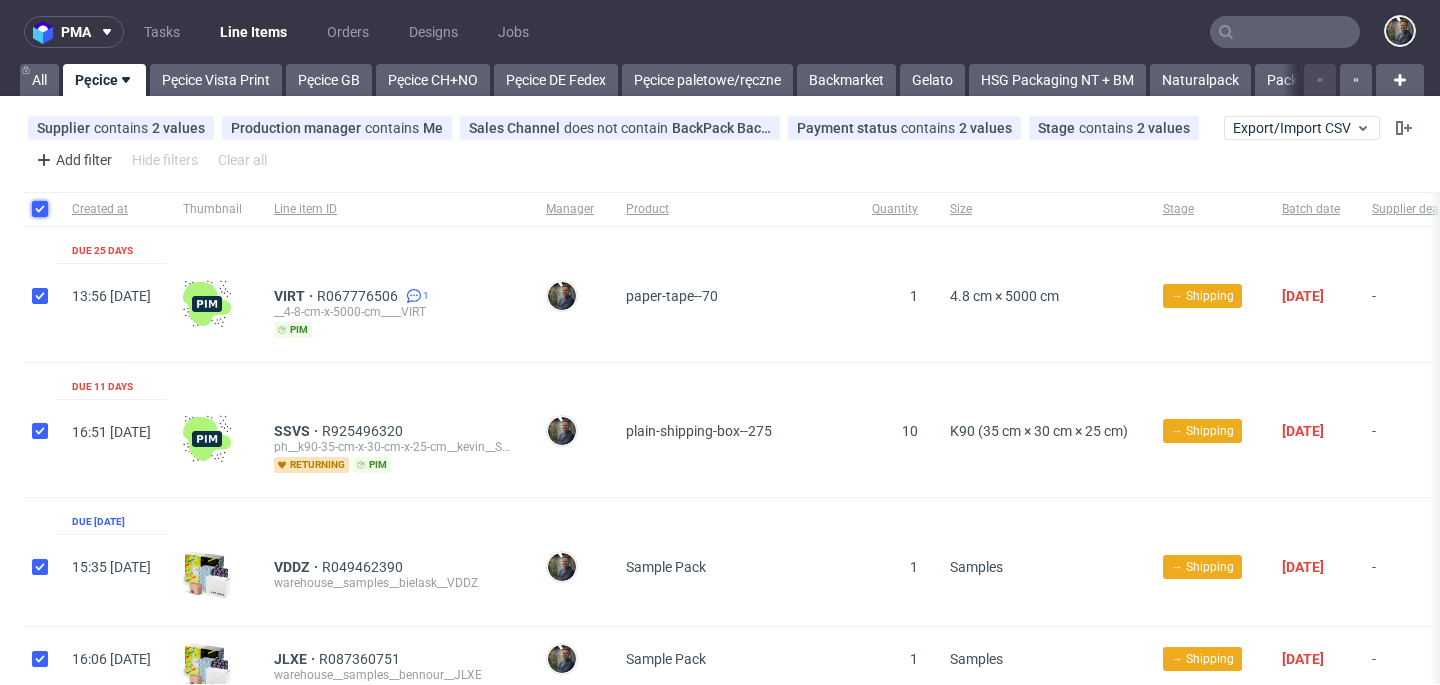 checkbox on "true" 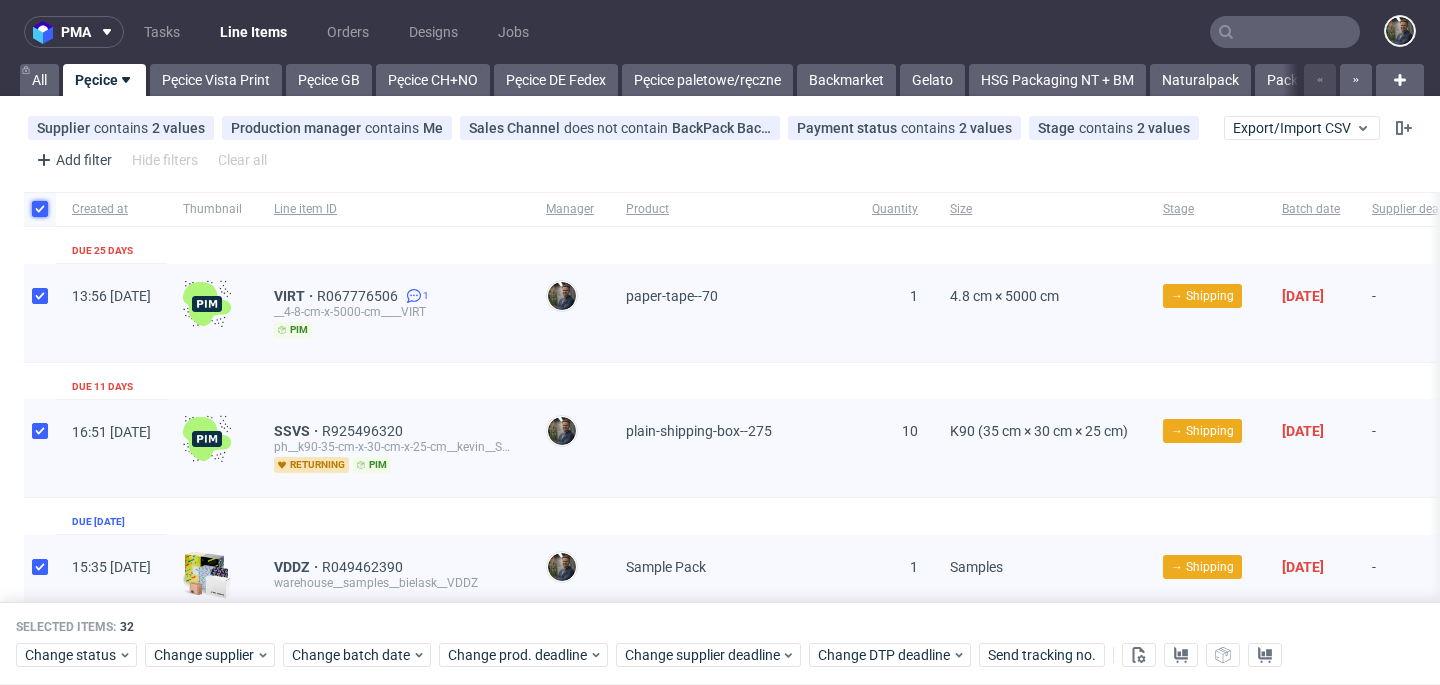 click at bounding box center (40, 209) 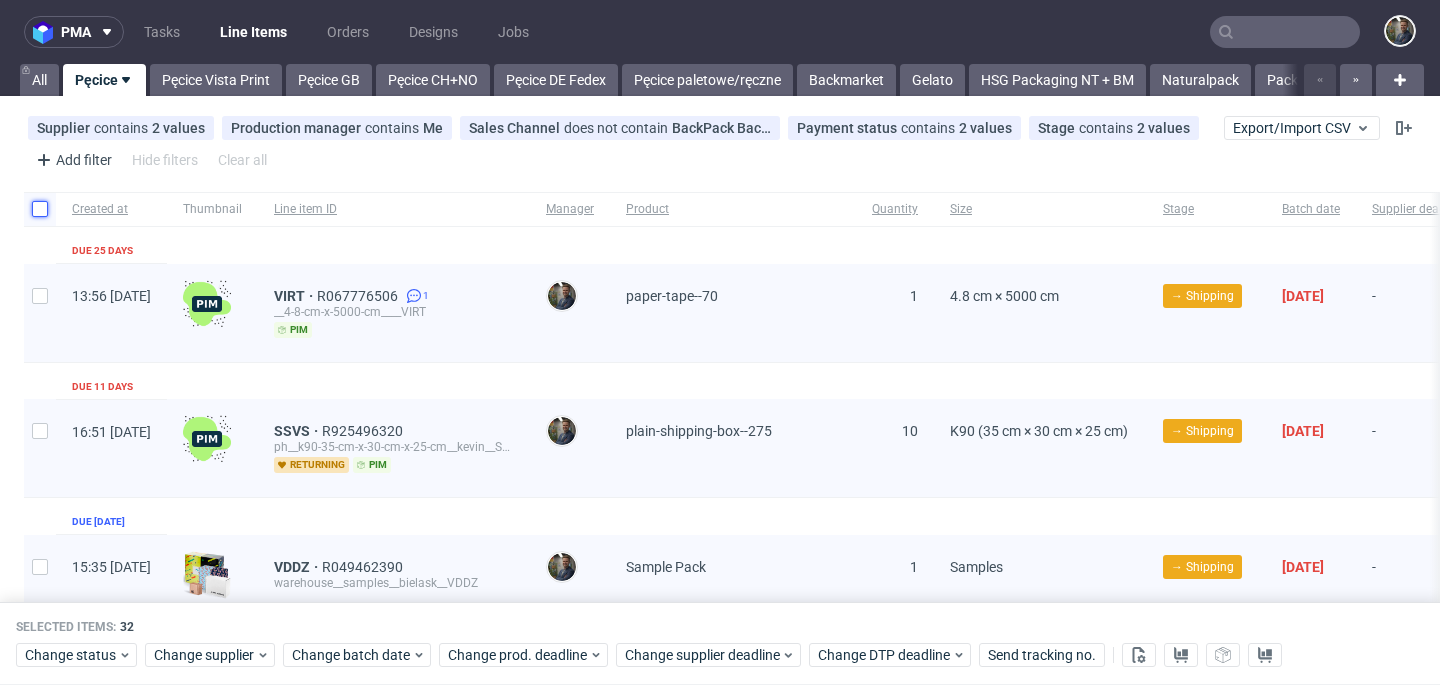 checkbox on "false" 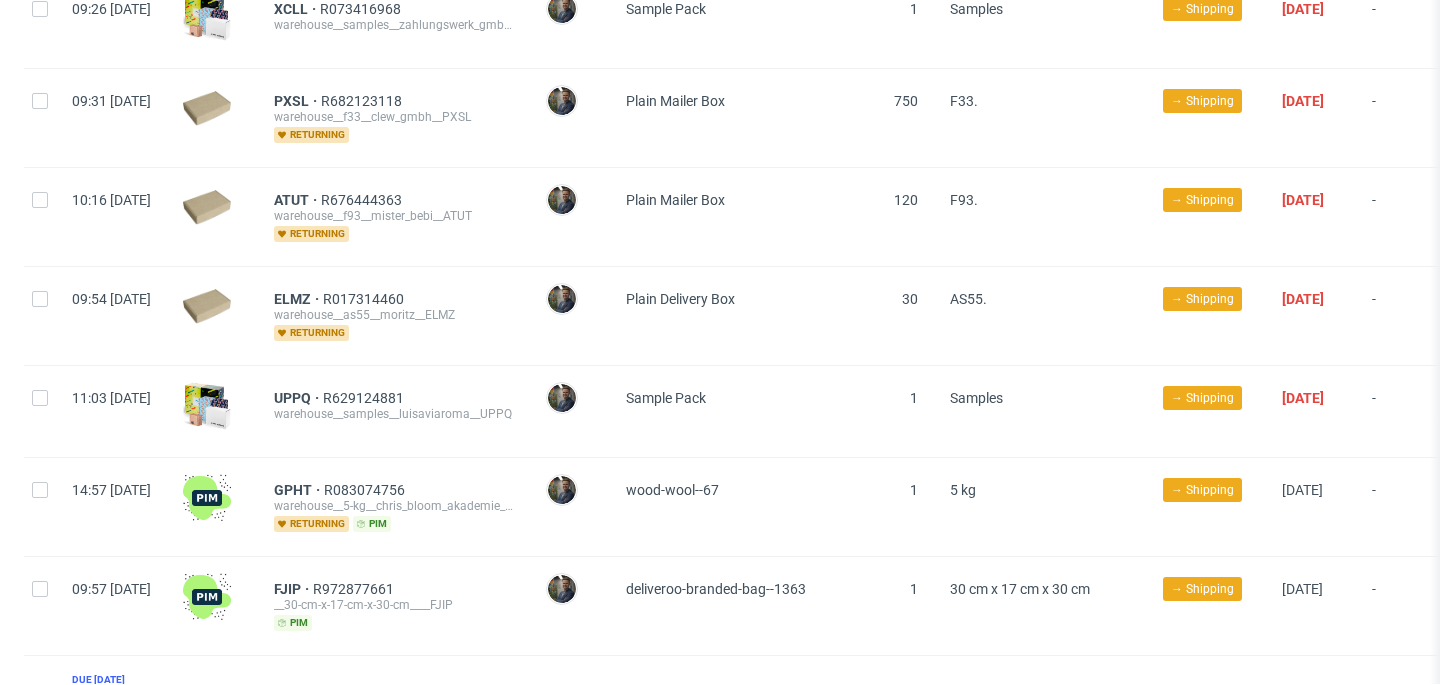 scroll, scrollTop: 0, scrollLeft: 0, axis: both 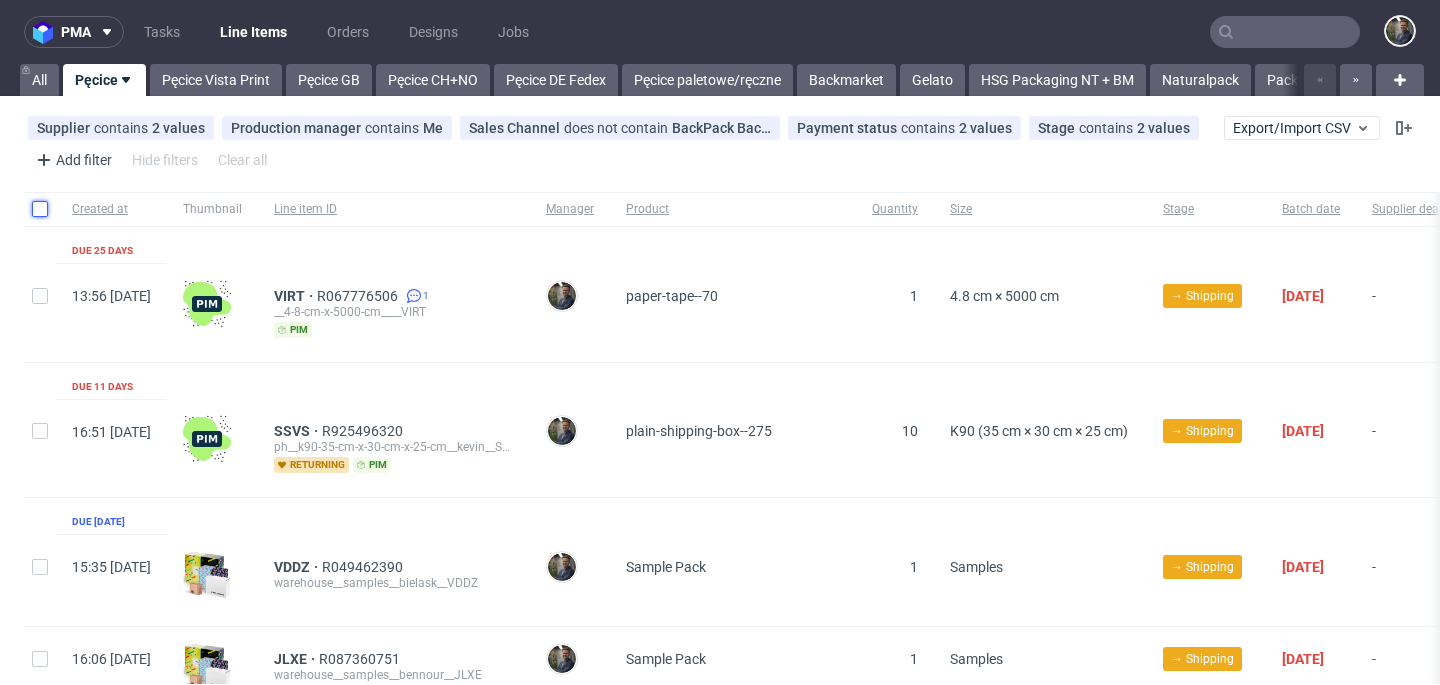 click at bounding box center (40, 209) 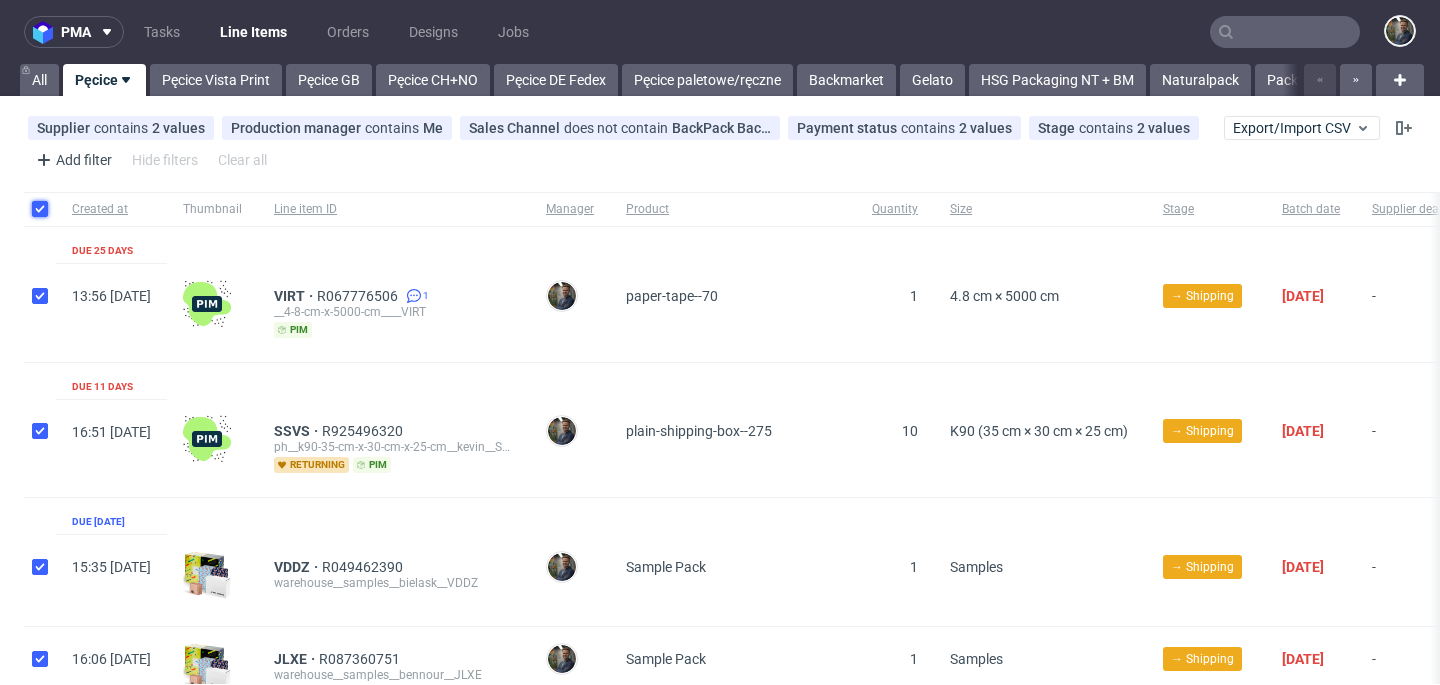 checkbox on "true" 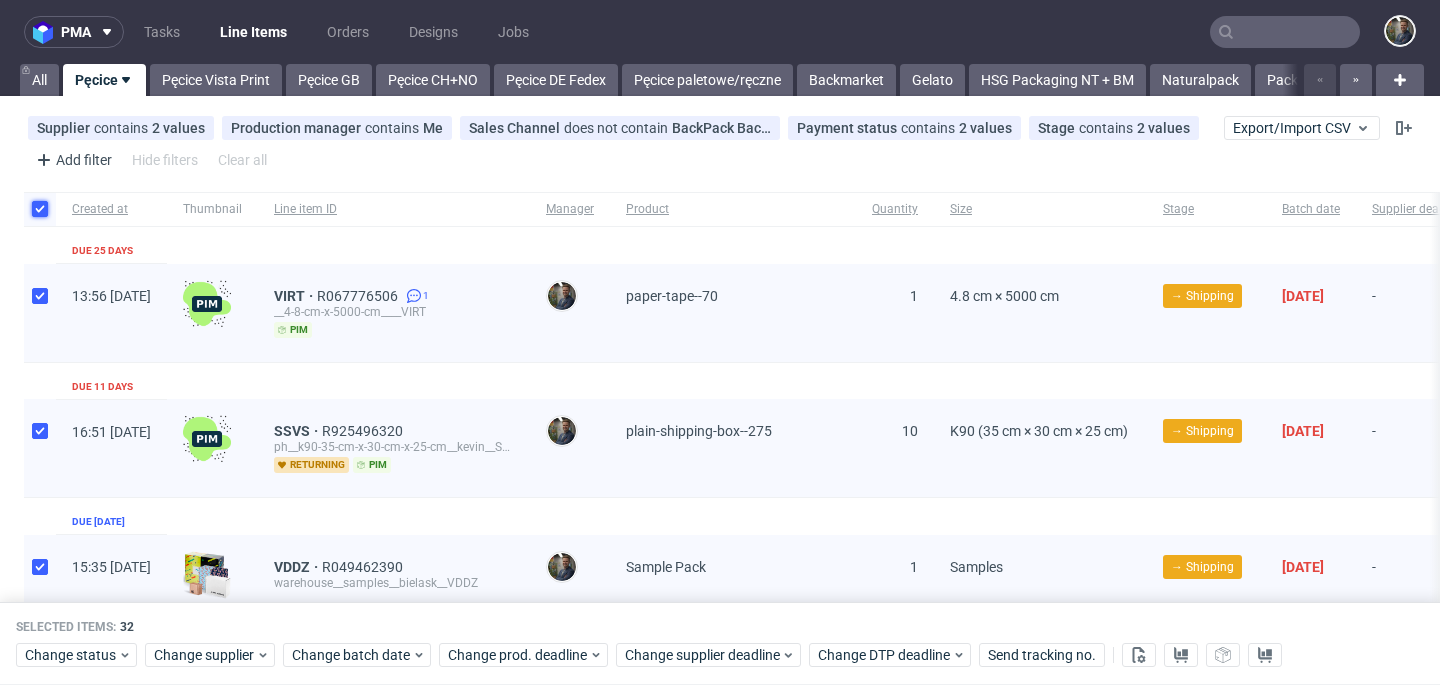 click at bounding box center [40, 209] 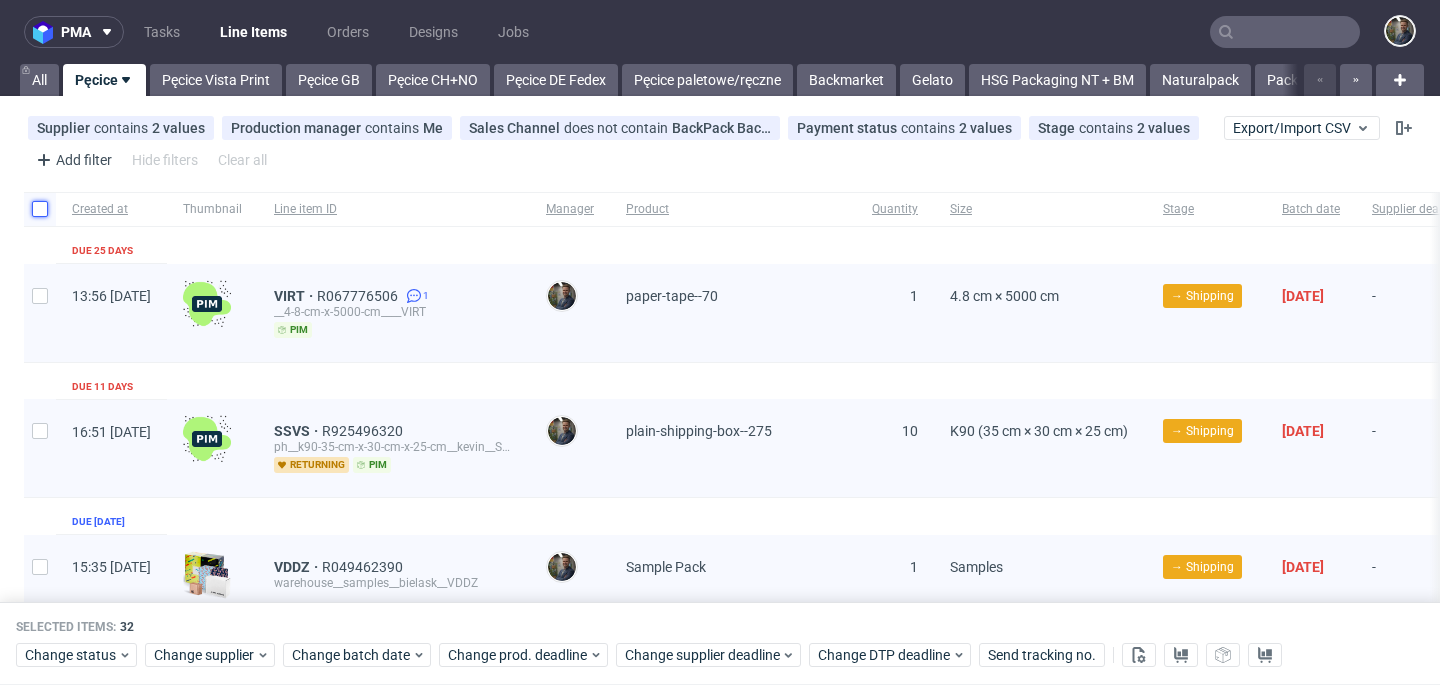 checkbox on "false" 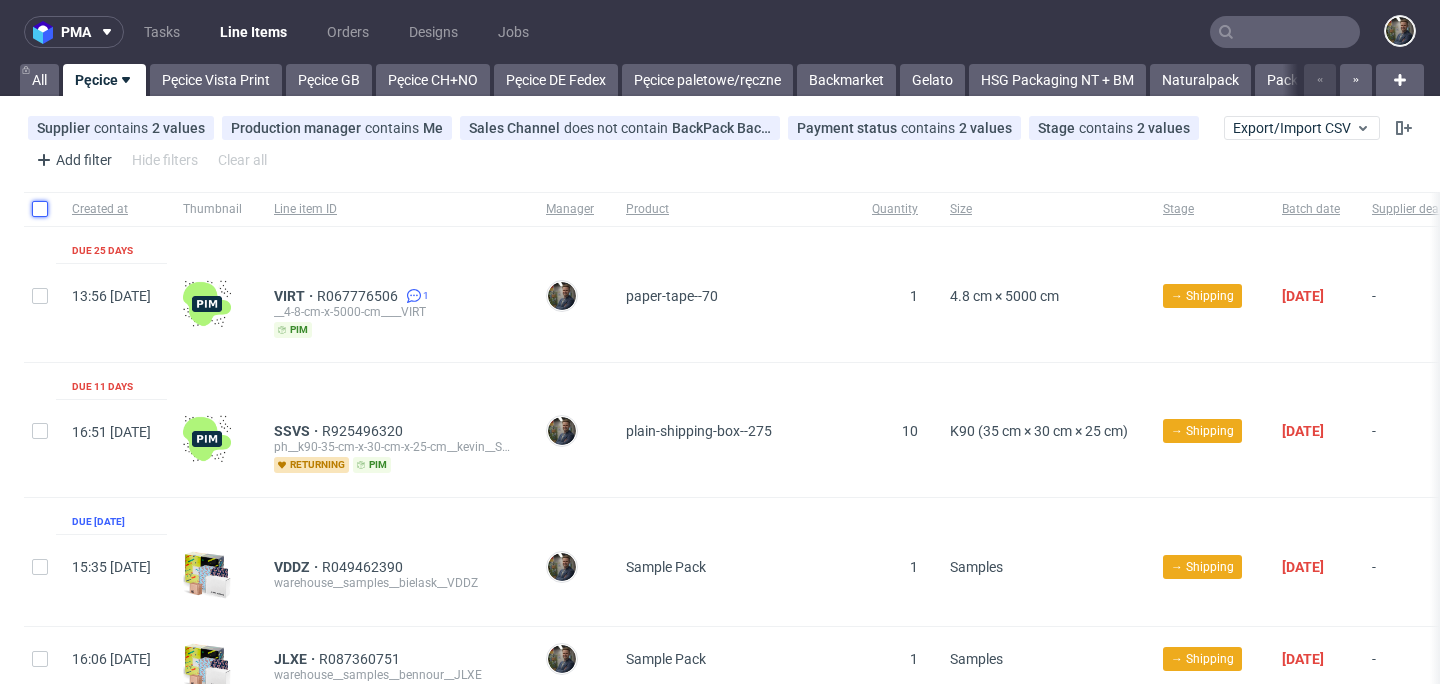 click at bounding box center (40, 209) 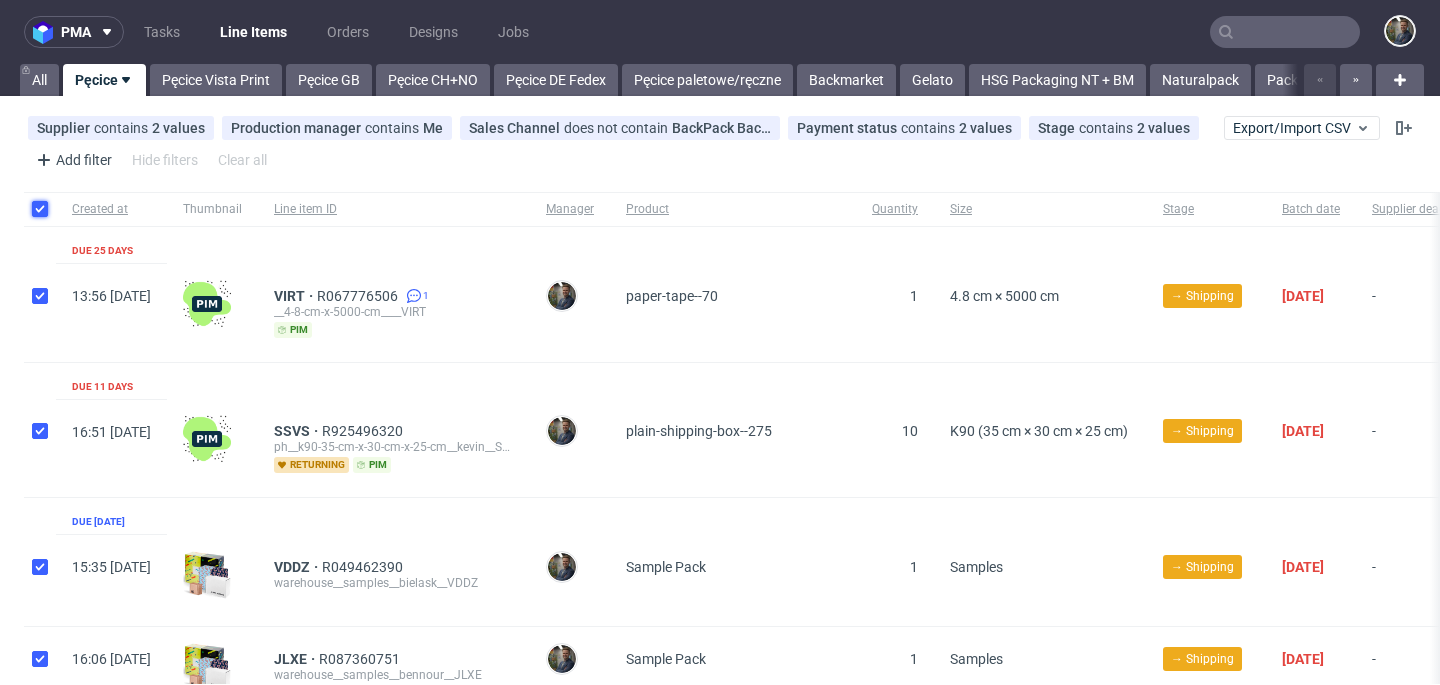 checkbox on "true" 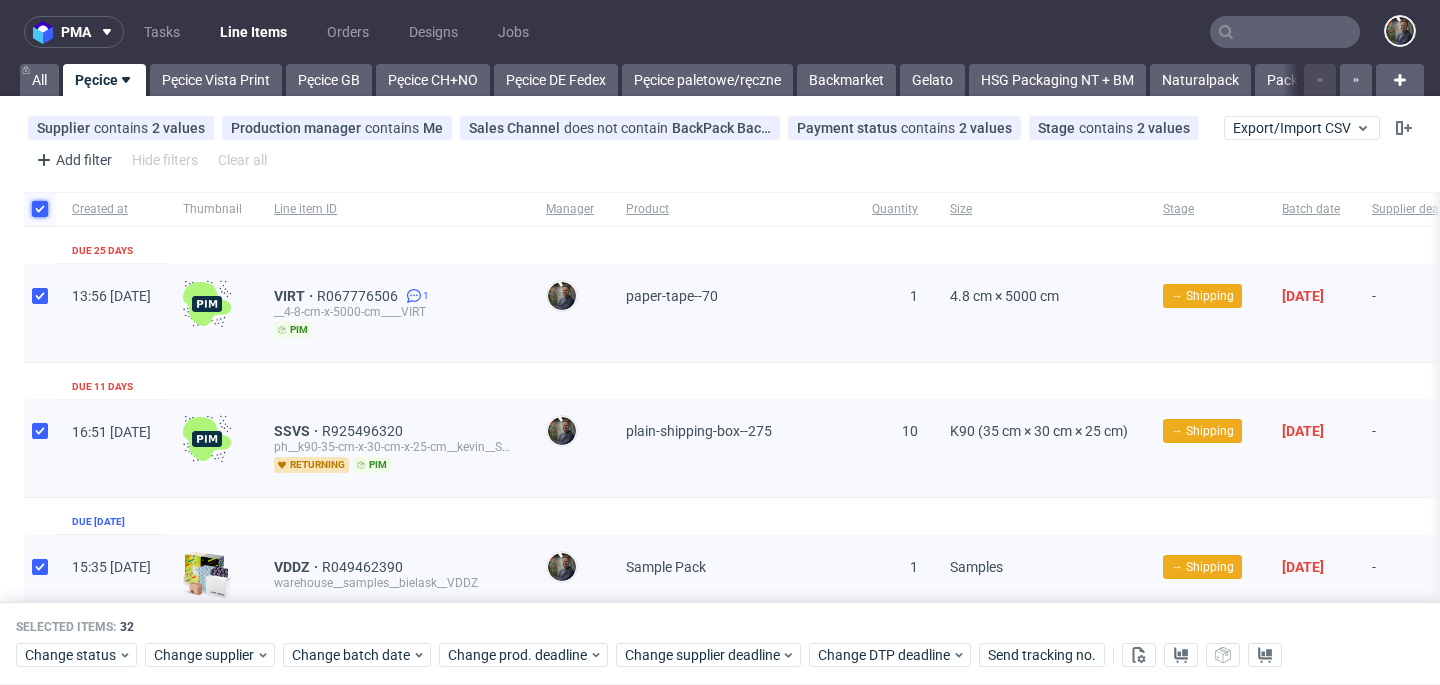 click at bounding box center [40, 209] 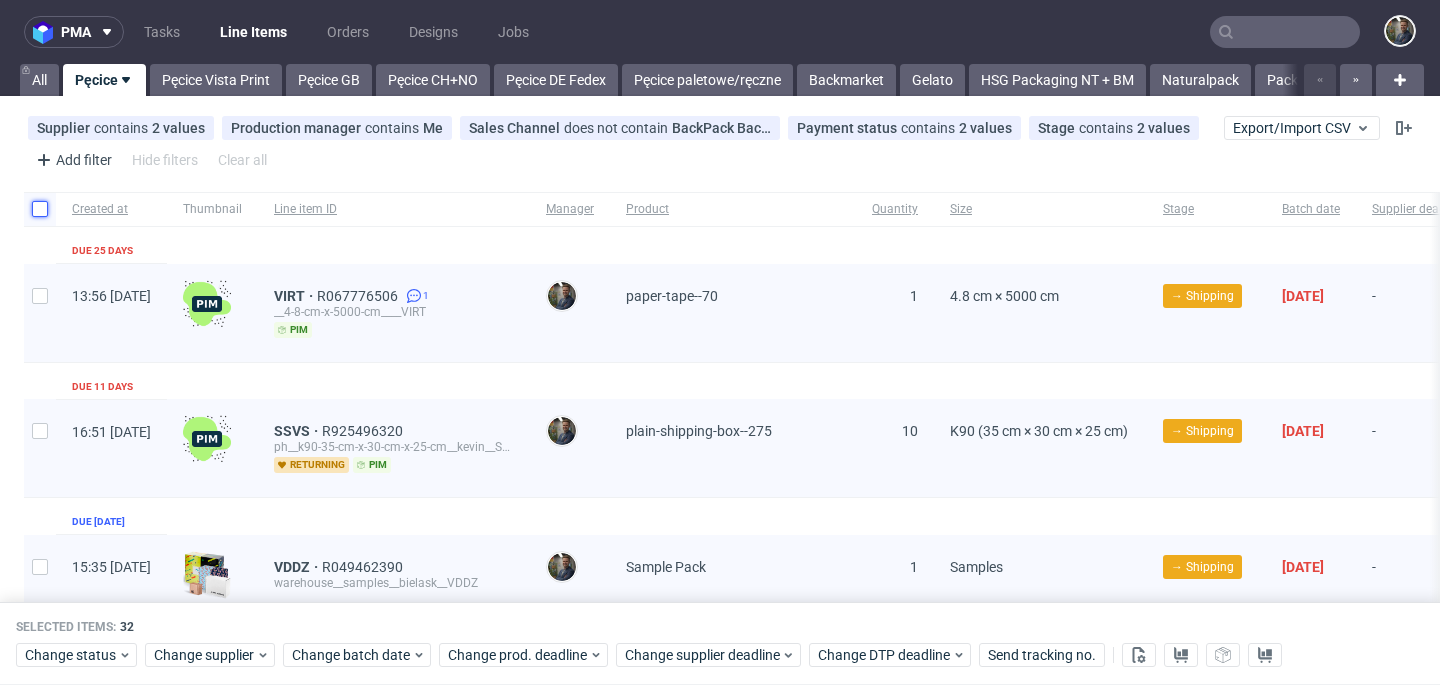 checkbox on "false" 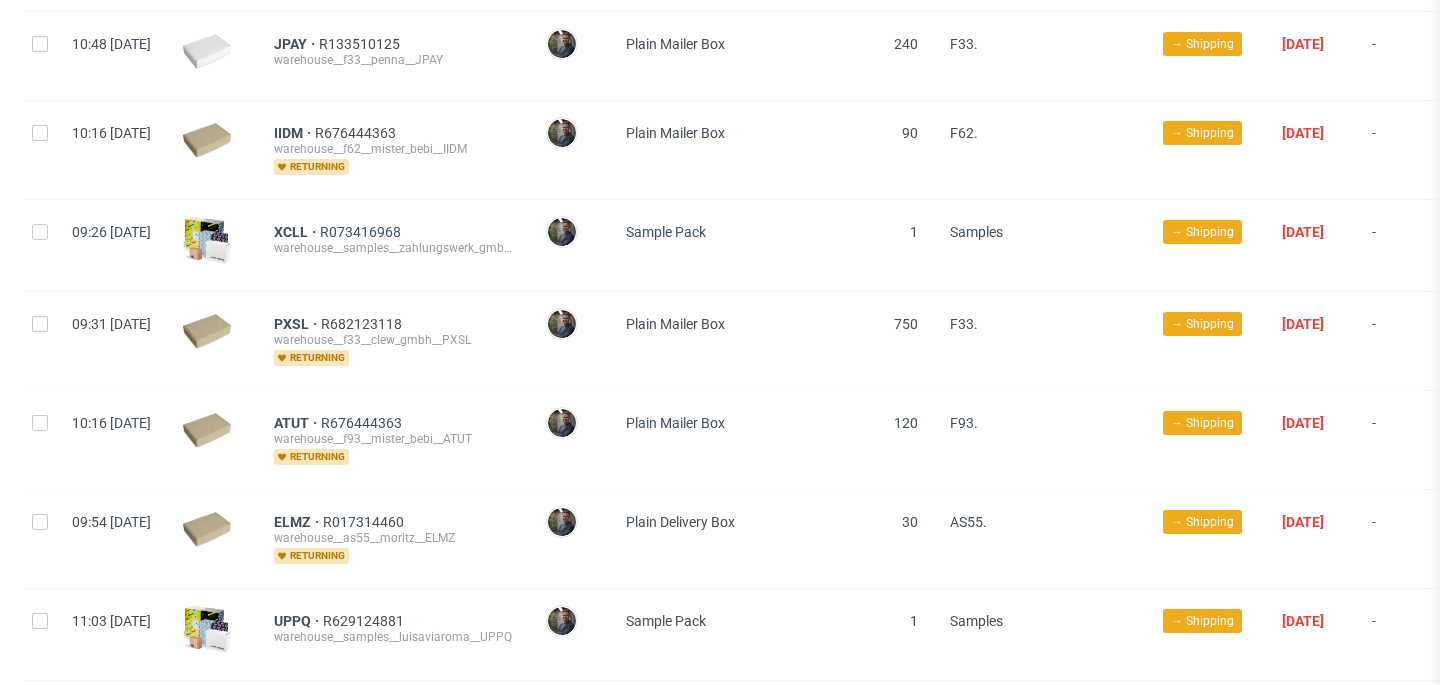 scroll, scrollTop: 0, scrollLeft: 0, axis: both 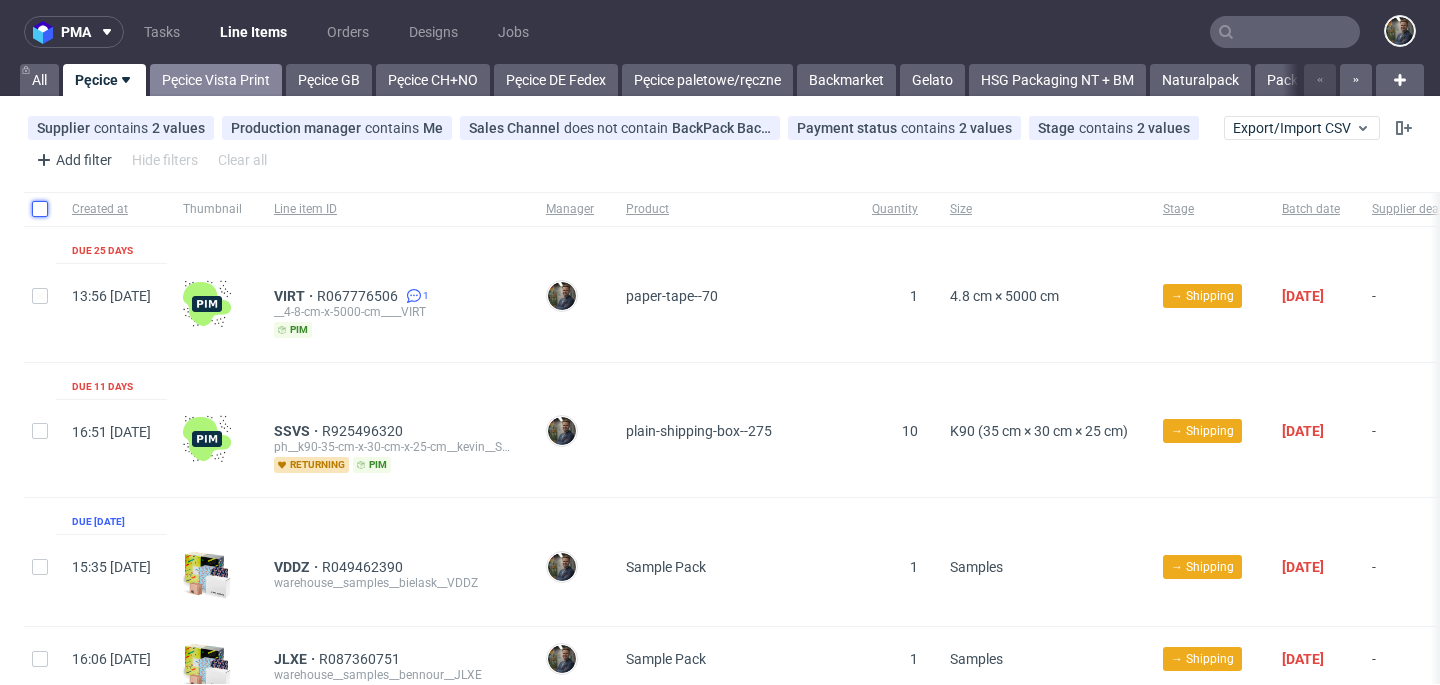 click on "Pęcice Vista Print" at bounding box center (216, 80) 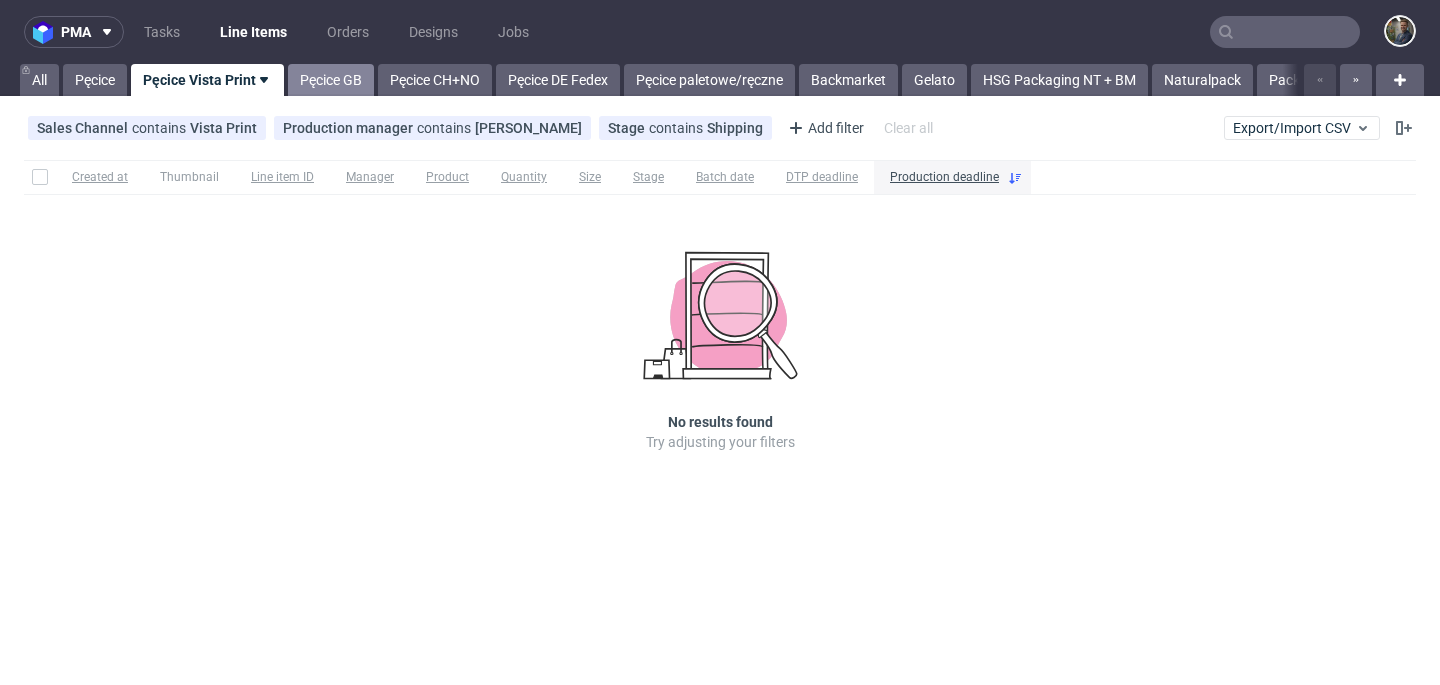 click on "Pęcice GB" at bounding box center [331, 80] 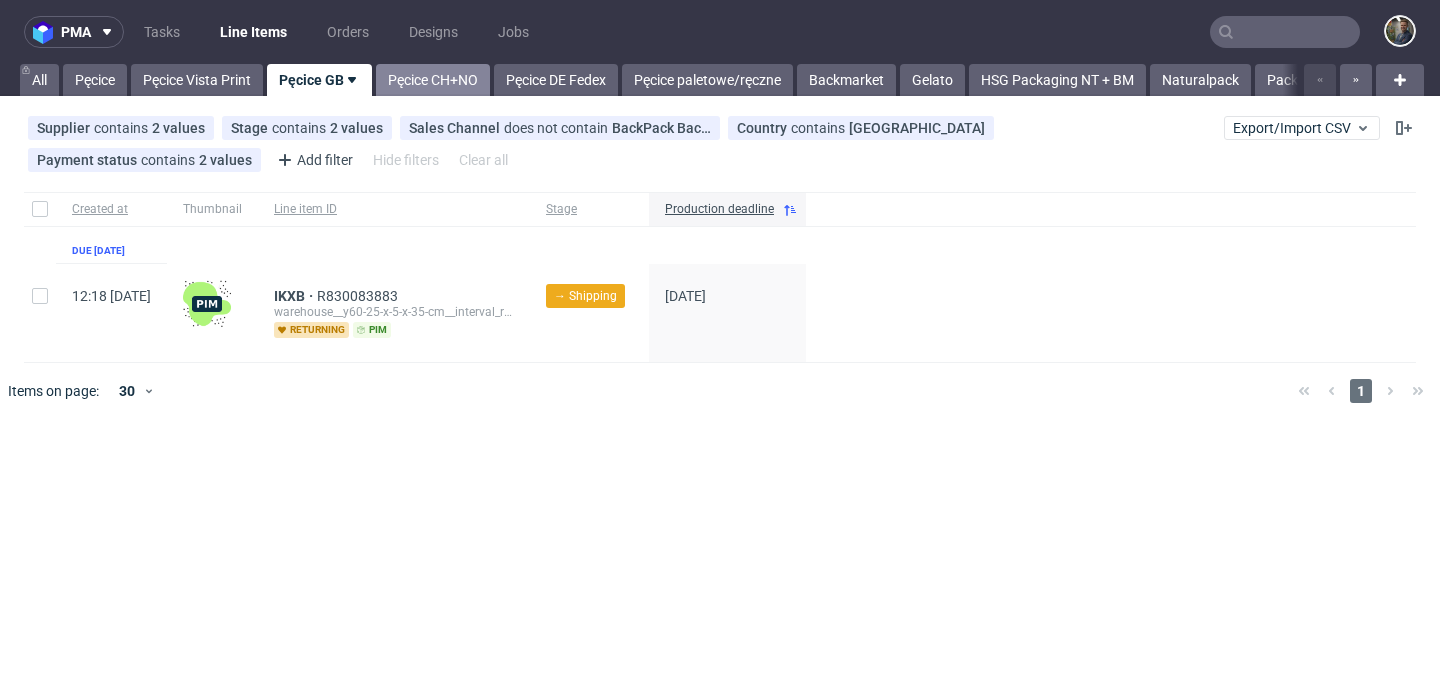 click on "Pęcice CH+NO" at bounding box center [433, 80] 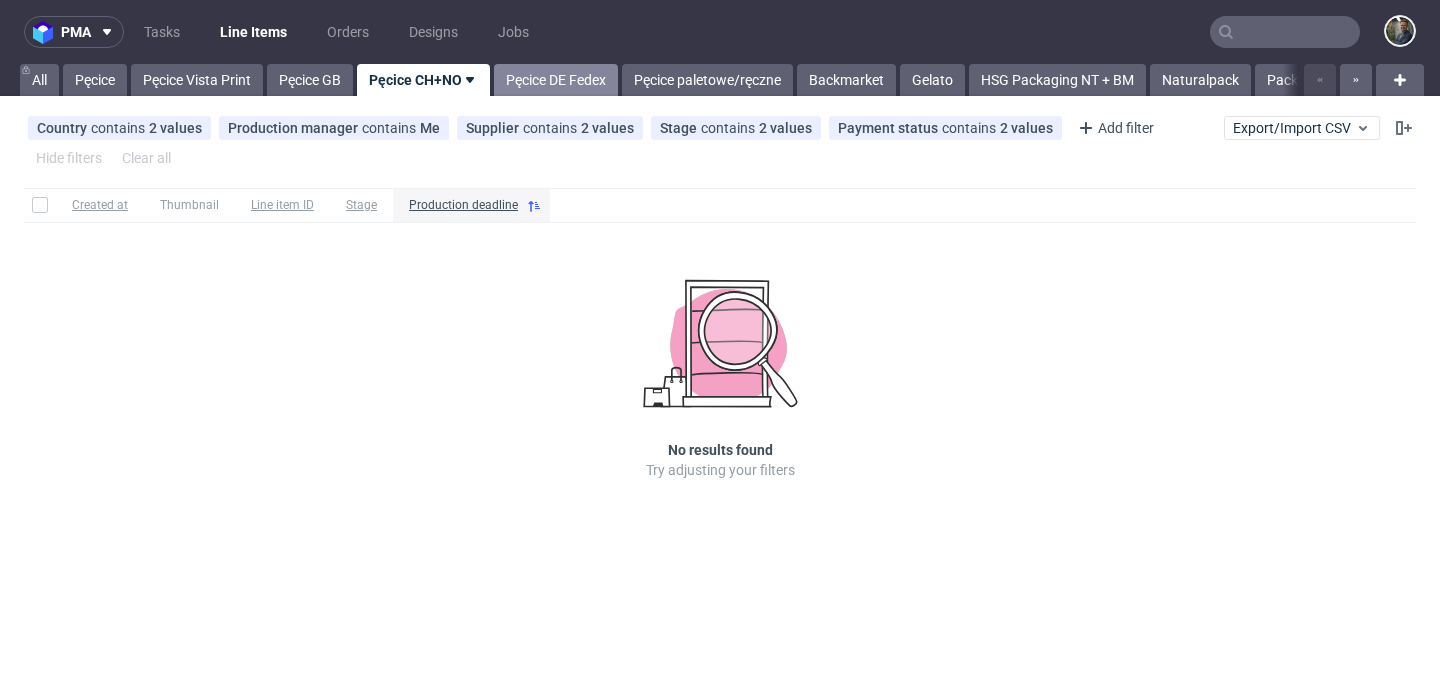 click on "Pęcice DE Fedex" at bounding box center [556, 80] 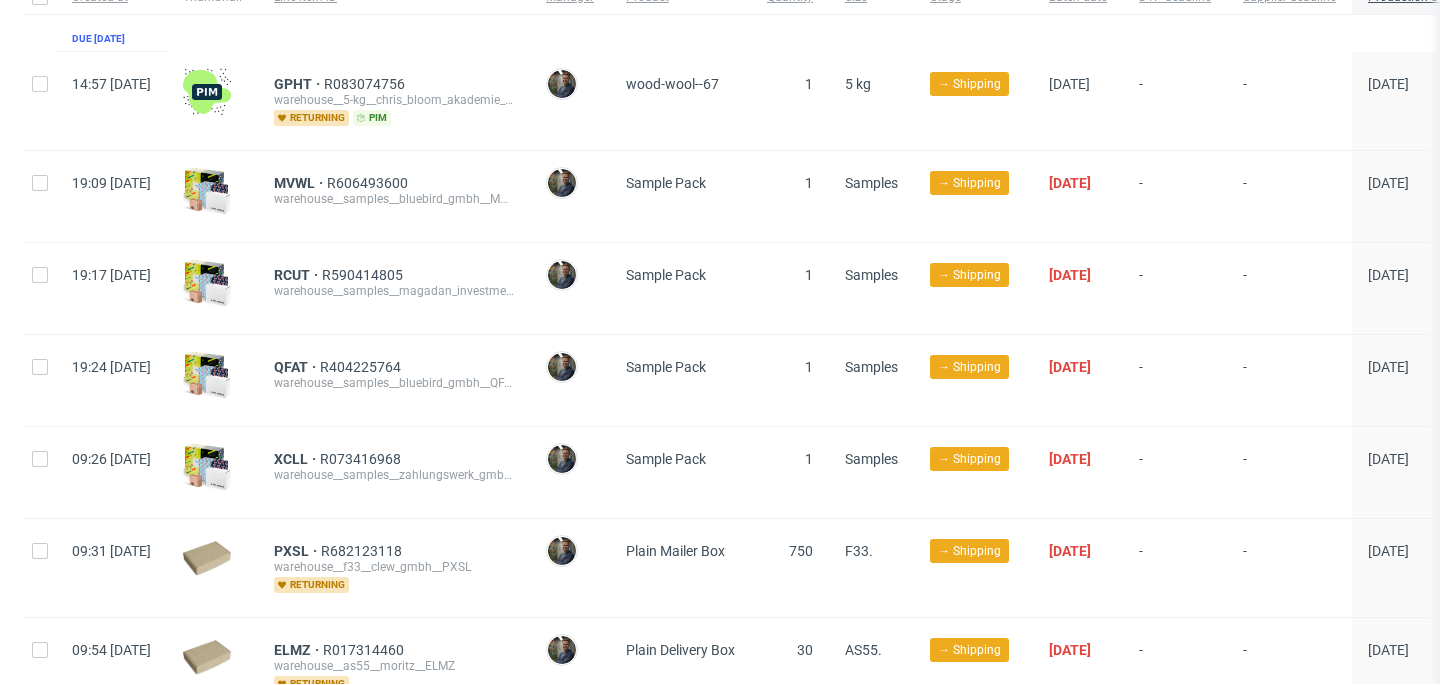scroll, scrollTop: 0, scrollLeft: 0, axis: both 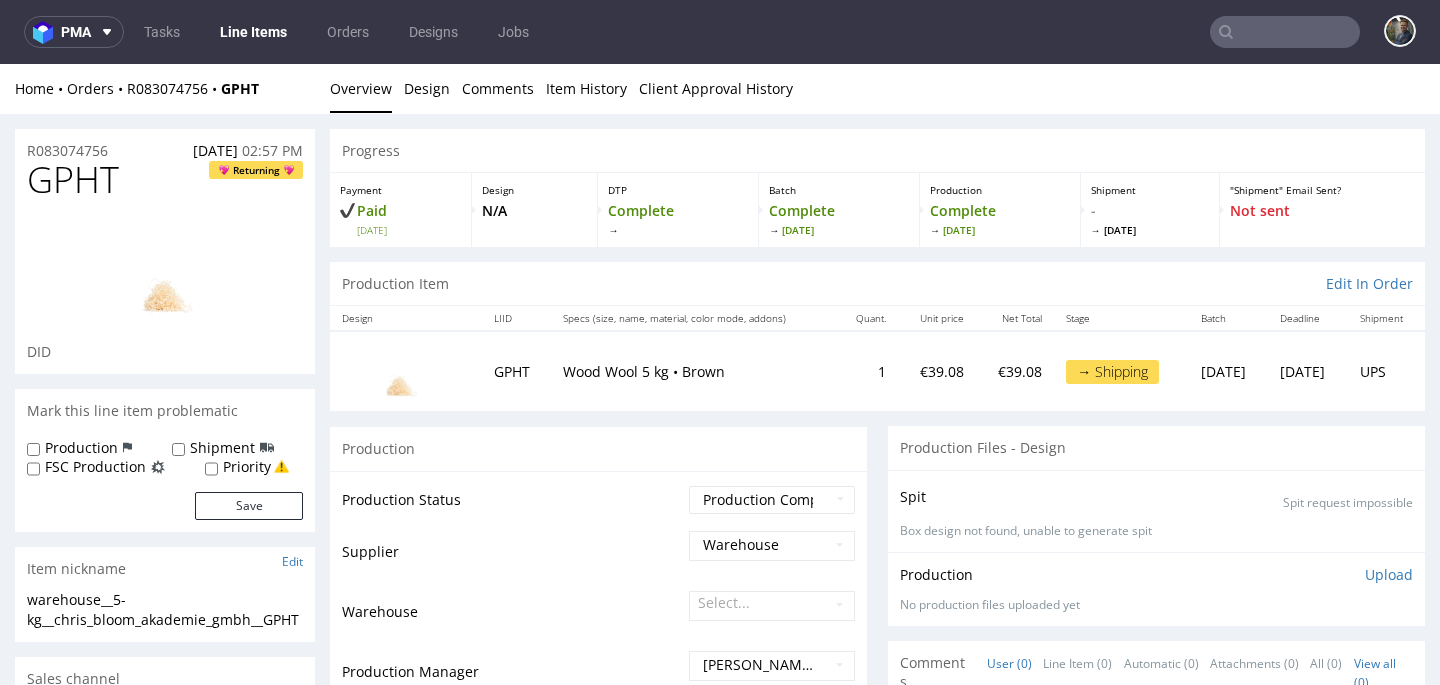 click on "GPHT" at bounding box center [73, 180] 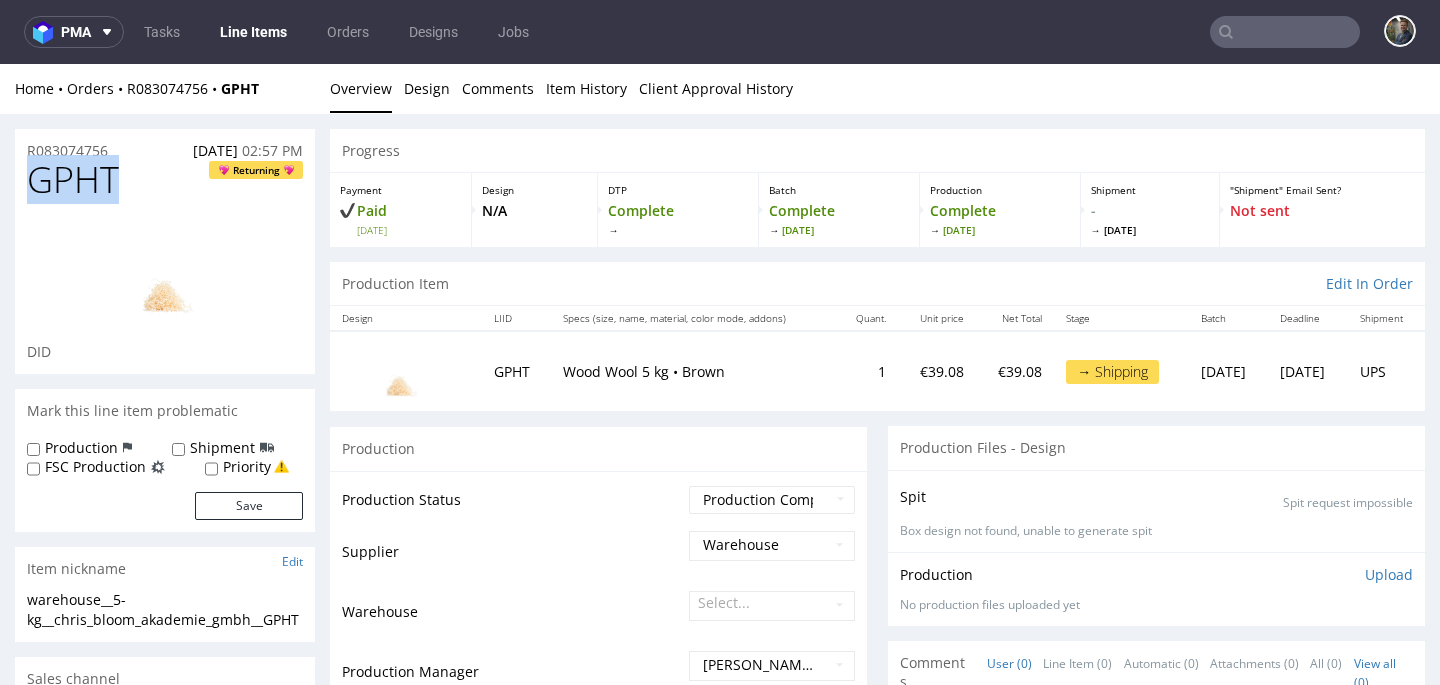 click on "GPHT" at bounding box center (73, 180) 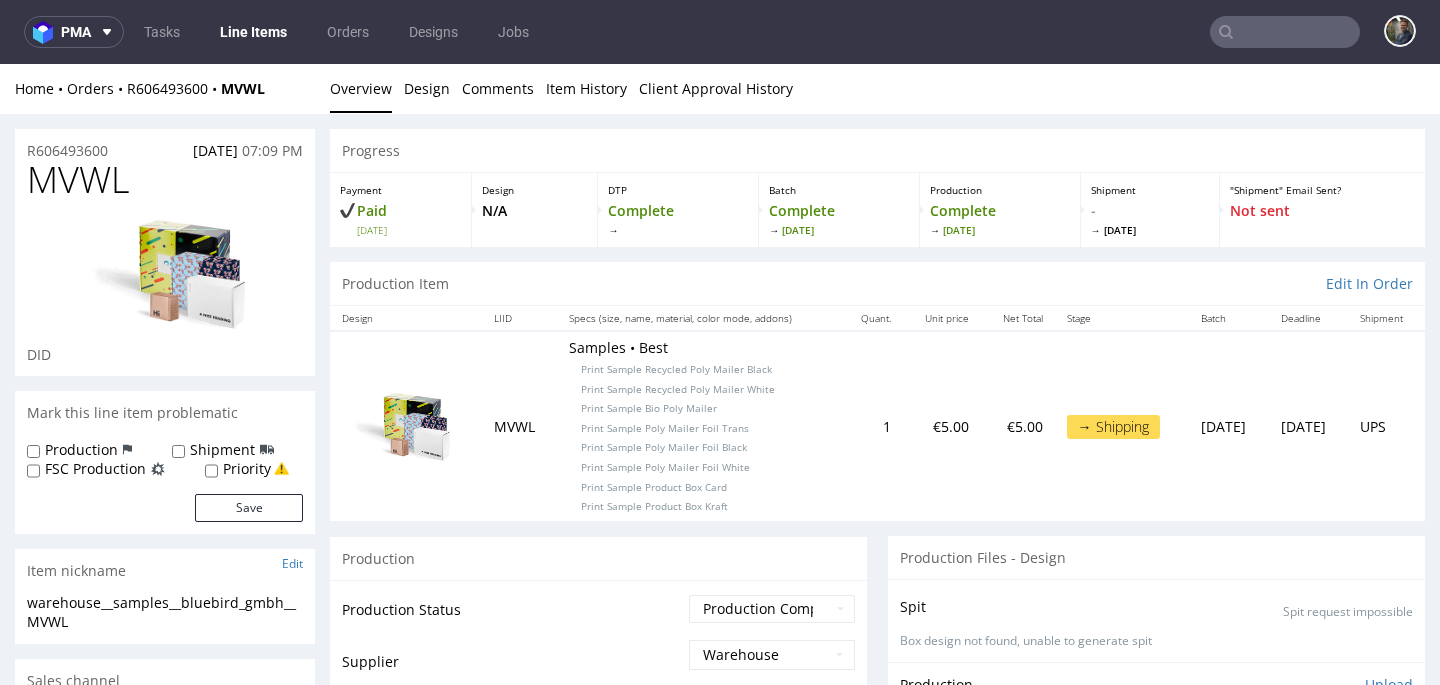scroll, scrollTop: 0, scrollLeft: 0, axis: both 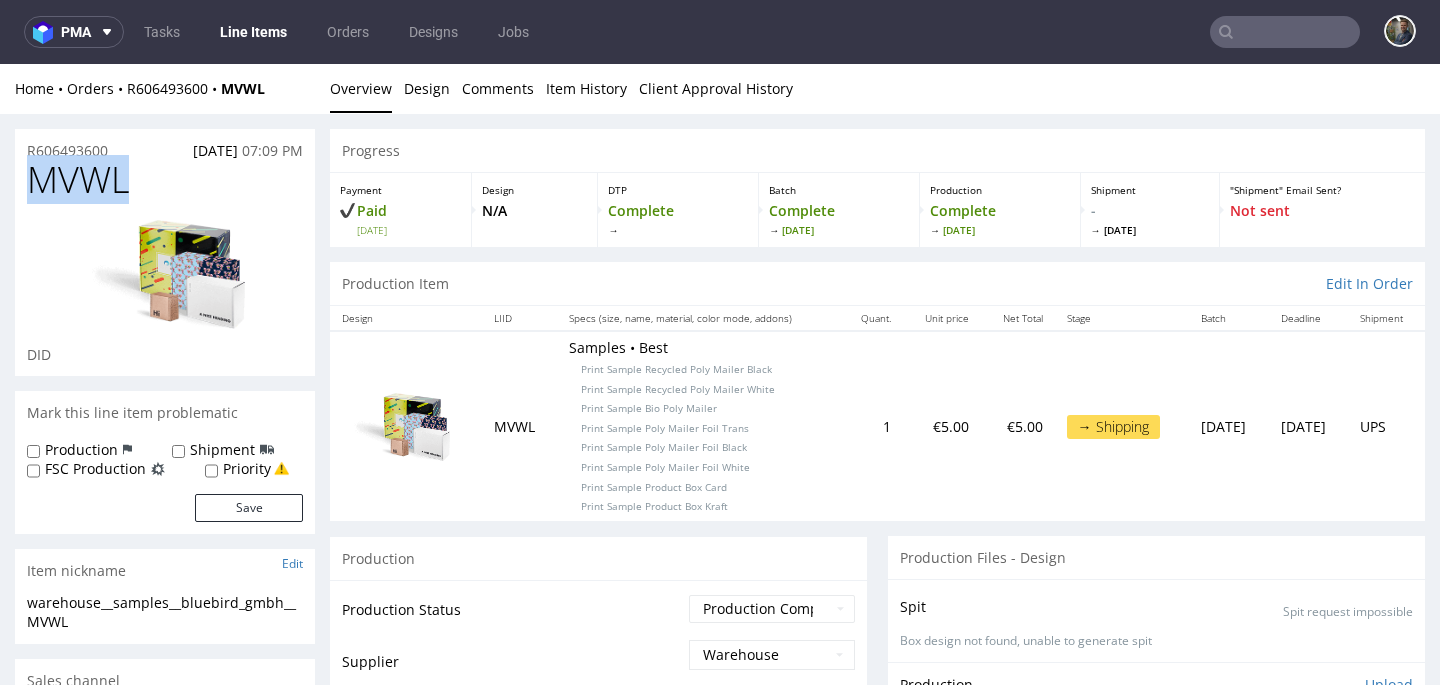 click on "MVWL" at bounding box center (78, 180) 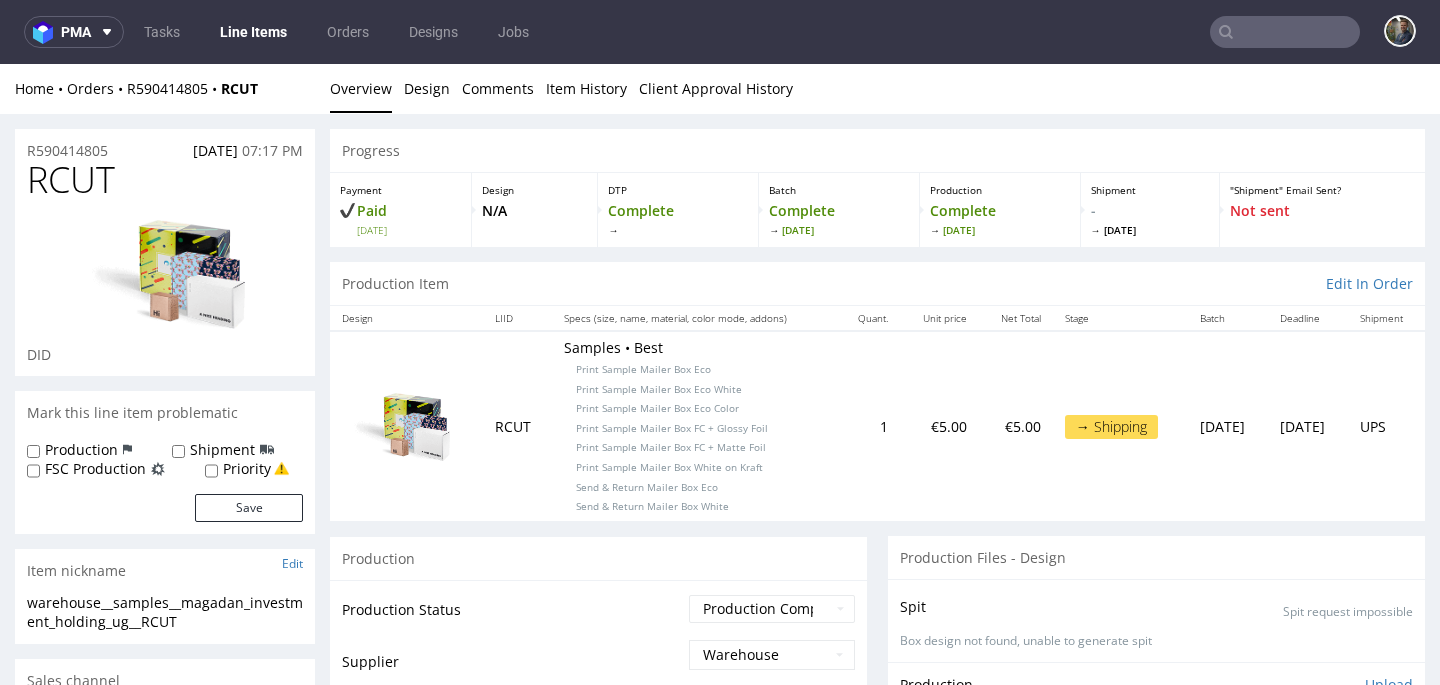 scroll, scrollTop: 0, scrollLeft: 0, axis: both 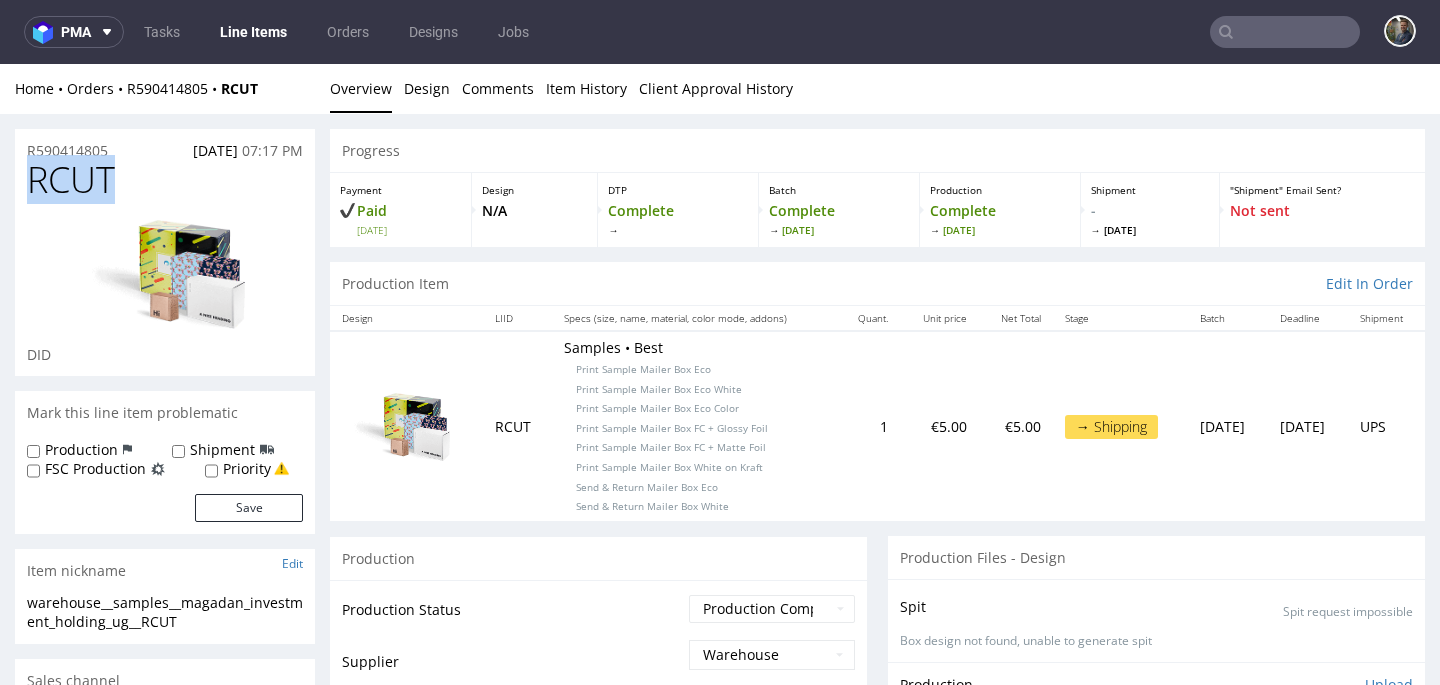 click on "RCUT" at bounding box center (71, 180) 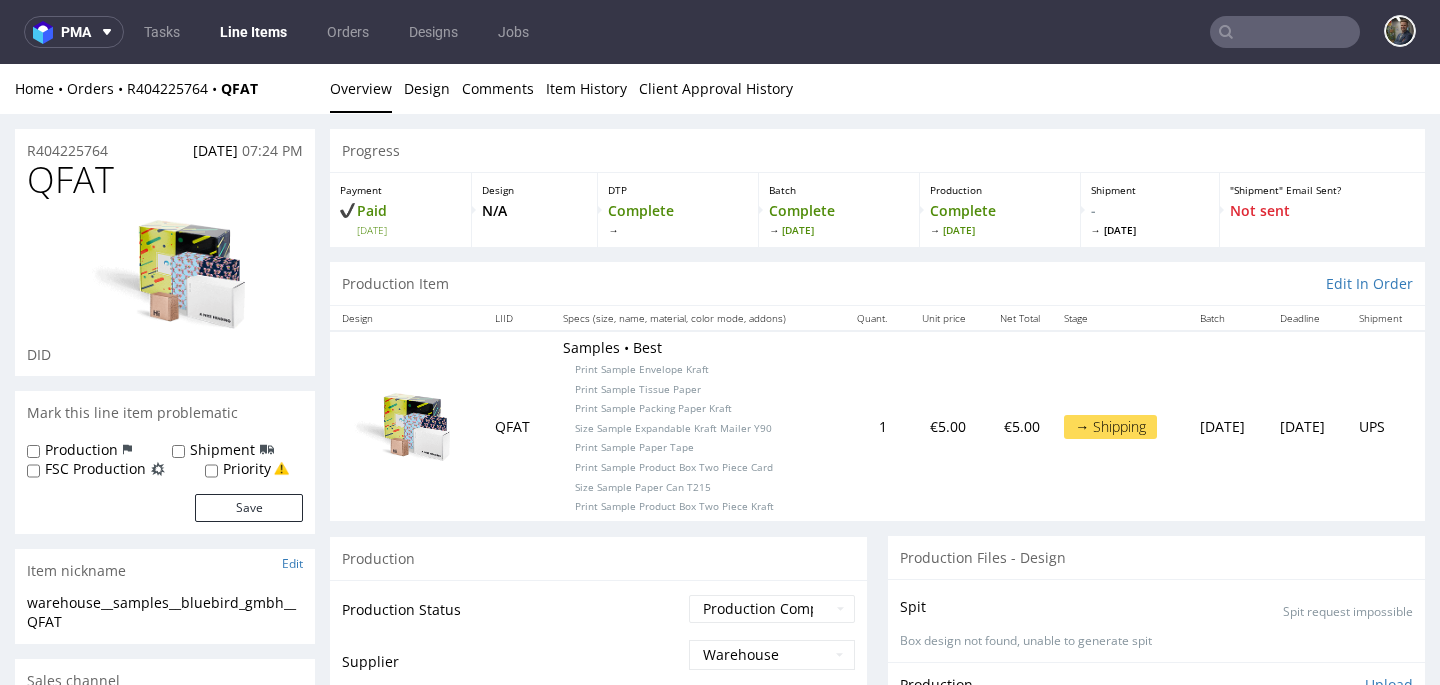 scroll, scrollTop: 0, scrollLeft: 0, axis: both 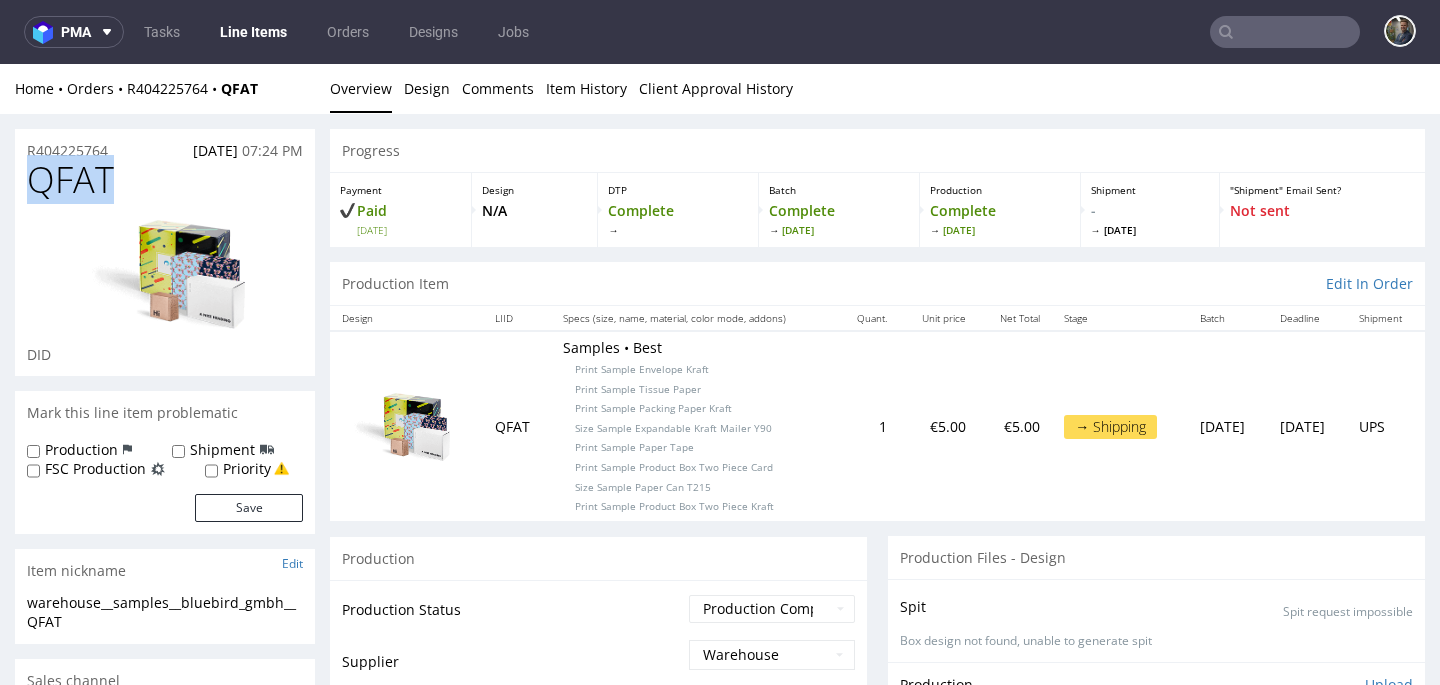 click on "QFAT" at bounding box center [70, 180] 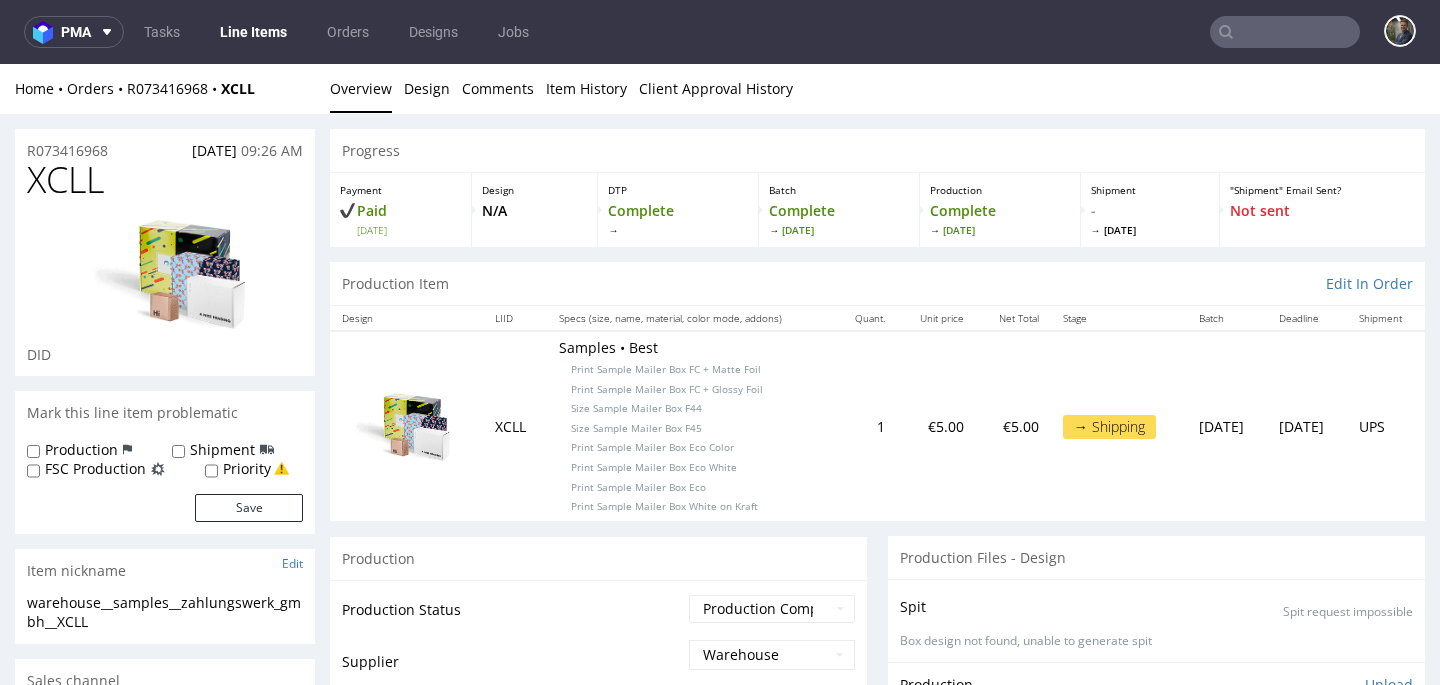 scroll, scrollTop: 0, scrollLeft: 0, axis: both 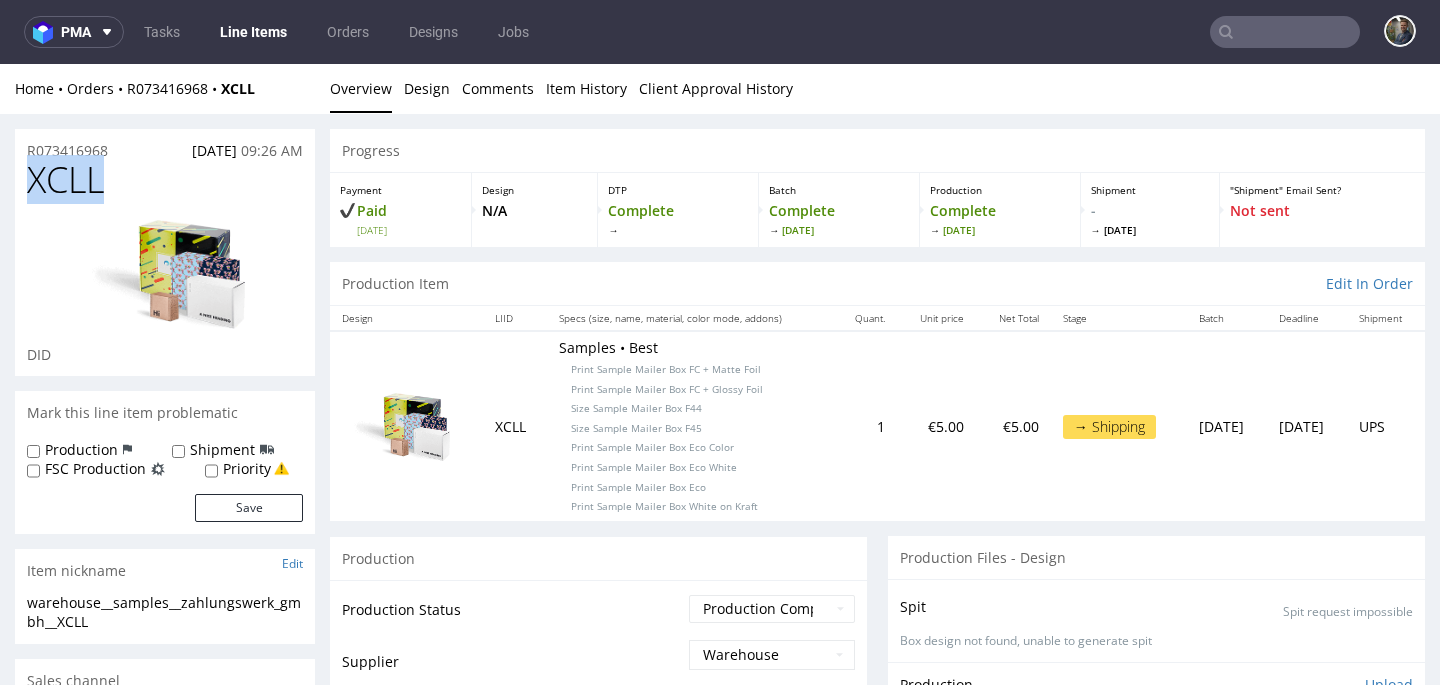 click on "XCLL" at bounding box center [65, 180] 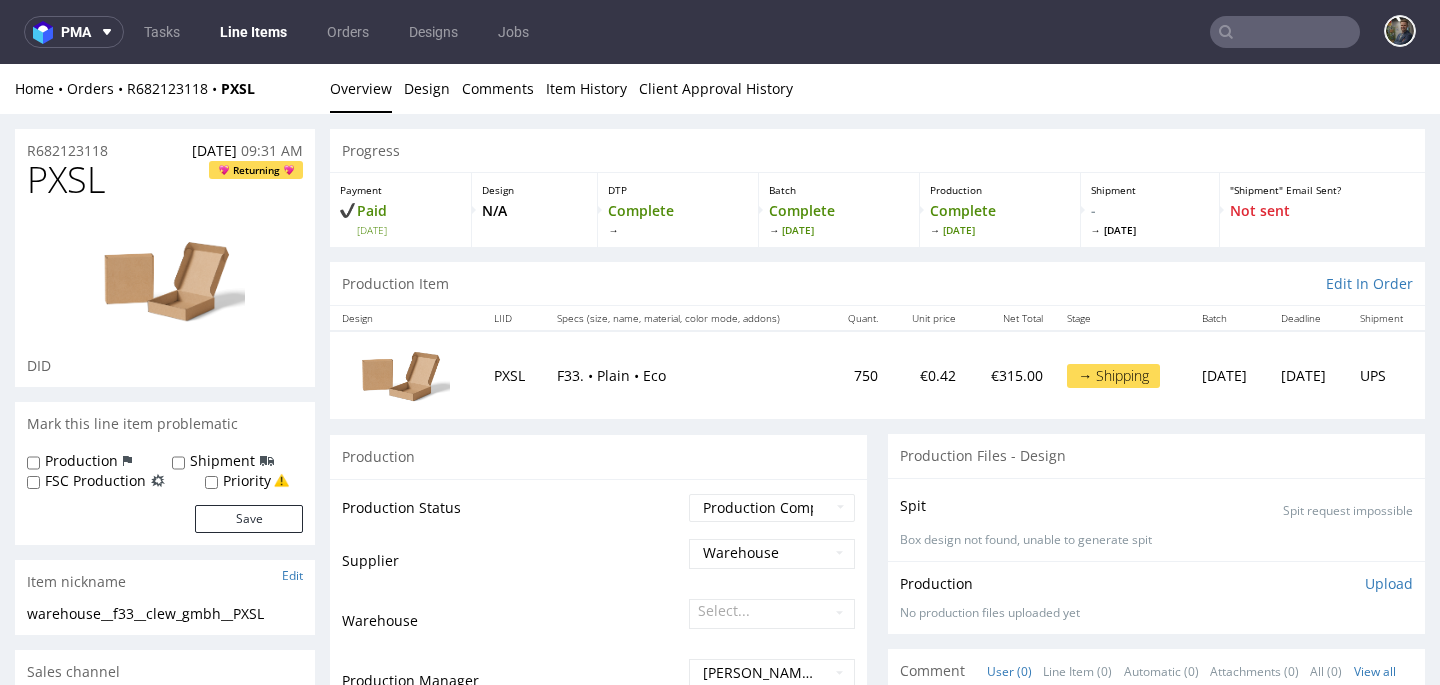 scroll, scrollTop: 0, scrollLeft: 0, axis: both 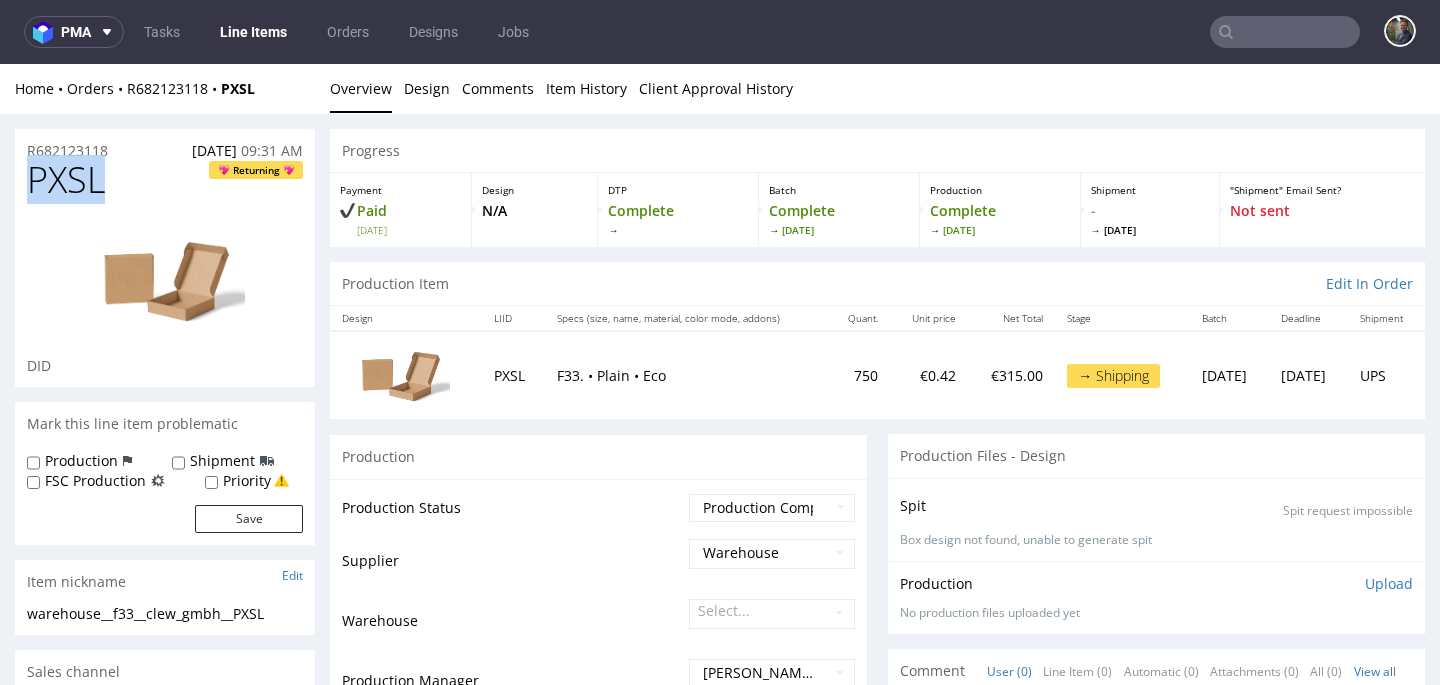 click on "PXSL" at bounding box center (66, 180) 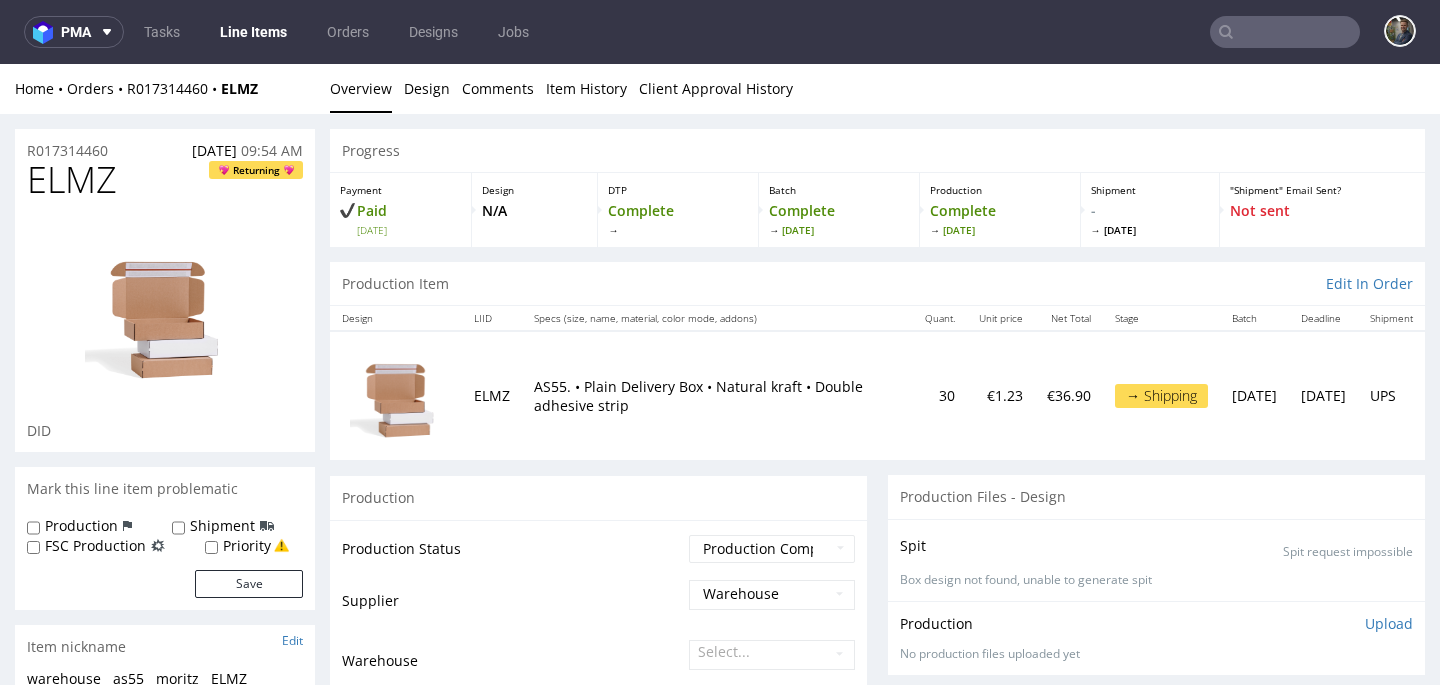scroll, scrollTop: 0, scrollLeft: 0, axis: both 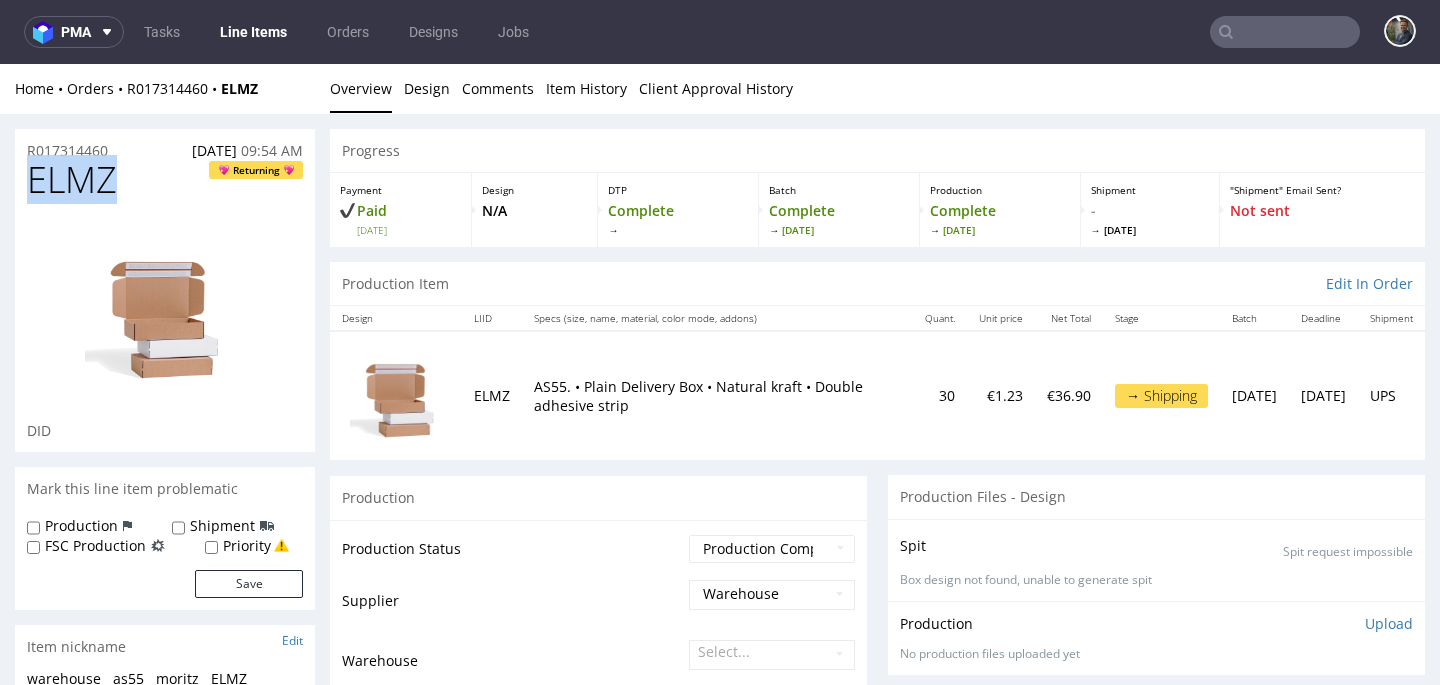 click on "ELMZ" at bounding box center [72, 180] 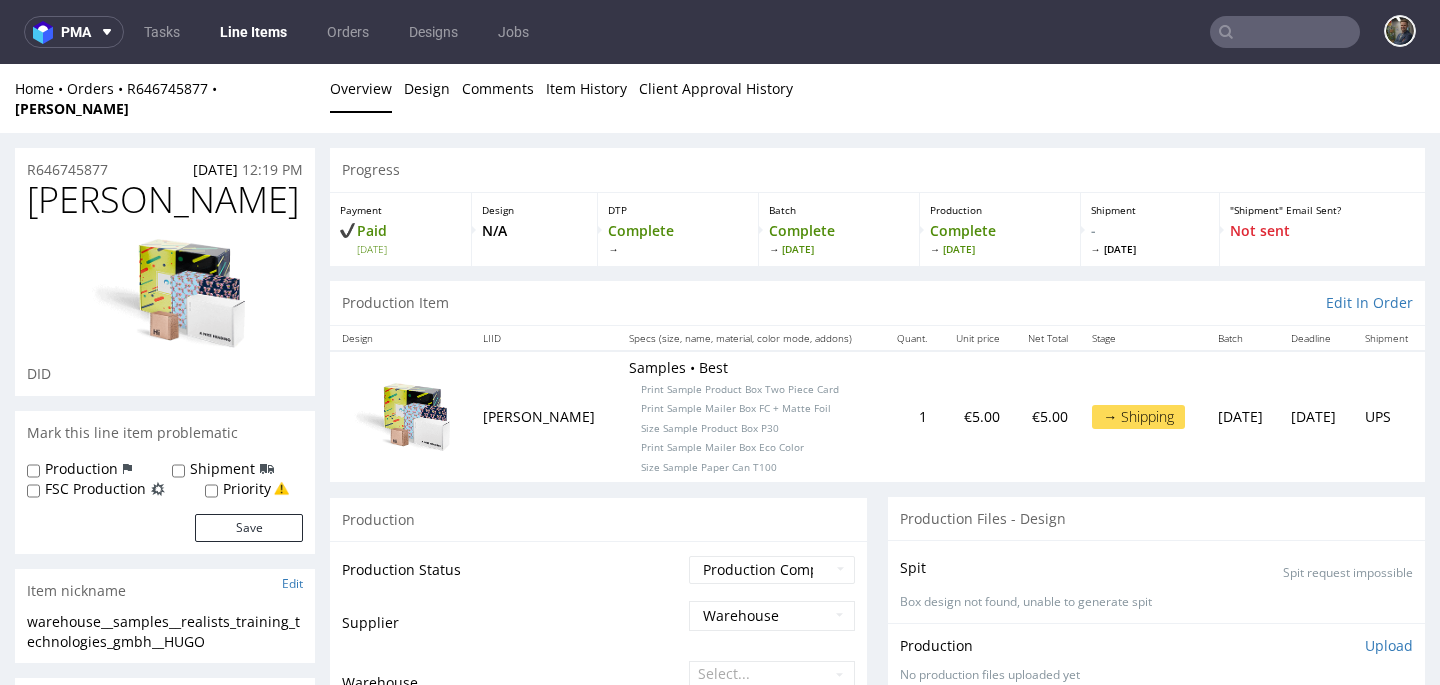scroll, scrollTop: 0, scrollLeft: 0, axis: both 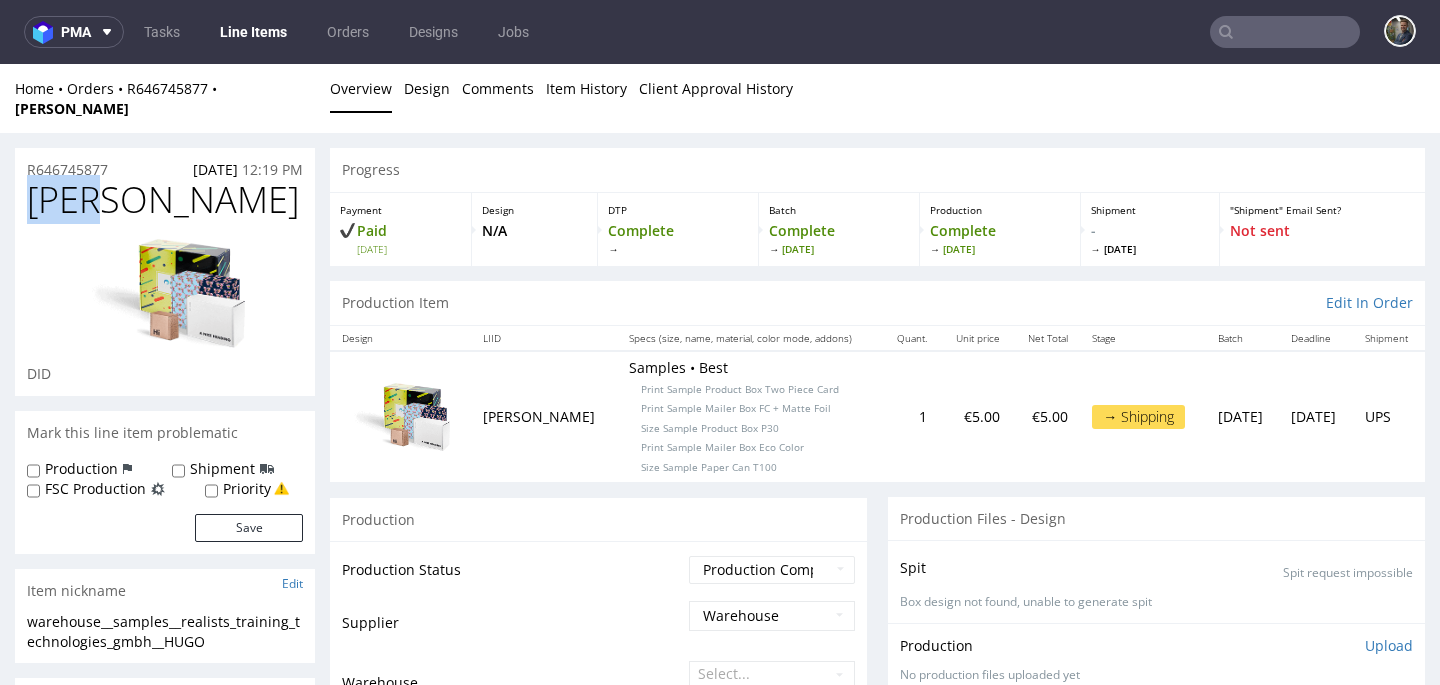 click on "[PERSON_NAME]" at bounding box center (163, 200) 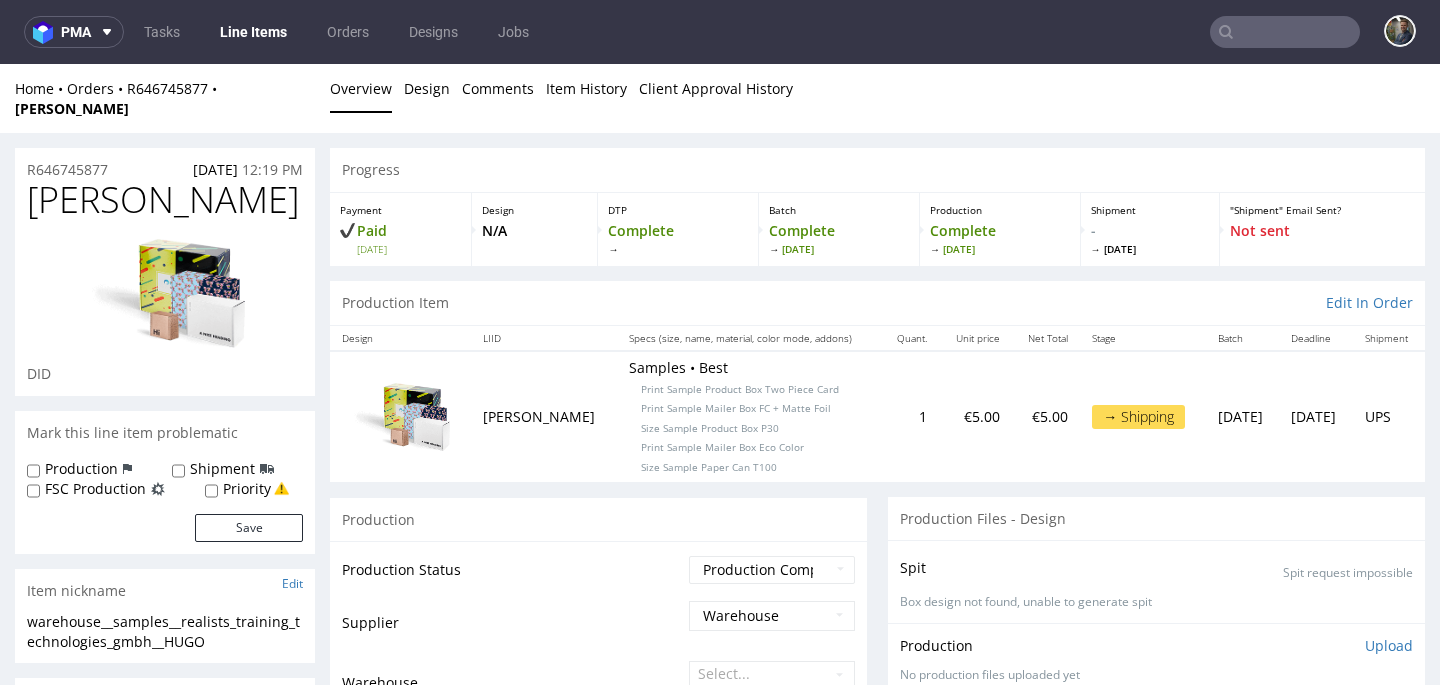 click on "HUGO DID" at bounding box center (165, 288) 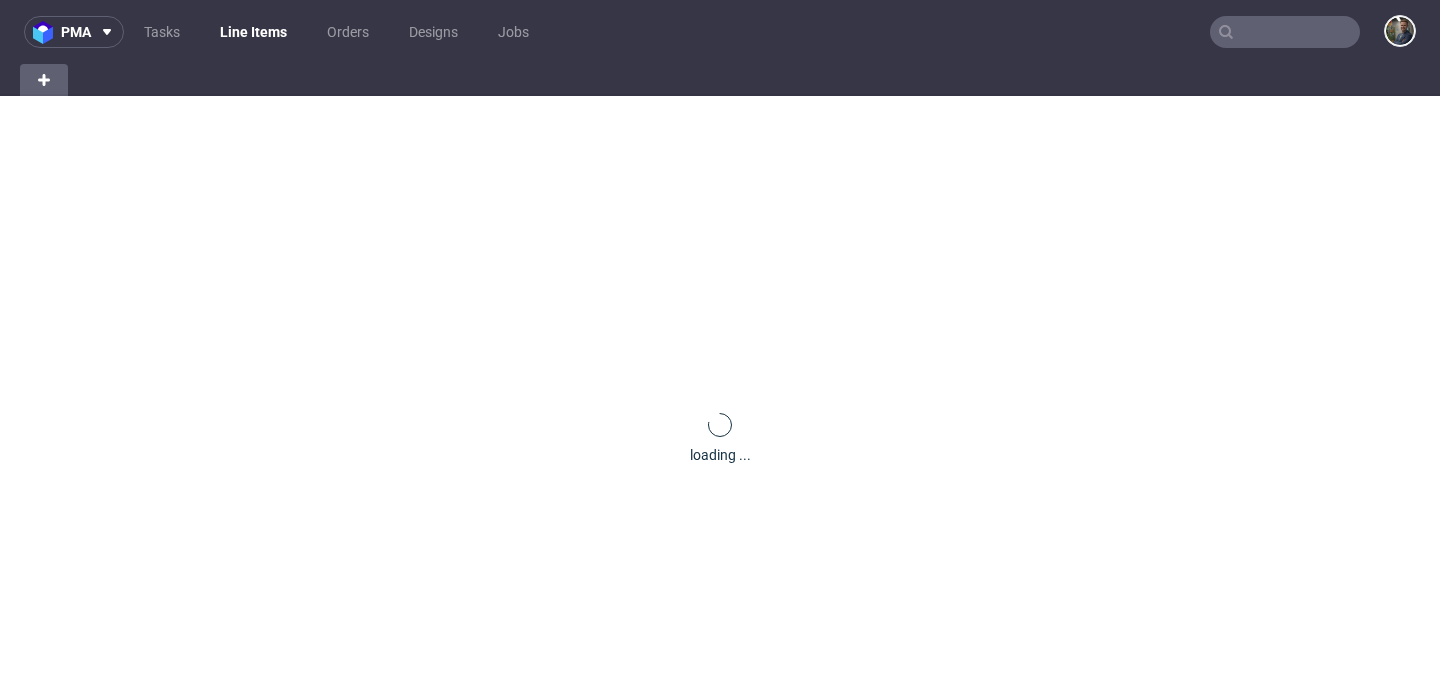 scroll, scrollTop: 0, scrollLeft: 0, axis: both 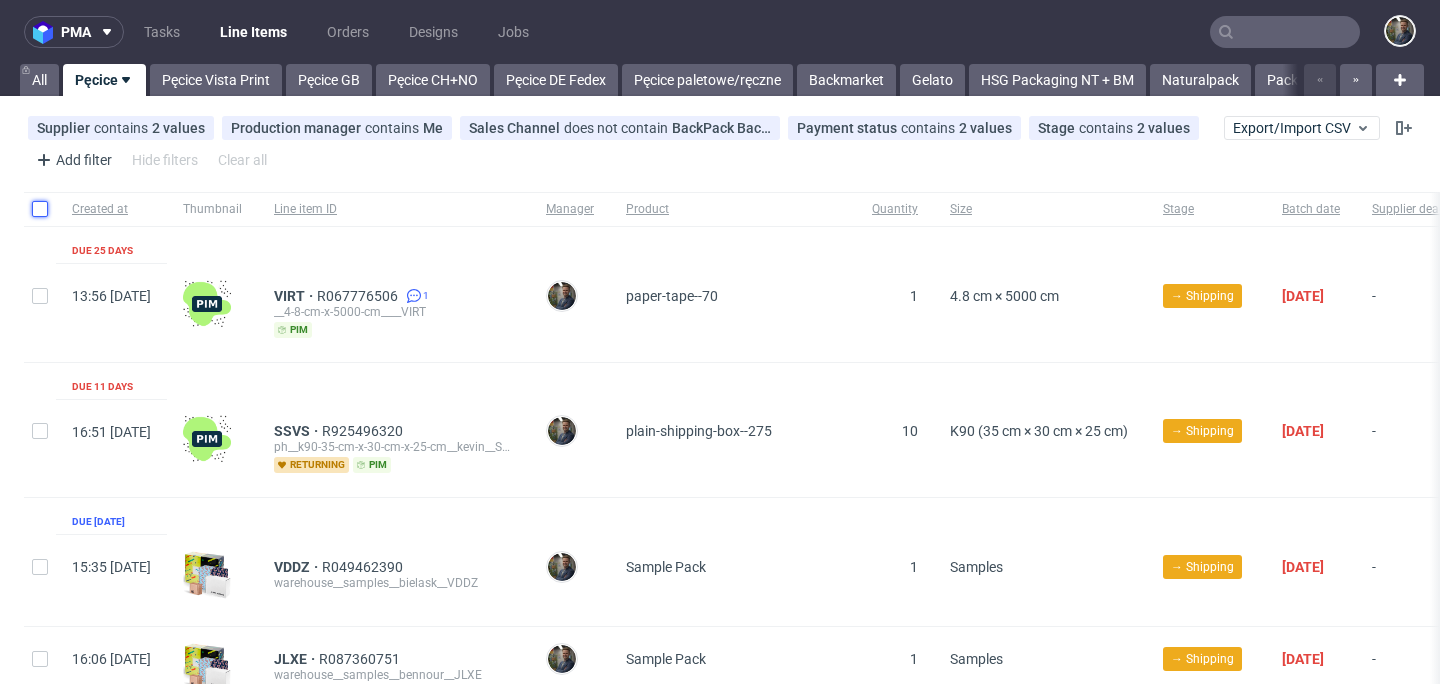 click at bounding box center (40, 209) 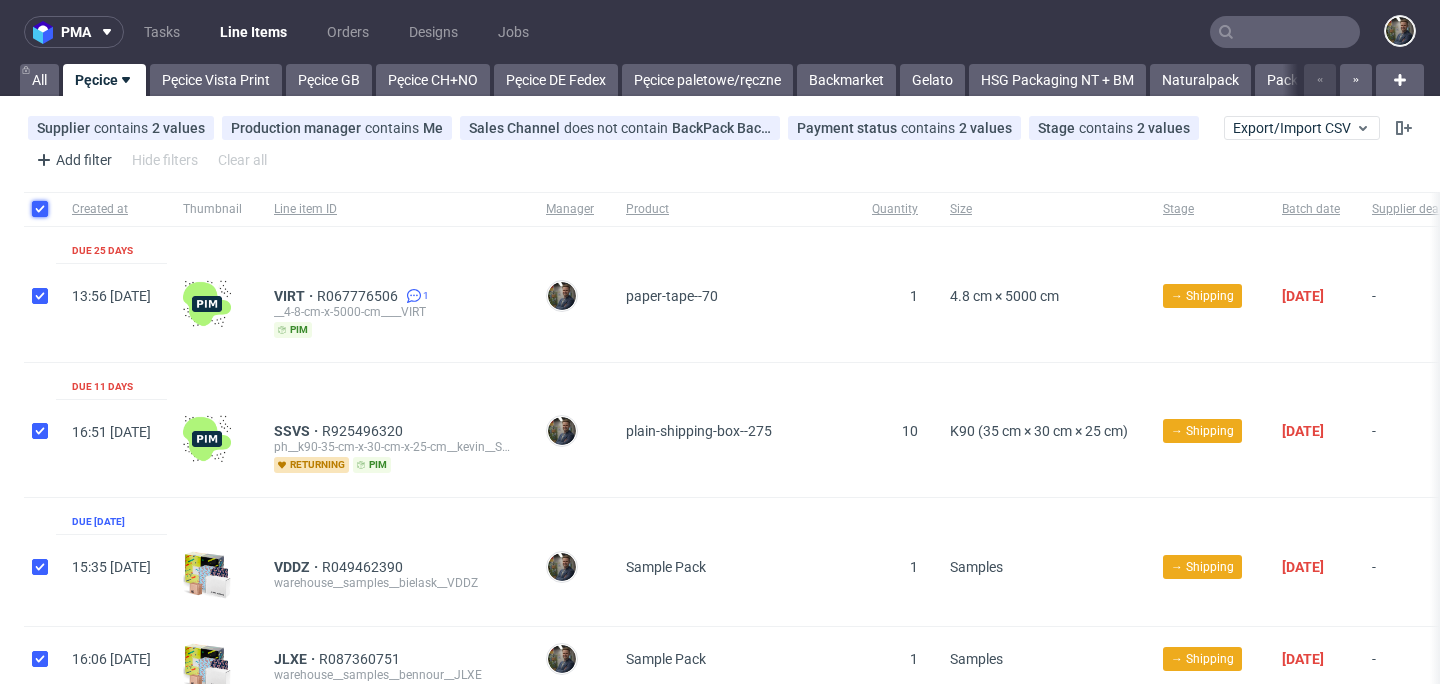 checkbox on "true" 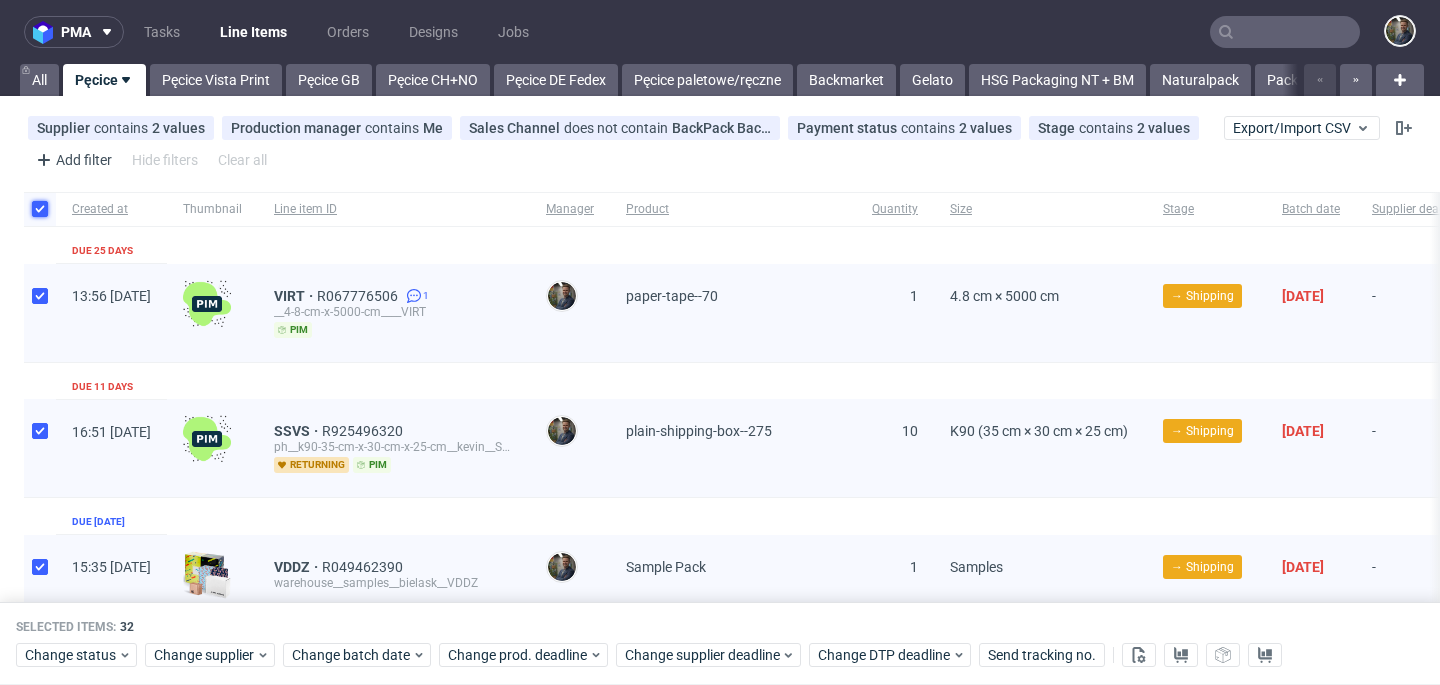 click at bounding box center (40, 209) 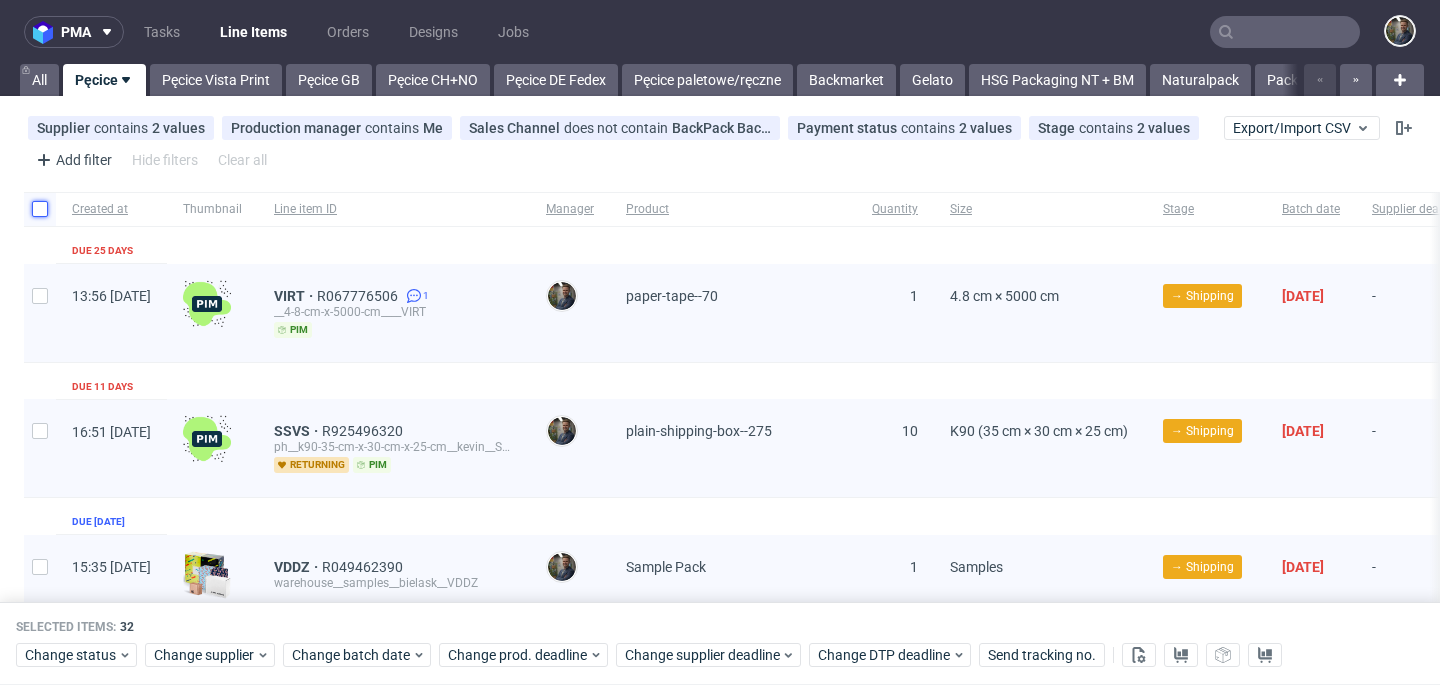 checkbox on "false" 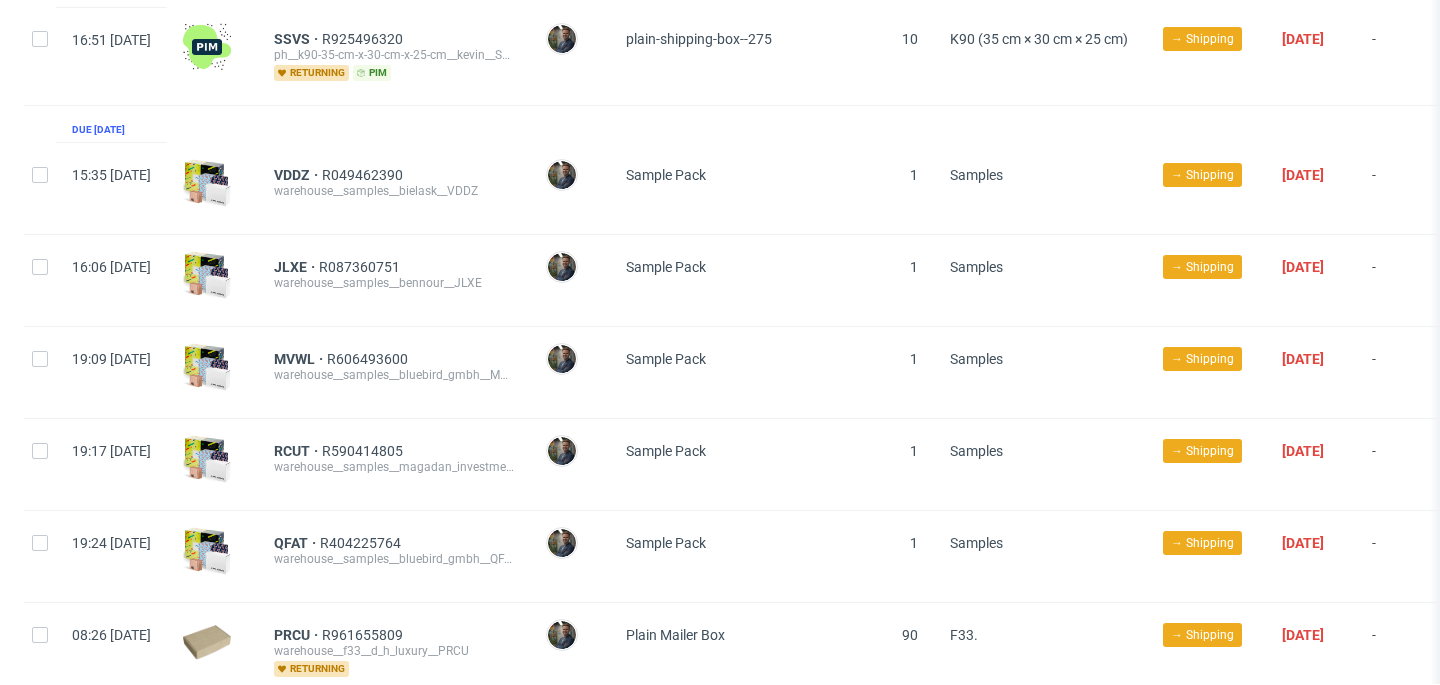 scroll, scrollTop: 0, scrollLeft: 0, axis: both 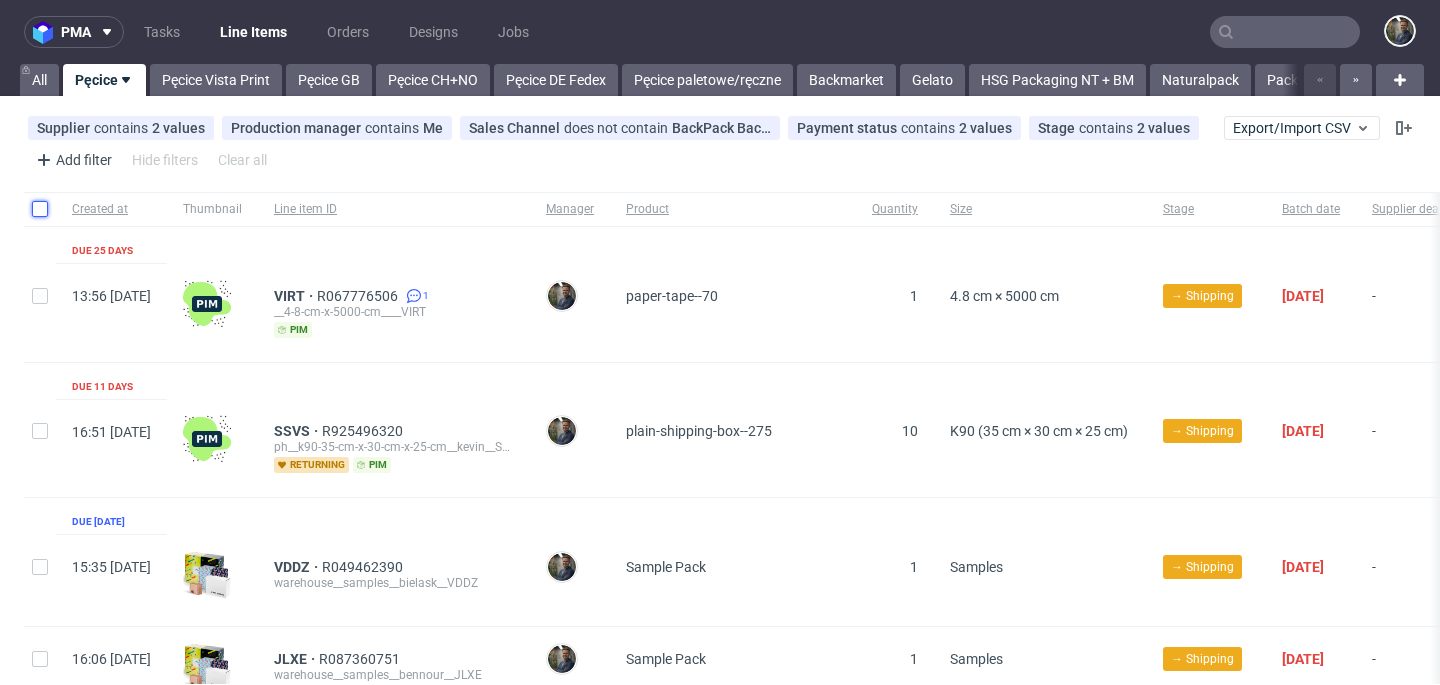 click at bounding box center (40, 209) 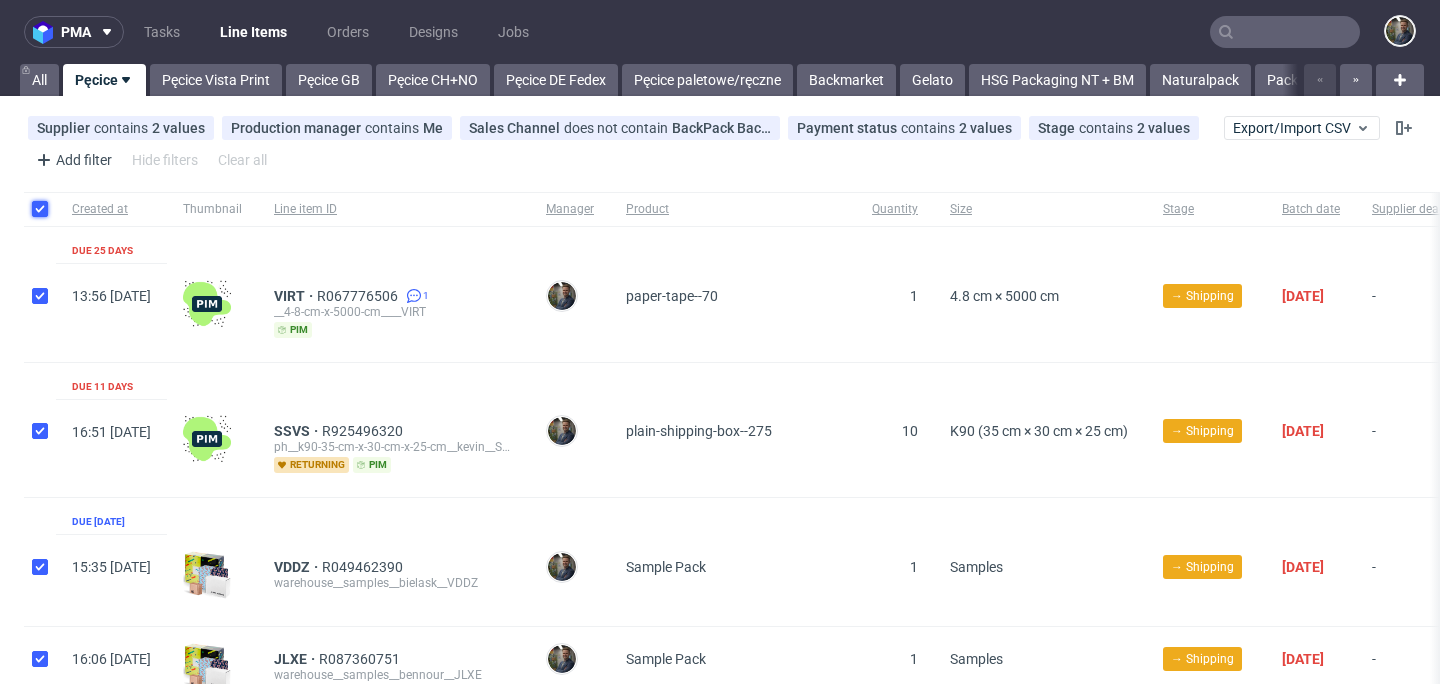 checkbox on "true" 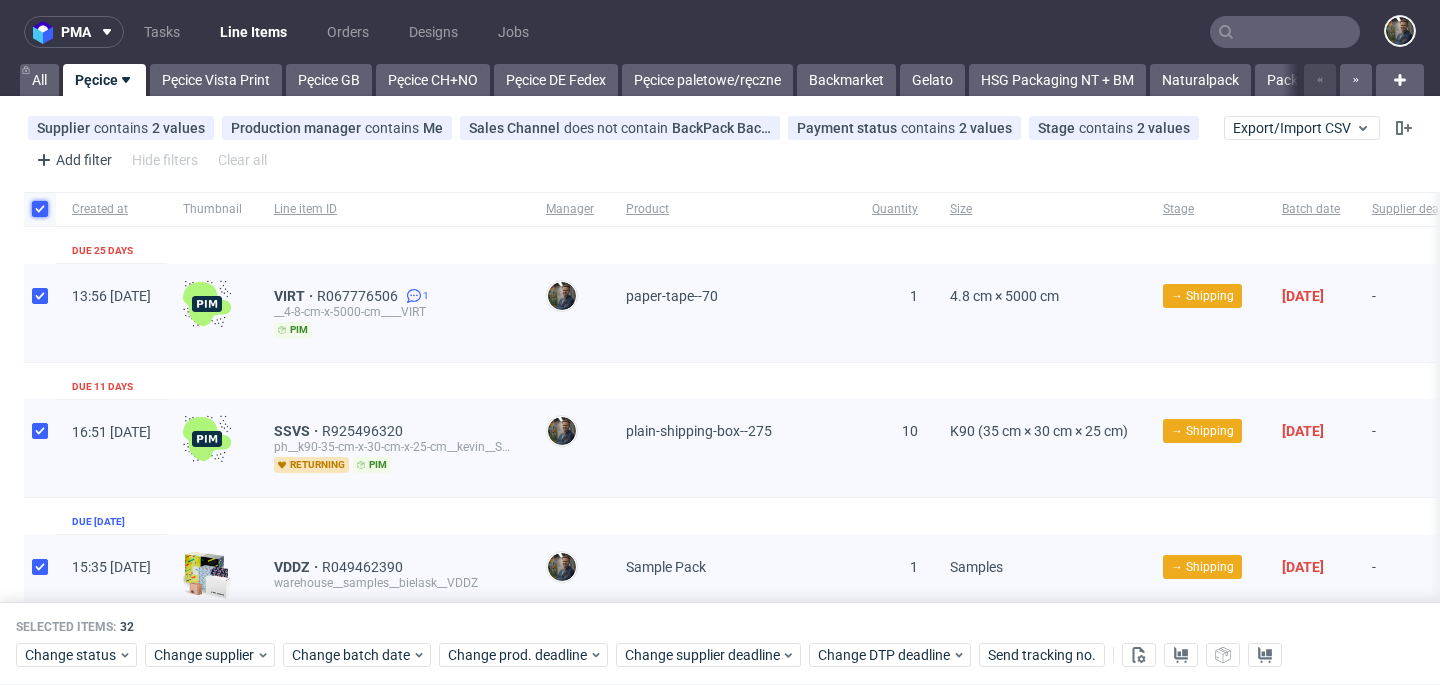 click at bounding box center [40, 209] 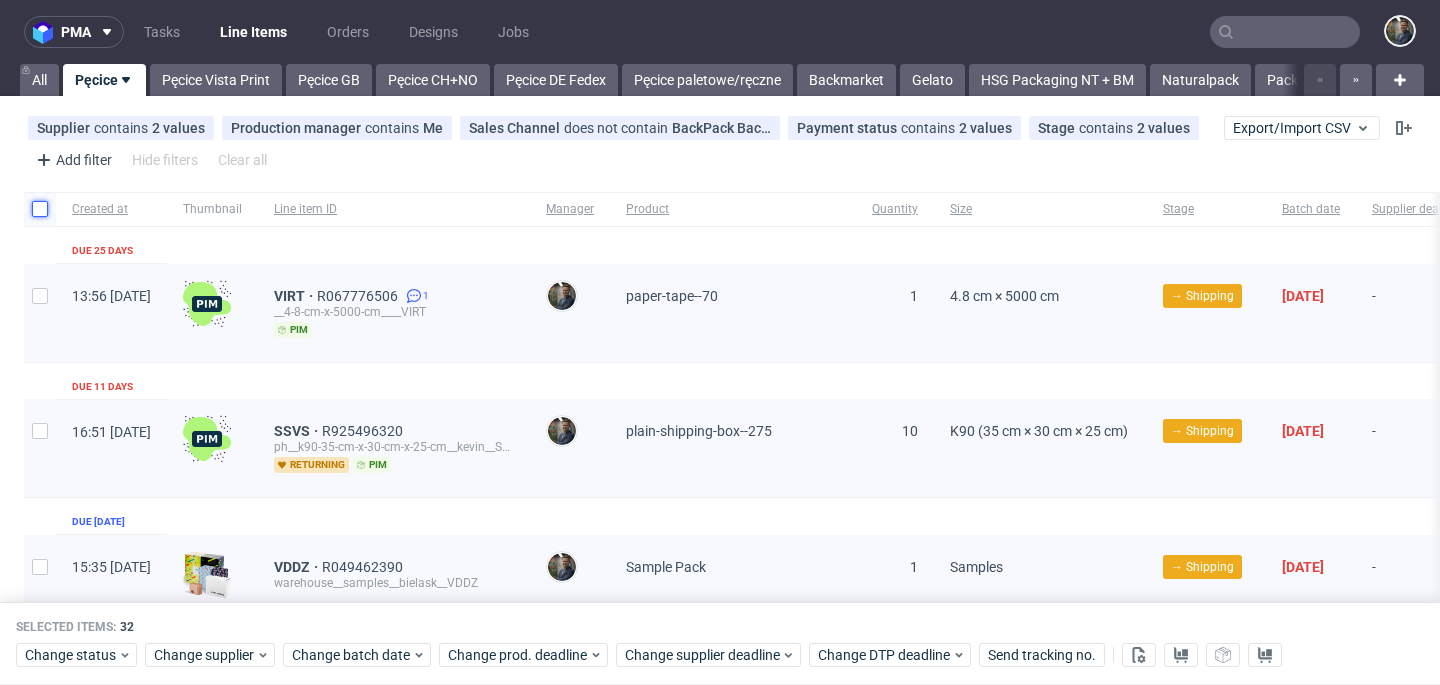 checkbox on "false" 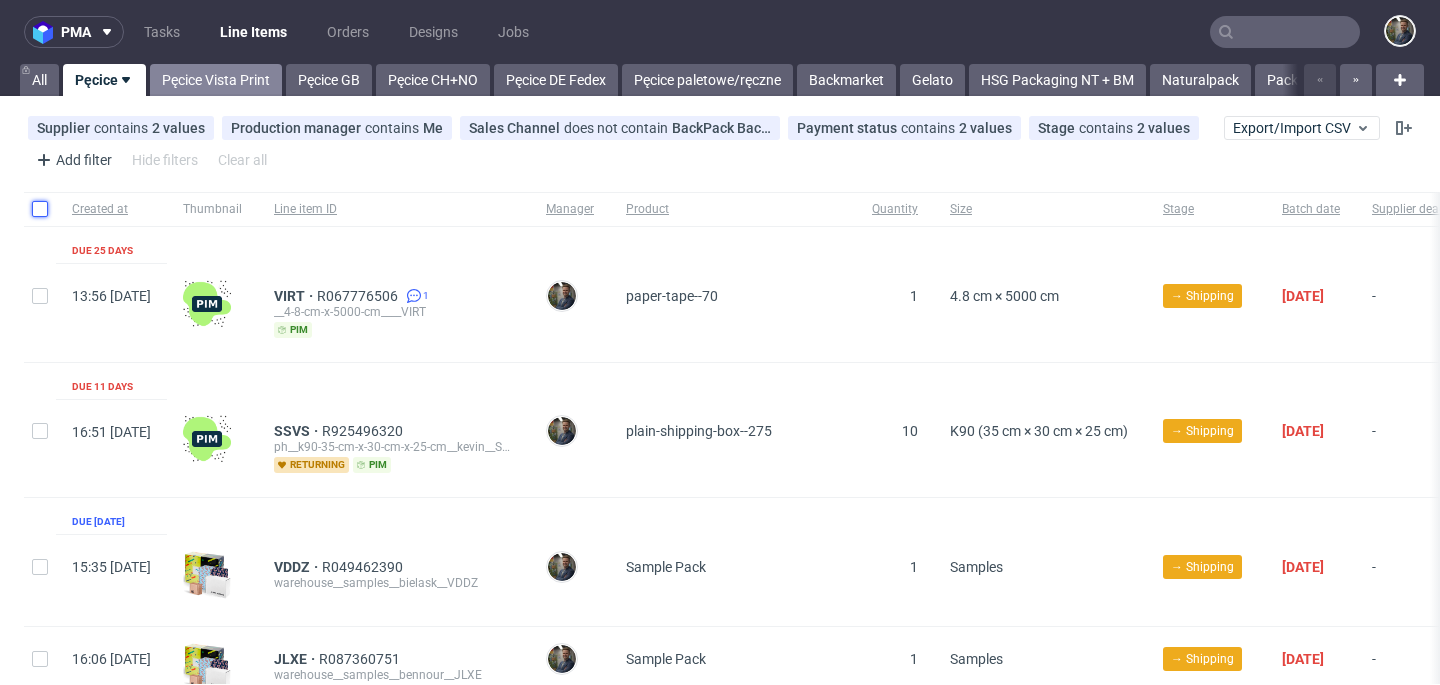 click on "Pęcice Vista Print" at bounding box center (216, 80) 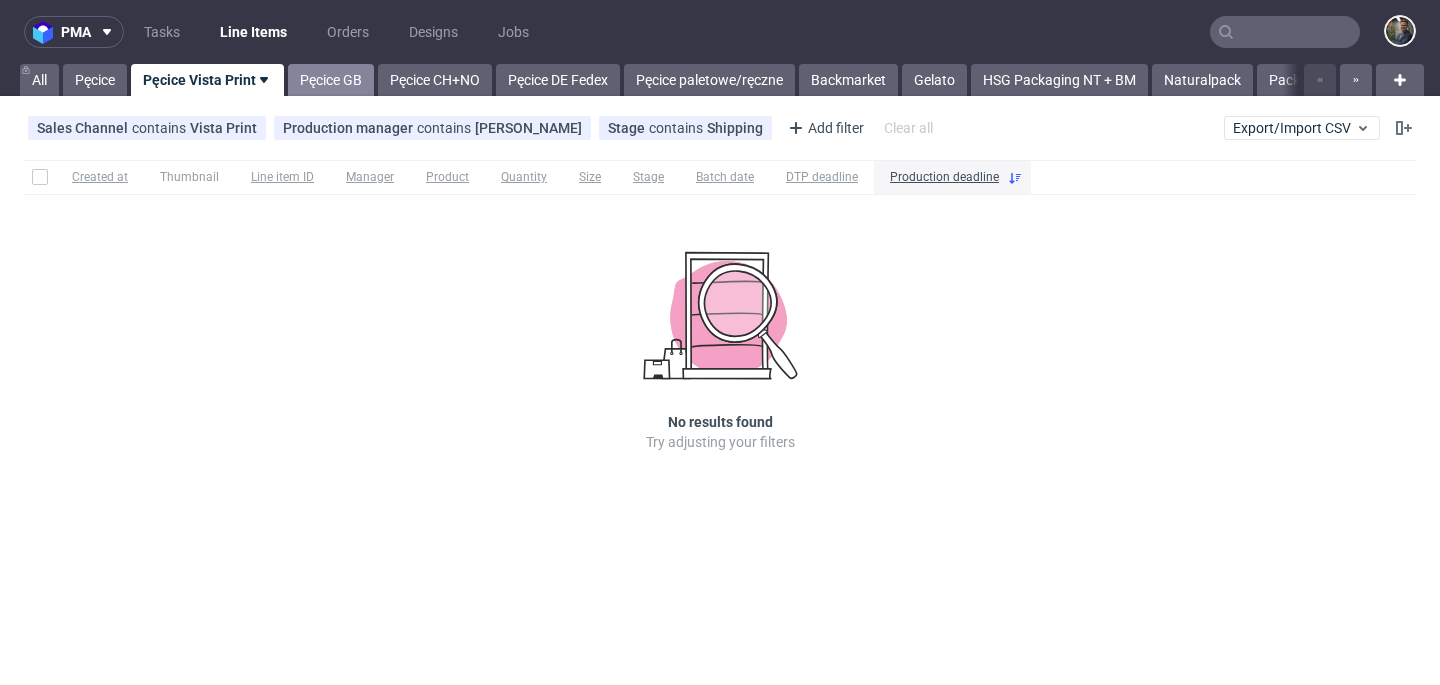 click on "Pęcice GB" at bounding box center [331, 80] 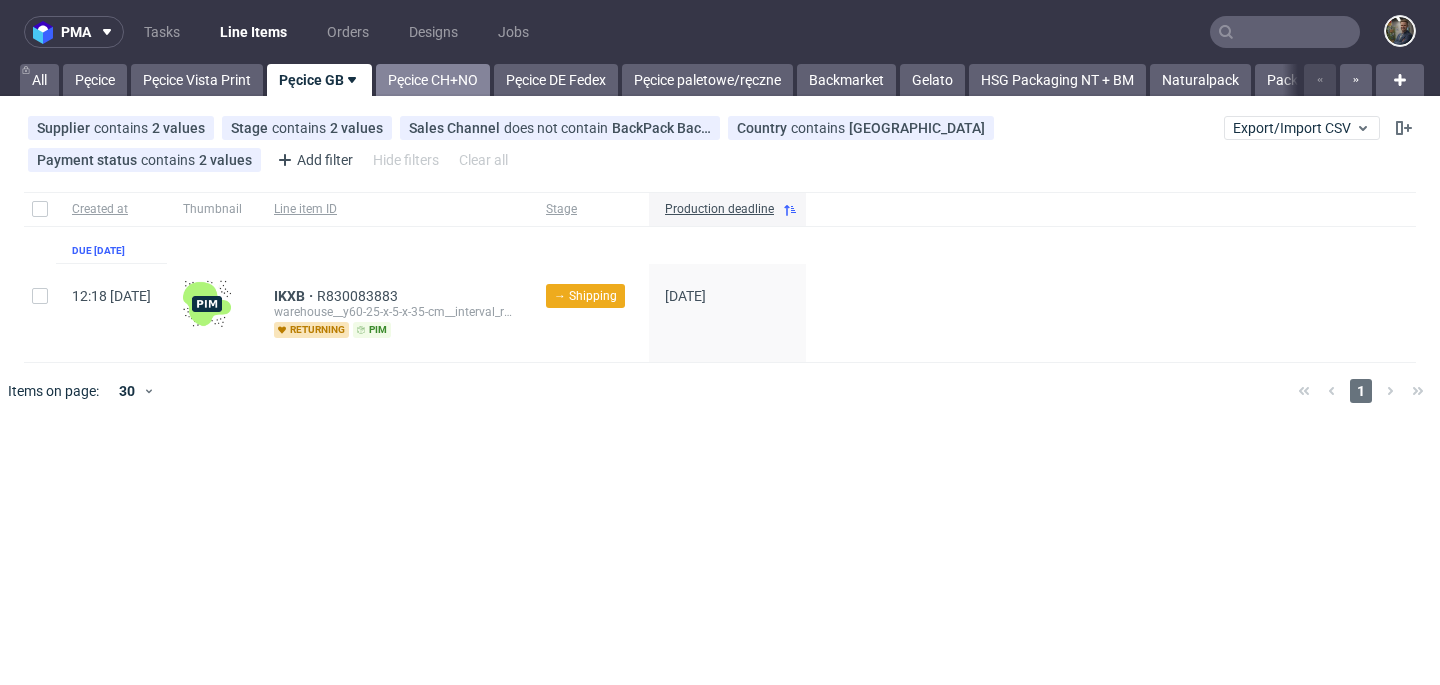 click on "Pęcice CH+NO" at bounding box center (433, 80) 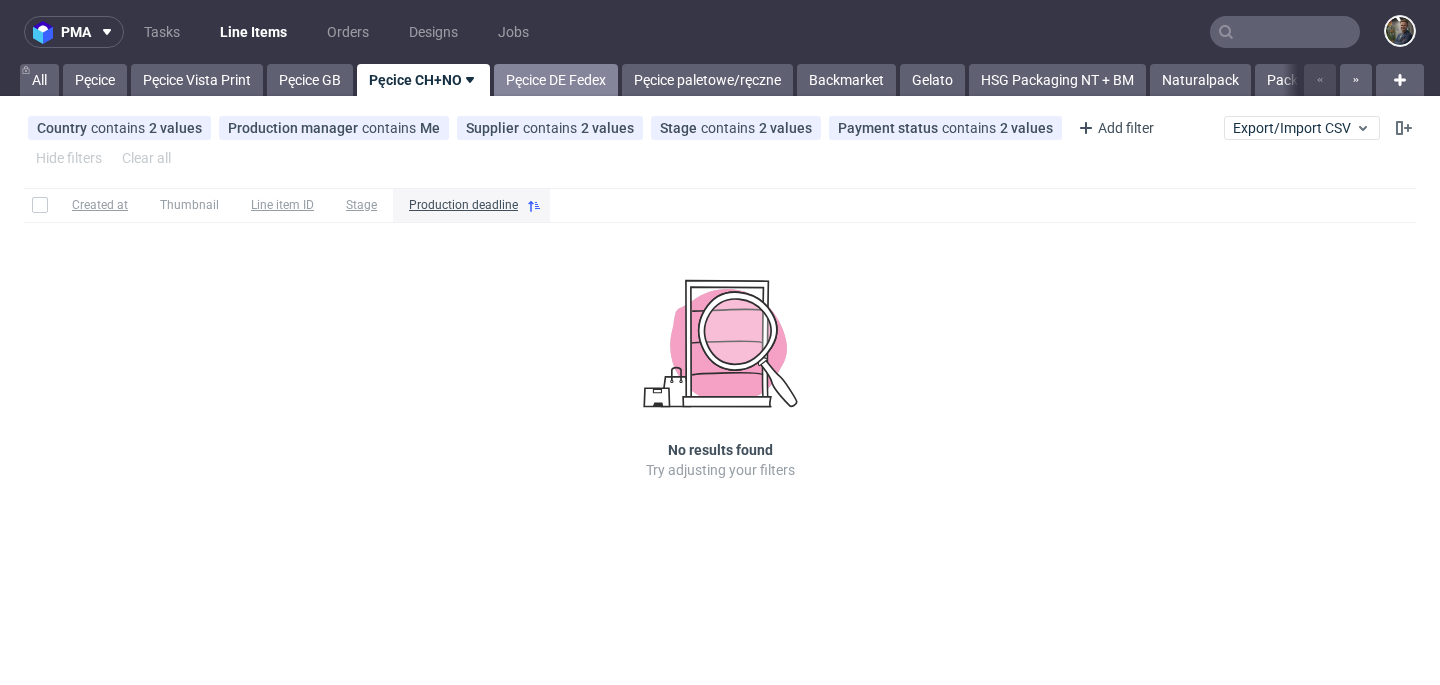 click on "Pęcice DE Fedex" at bounding box center (556, 80) 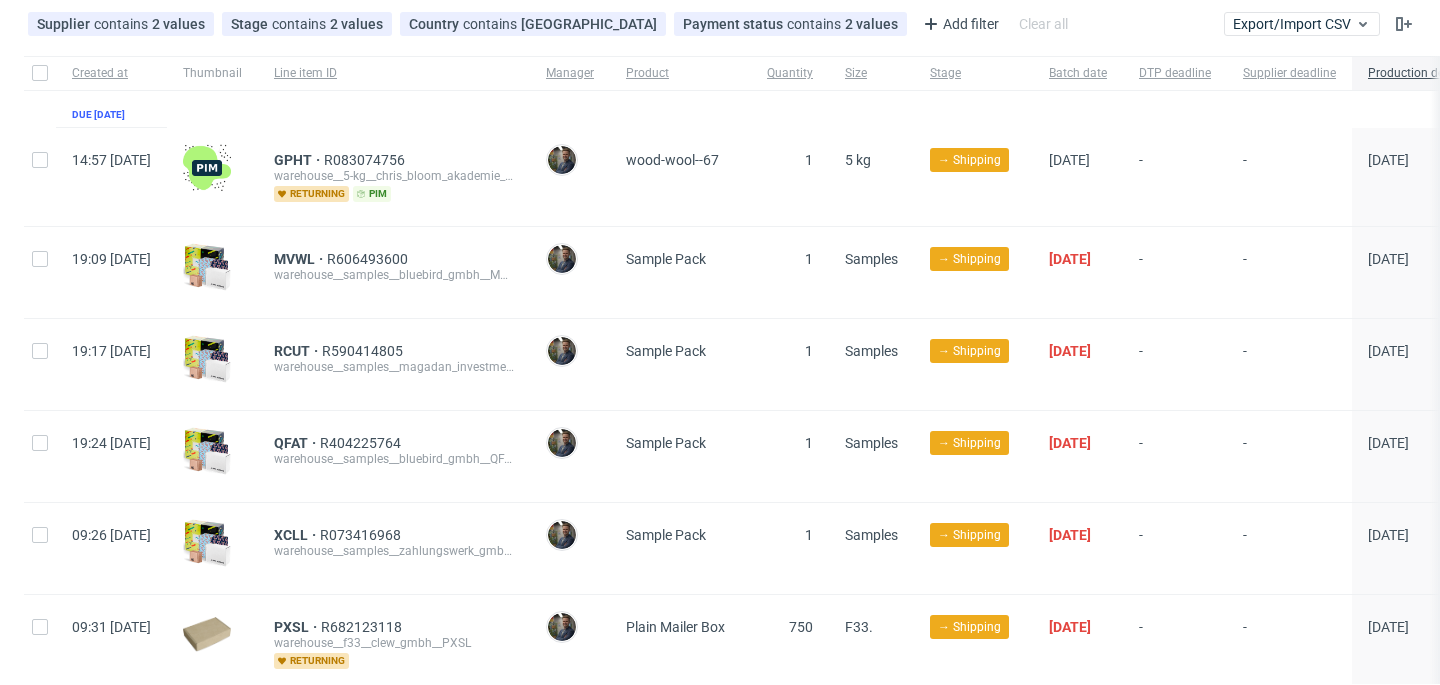 scroll, scrollTop: 0, scrollLeft: 0, axis: both 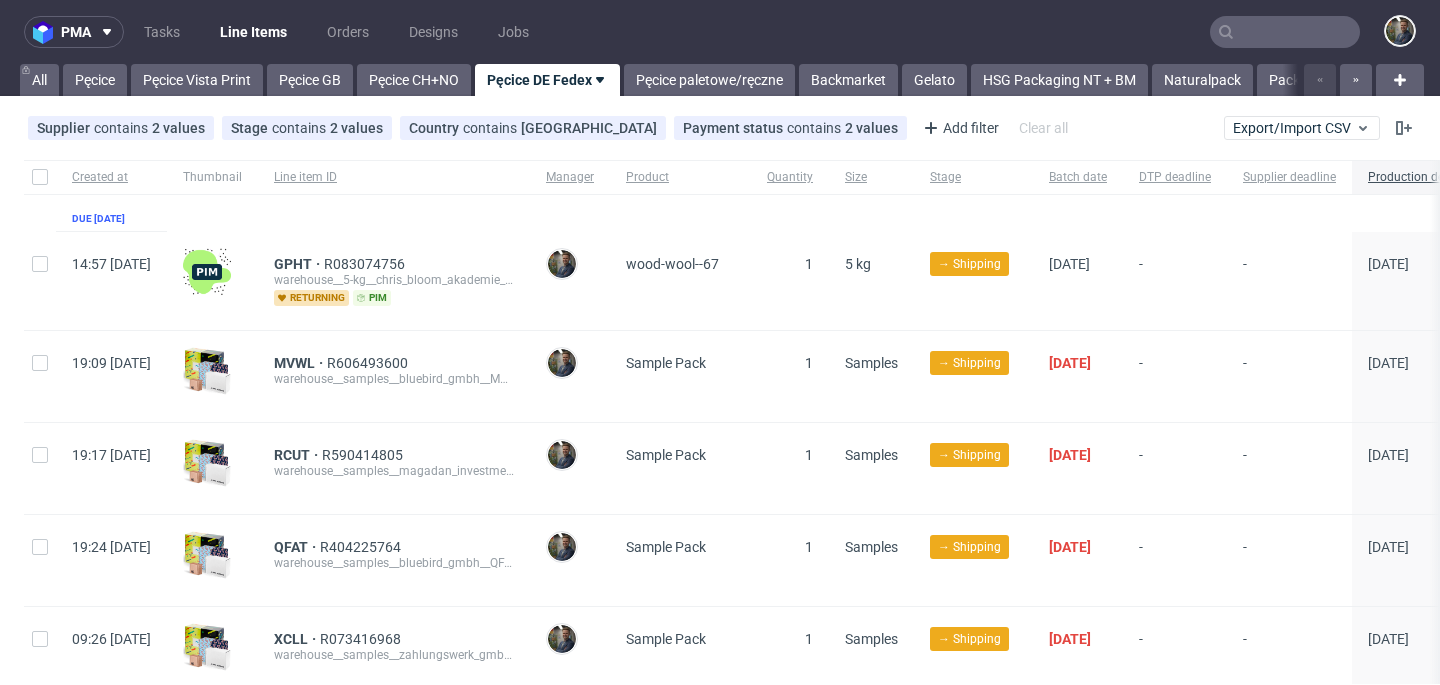 click on "pma Tasks Line Items Orders Designs Jobs" at bounding box center (720, 32) 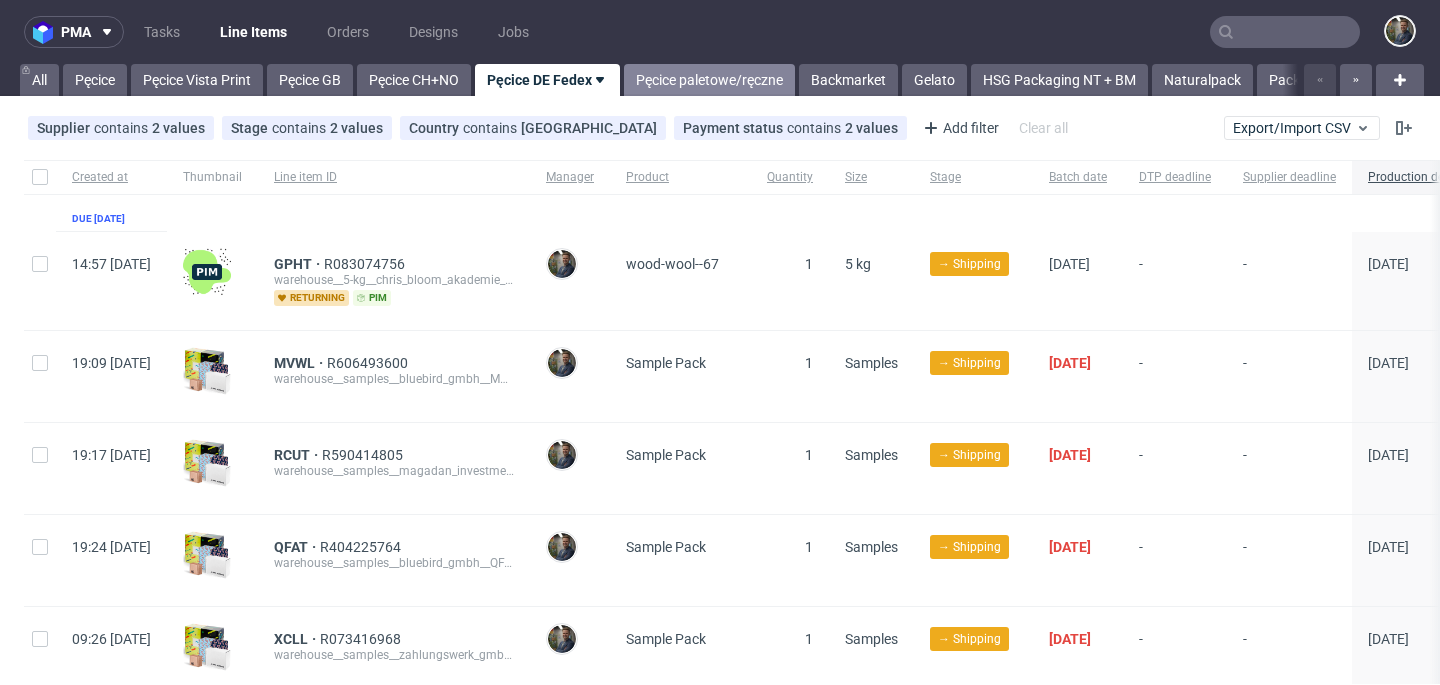 click on "Pęcice paletowe/ręczne" at bounding box center [709, 80] 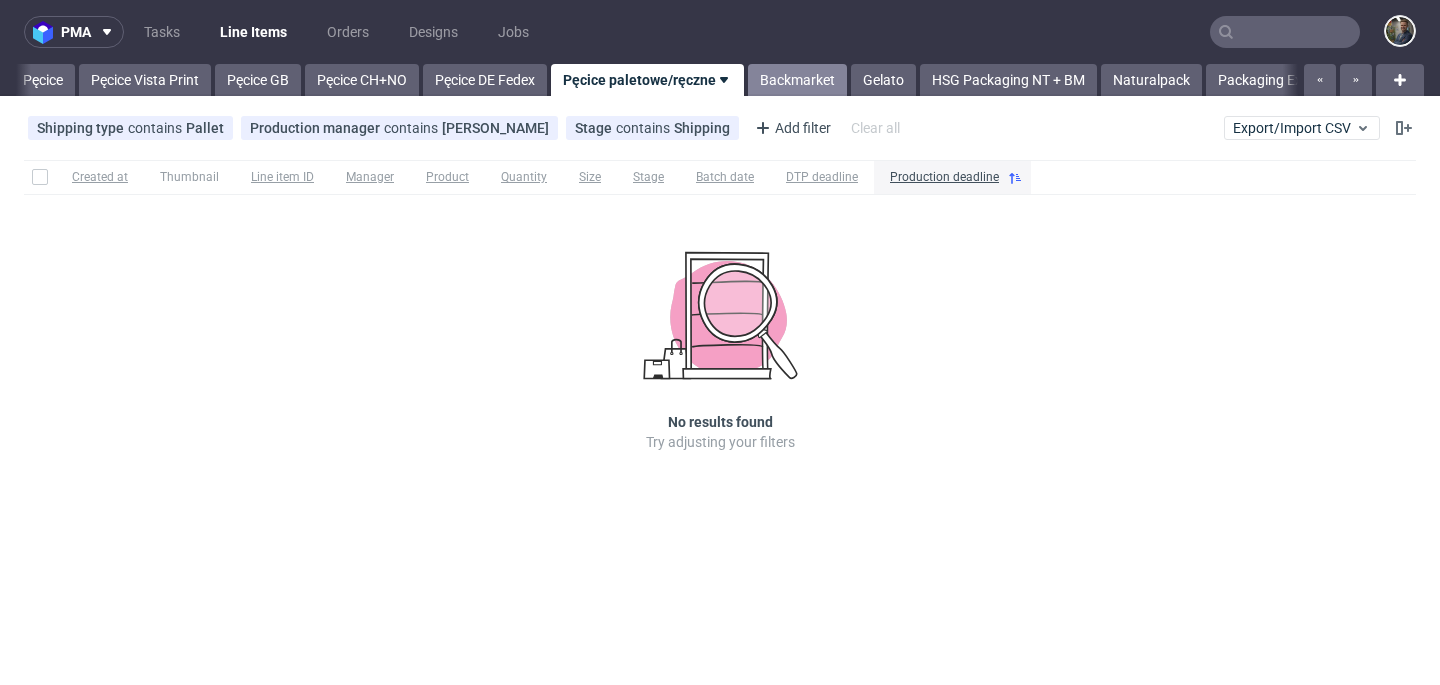 click on "Backmarket" at bounding box center (797, 80) 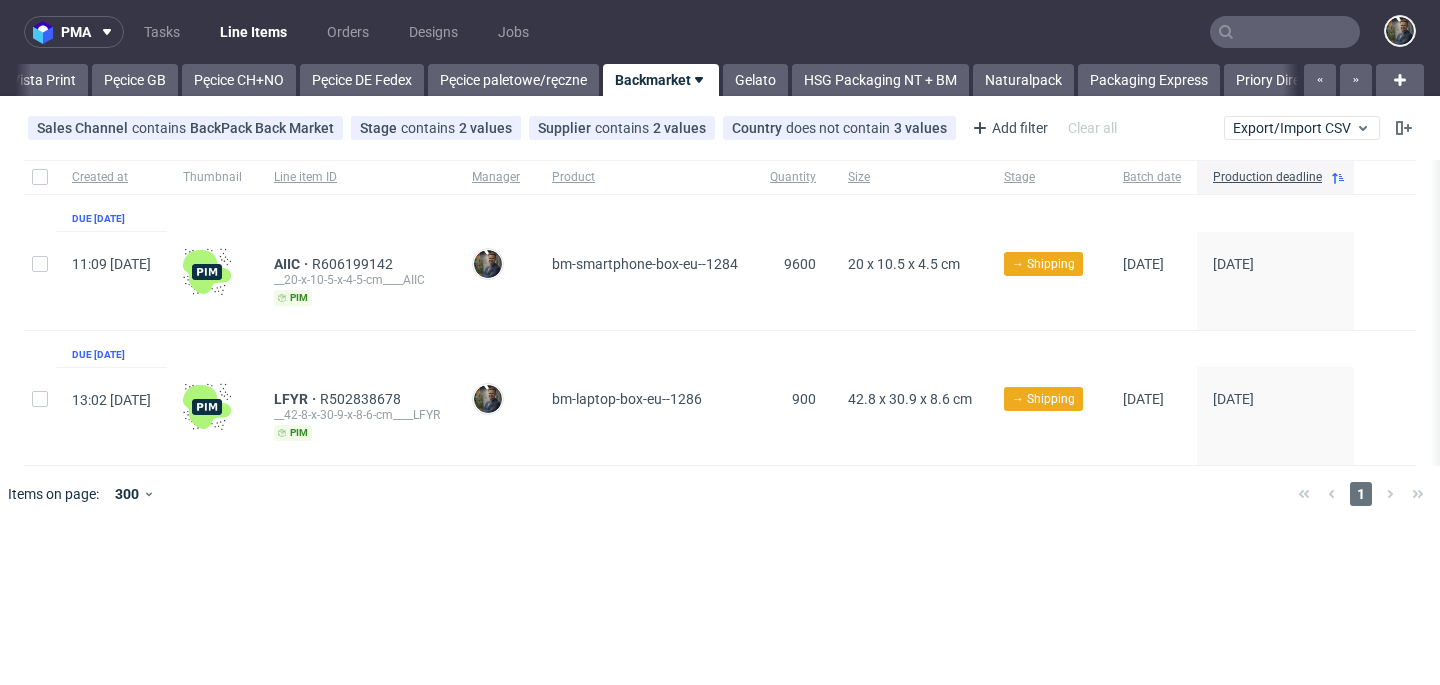scroll, scrollTop: 0, scrollLeft: 192, axis: horizontal 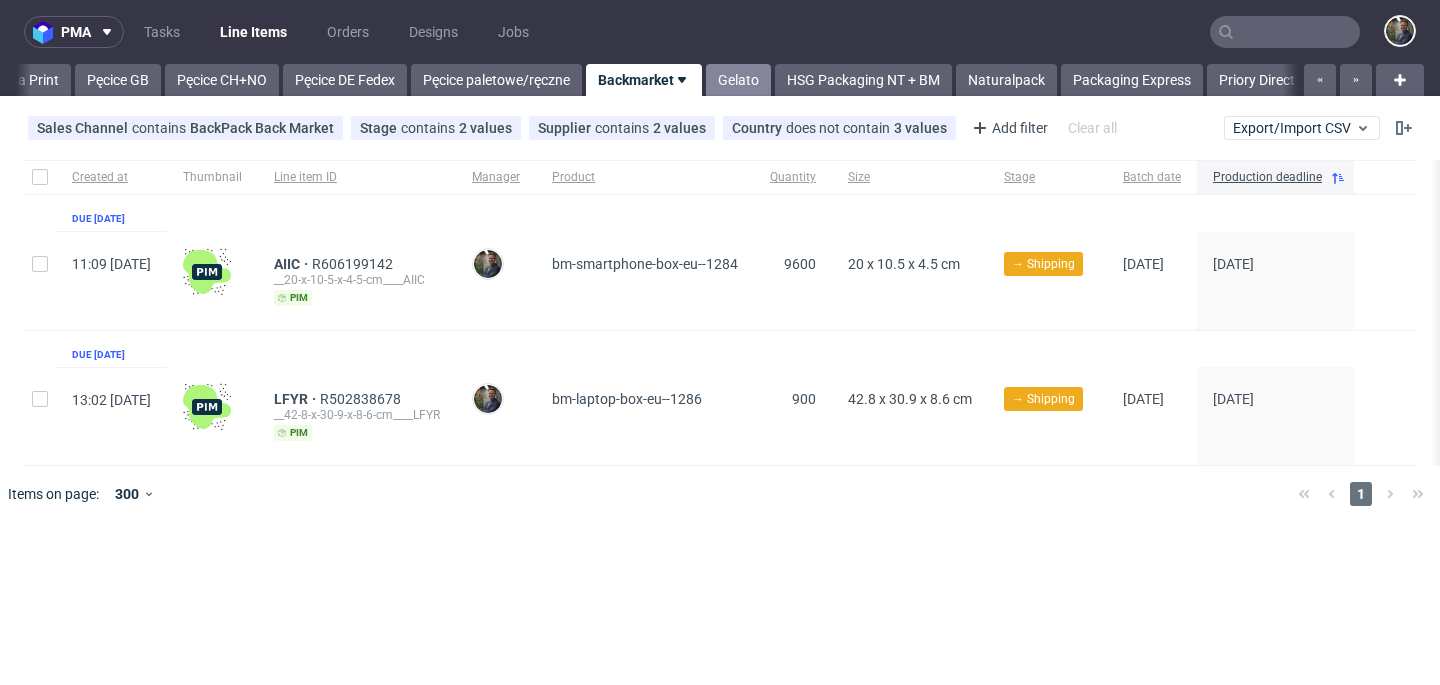 click on "Gelato" at bounding box center (738, 80) 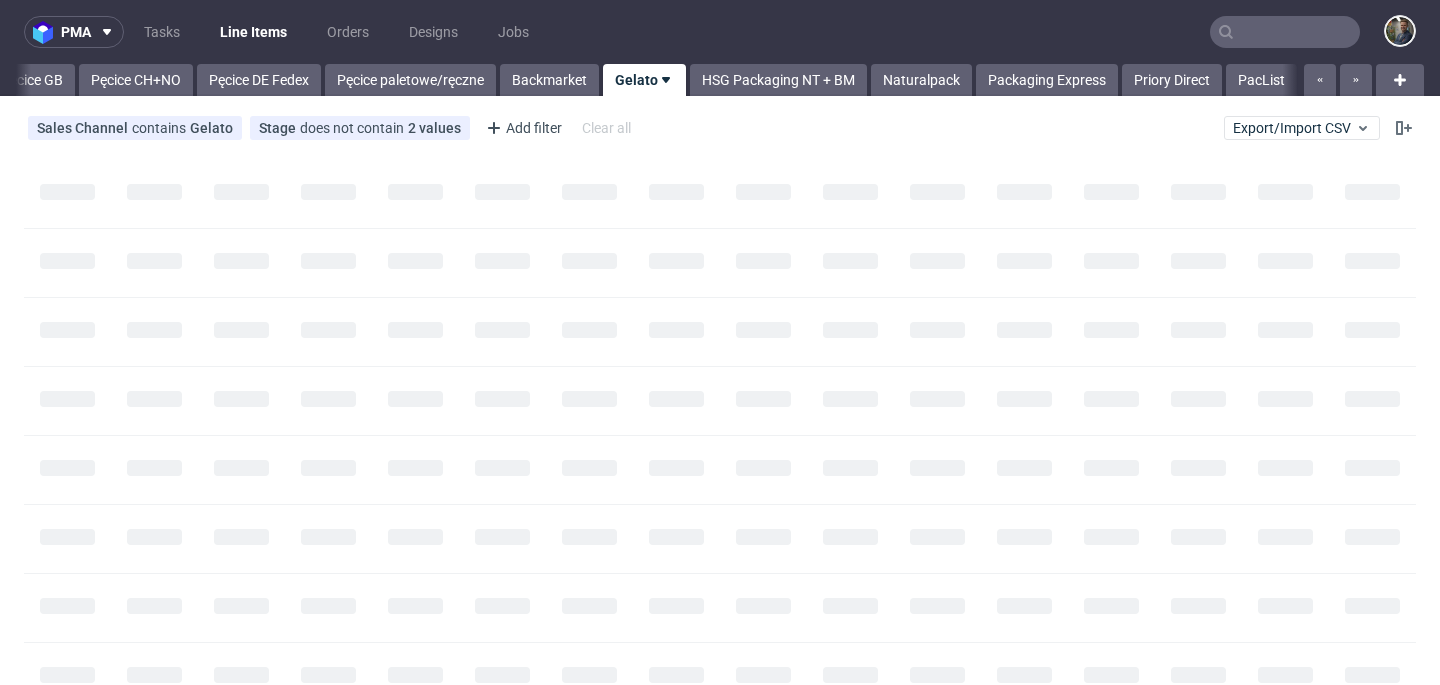 scroll, scrollTop: 0, scrollLeft: 285, axis: horizontal 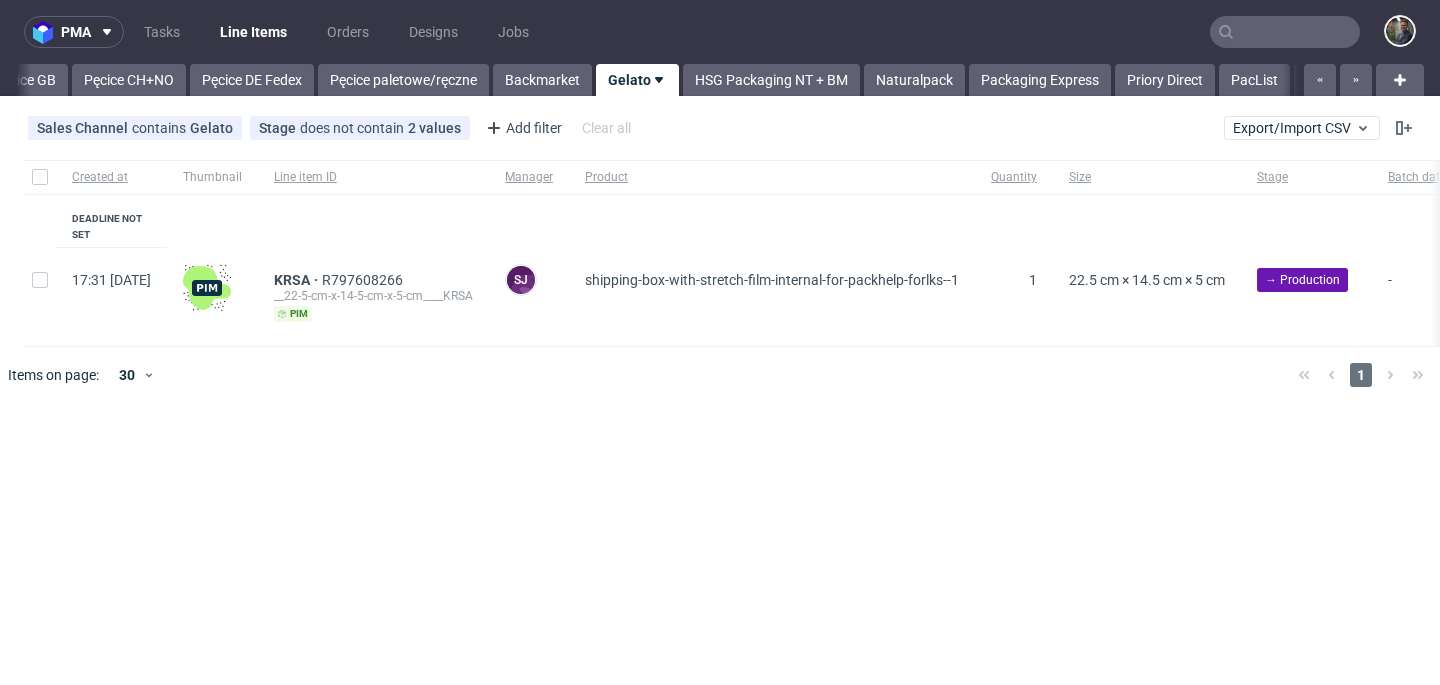 click on "HSG Packaging NT + BM" at bounding box center (771, 80) 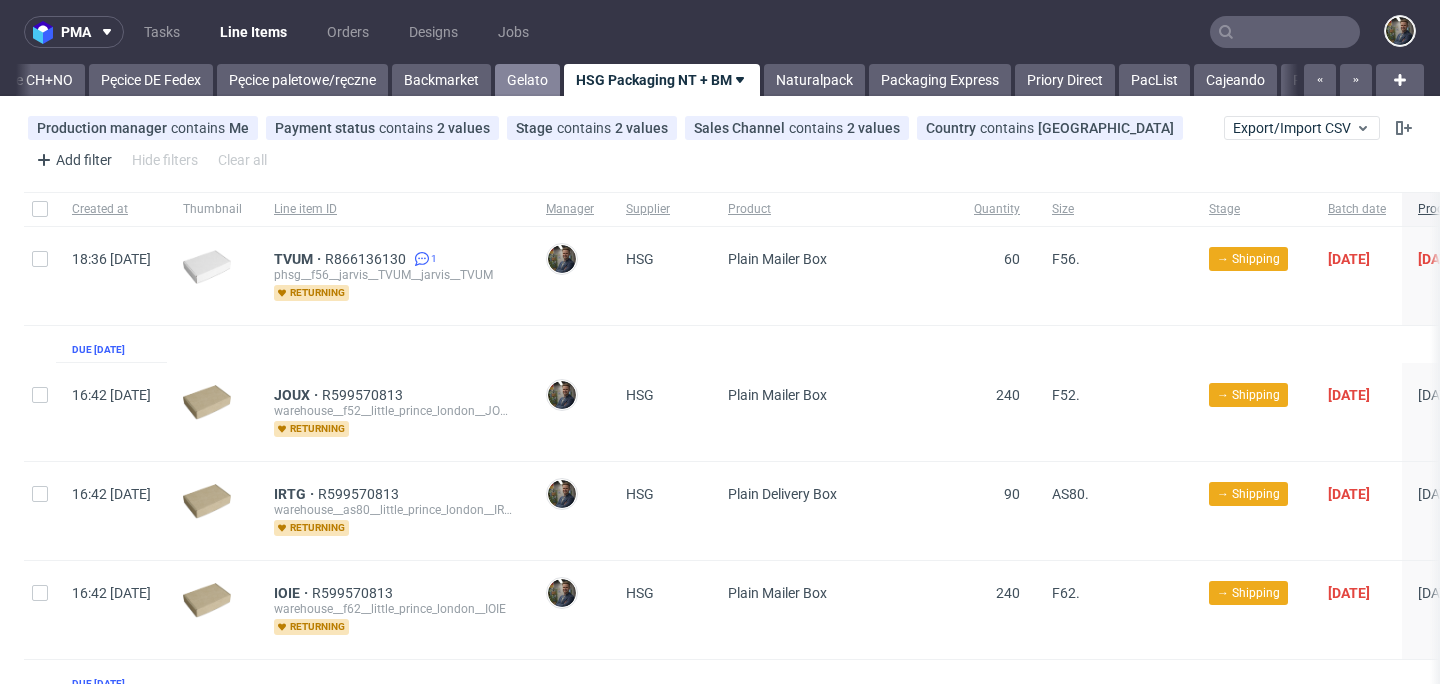 scroll, scrollTop: 0, scrollLeft: 410, axis: horizontal 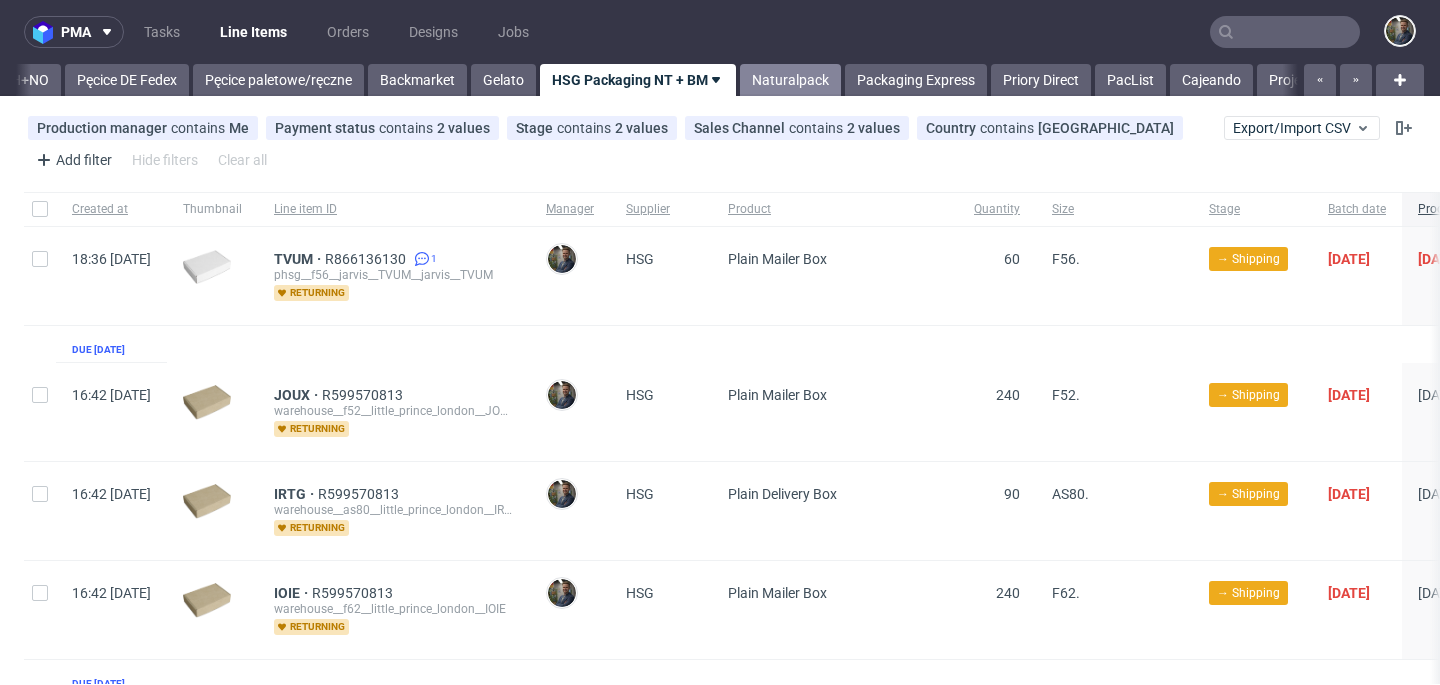 click on "Naturalpack" at bounding box center (790, 80) 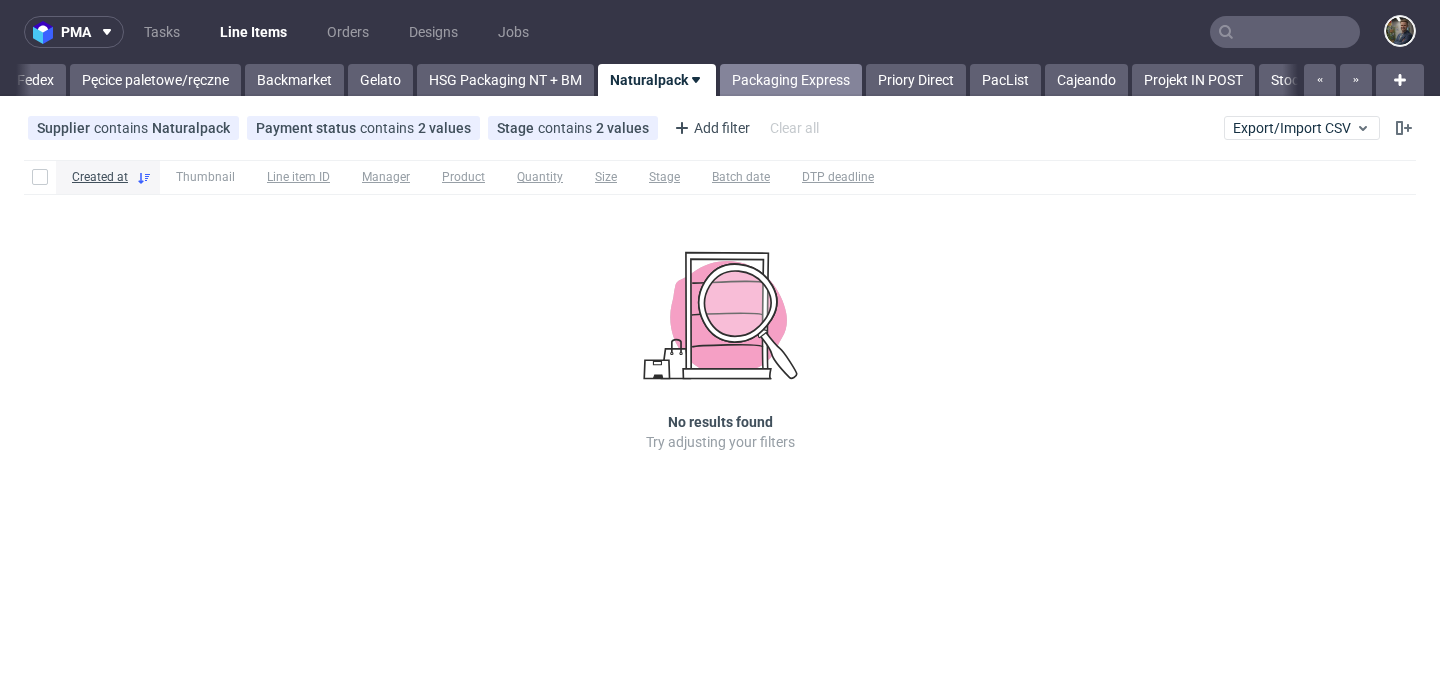 scroll, scrollTop: 0, scrollLeft: 545, axis: horizontal 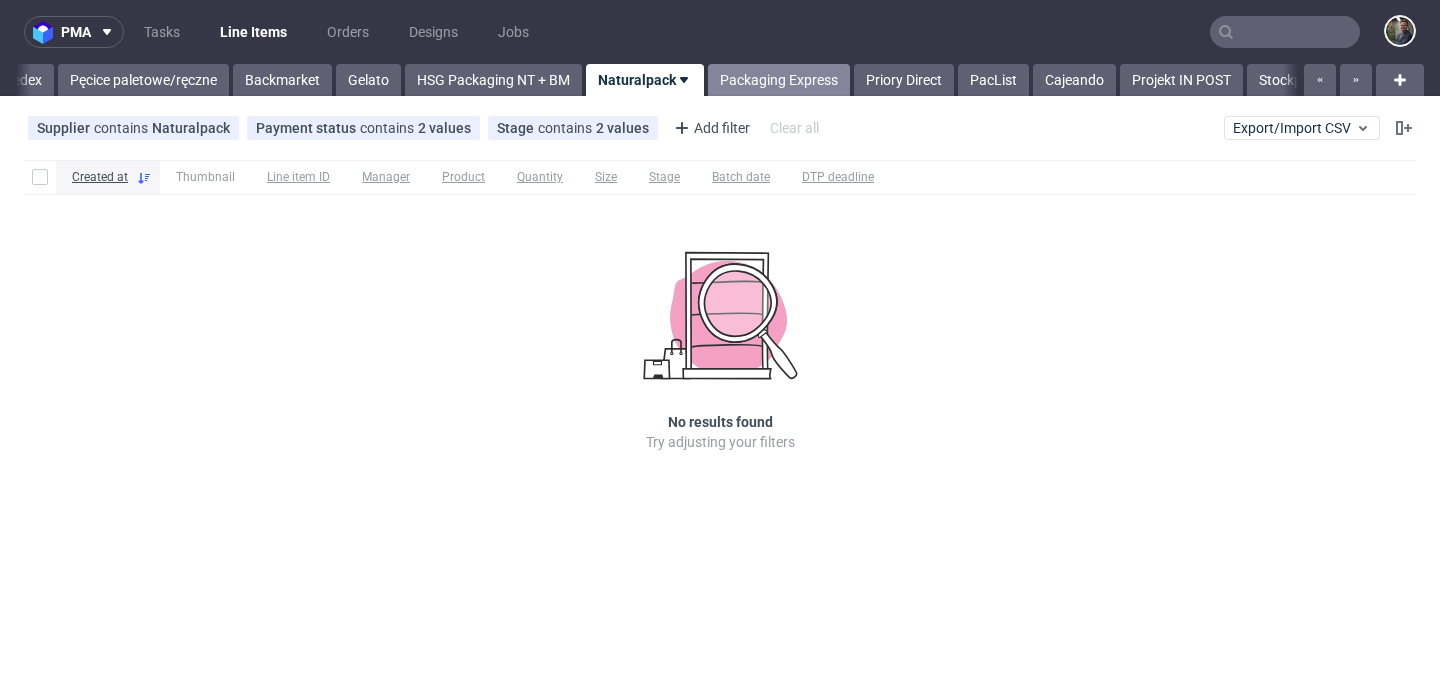 click on "Packaging Express" at bounding box center [779, 80] 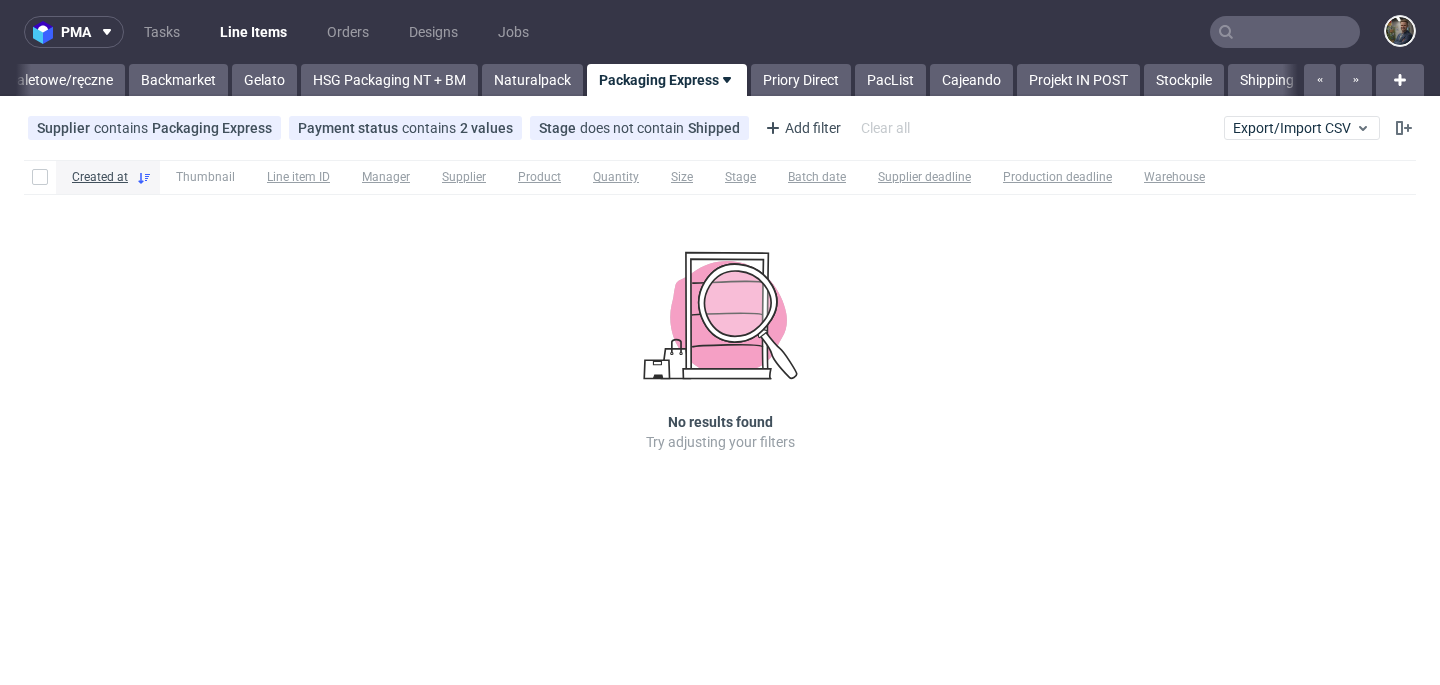 scroll, scrollTop: 0, scrollLeft: 670, axis: horizontal 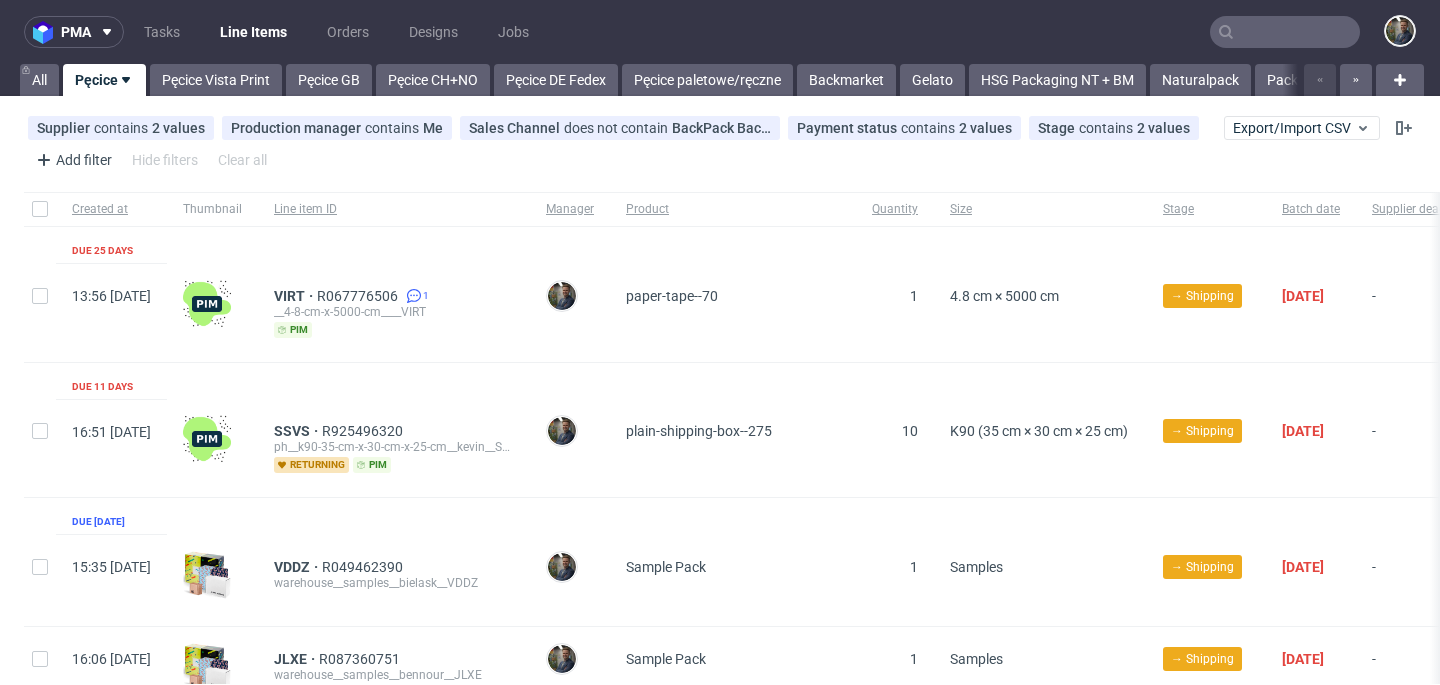 click at bounding box center [1285, 32] 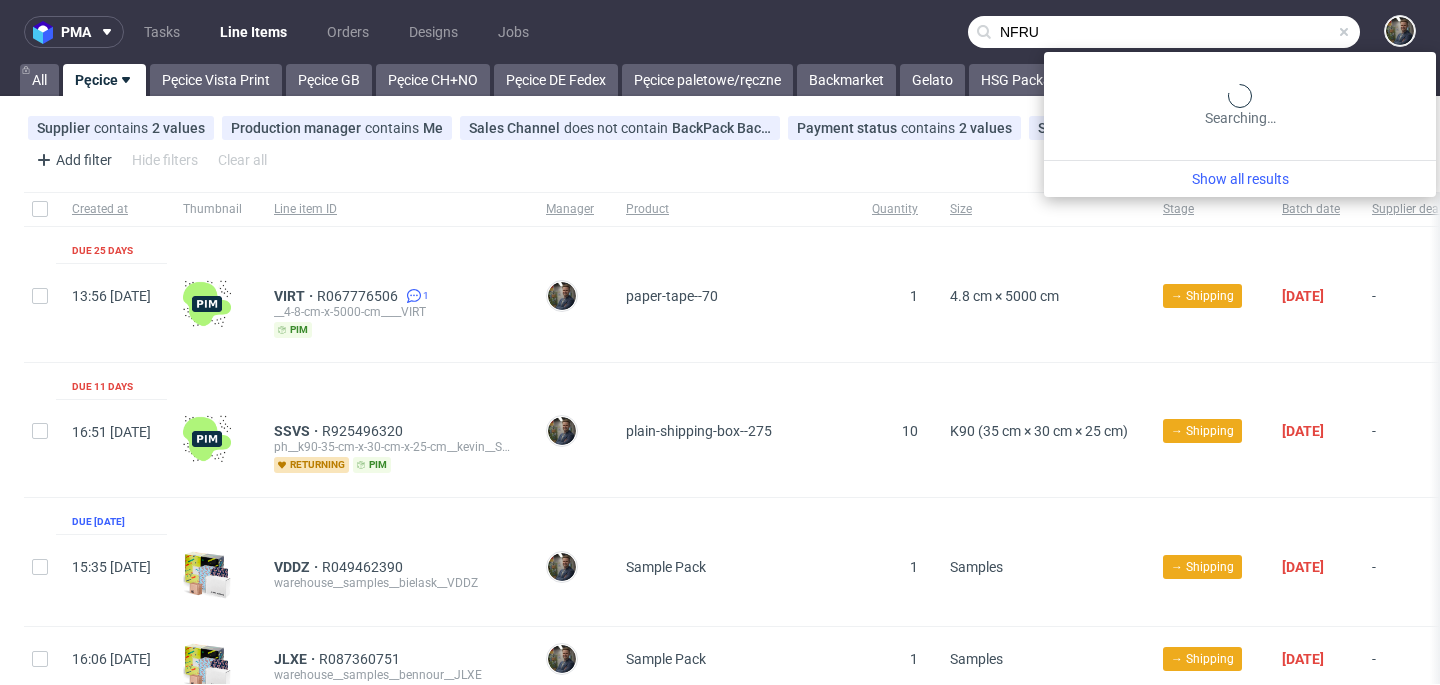 type on "NFRU" 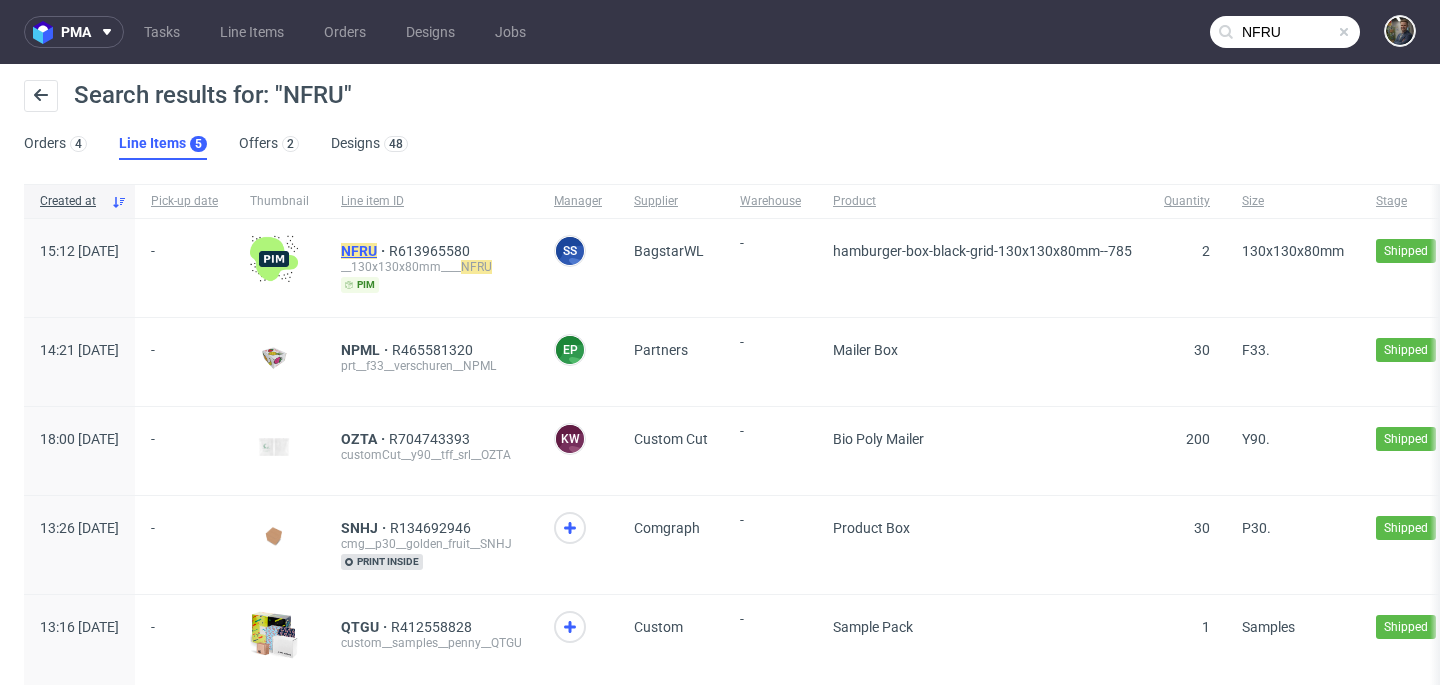 click on "NFRU" 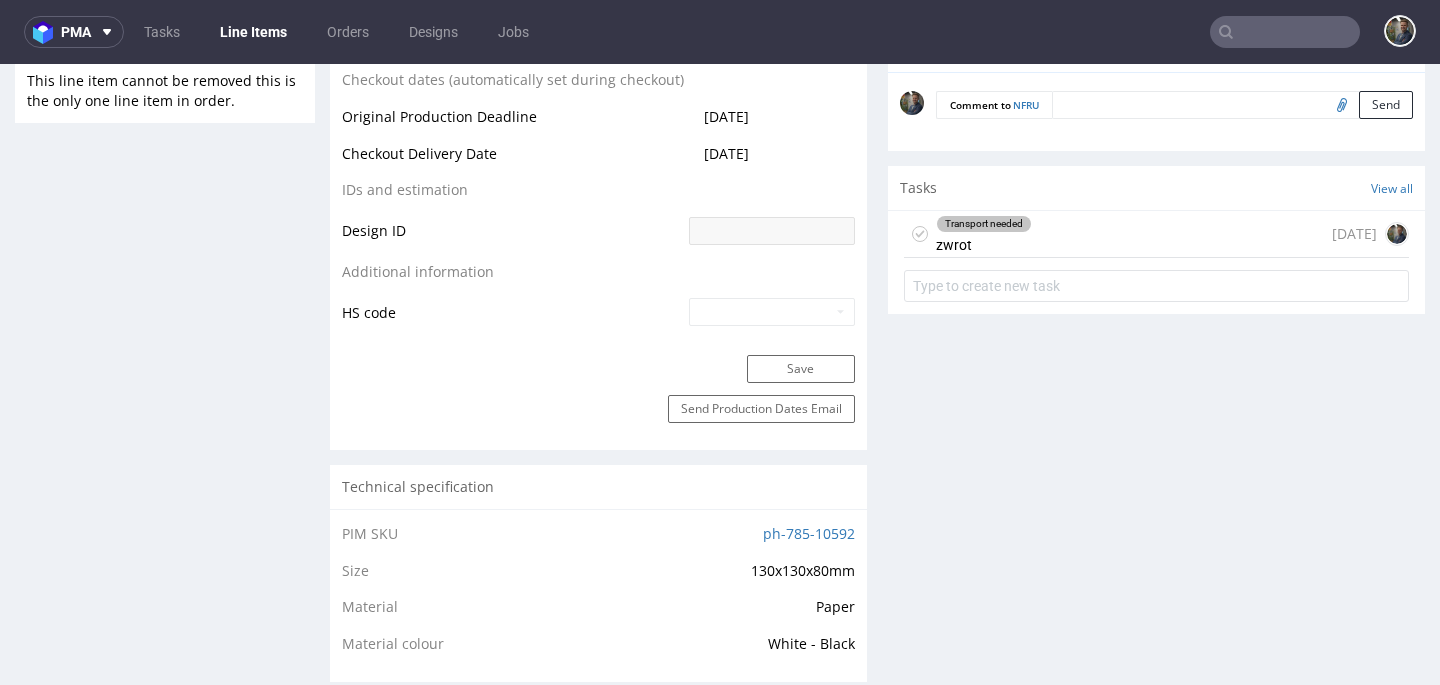 scroll, scrollTop: 1038, scrollLeft: 0, axis: vertical 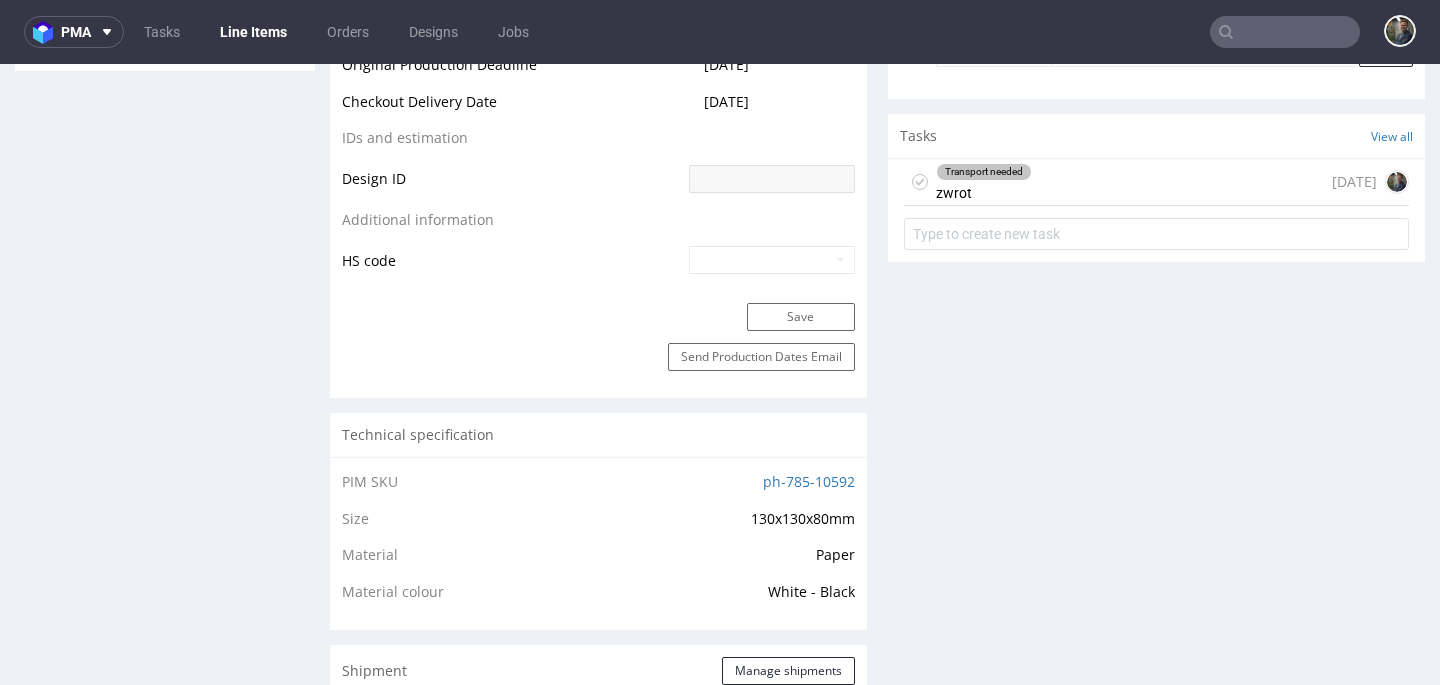 click on "Transport needed zwrot 6 days ago" at bounding box center (1156, 182) 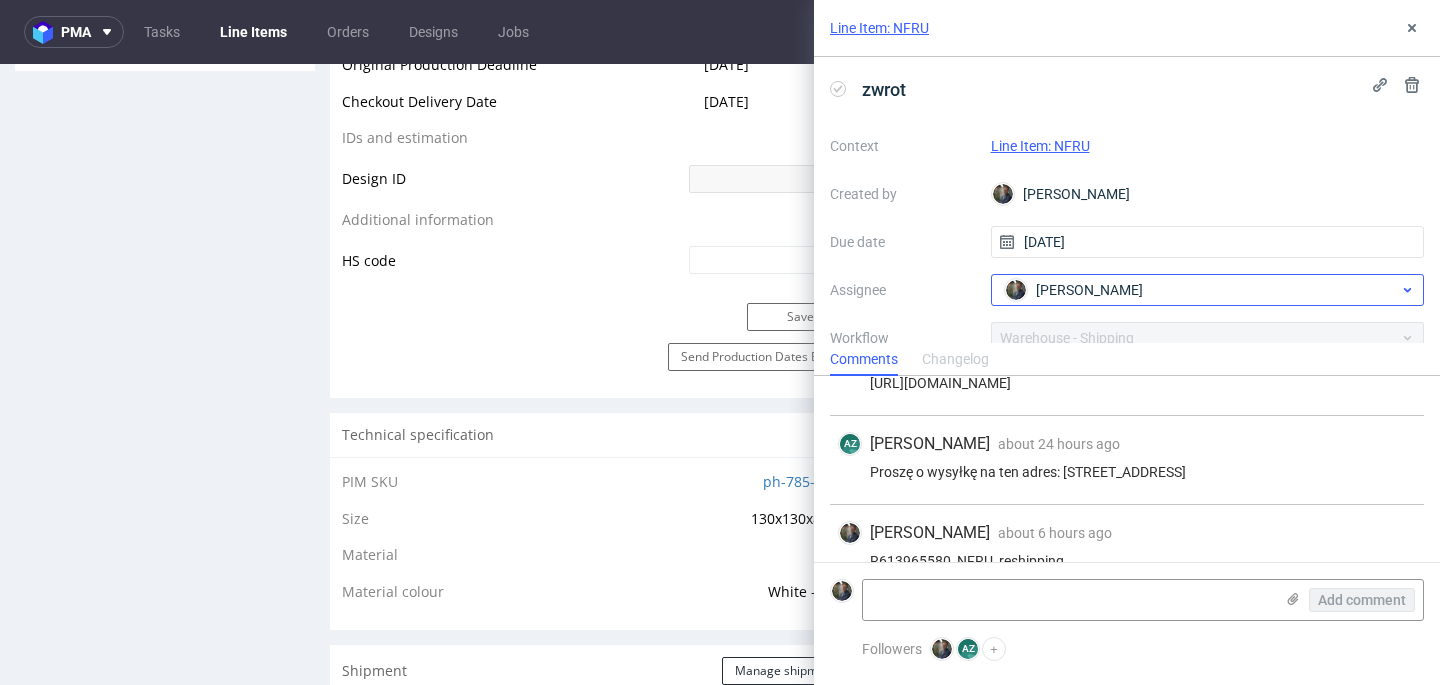 scroll, scrollTop: 95, scrollLeft: 0, axis: vertical 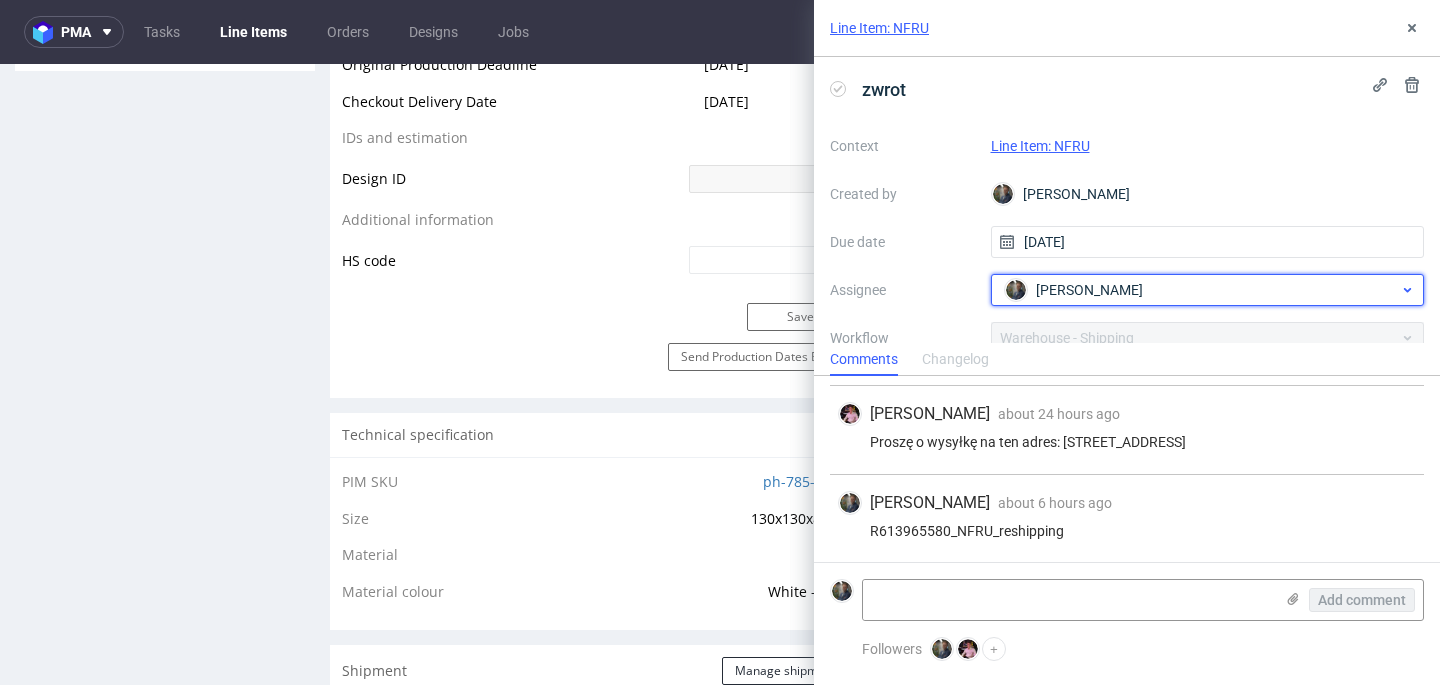 click on "[PERSON_NAME]" at bounding box center (1089, 290) 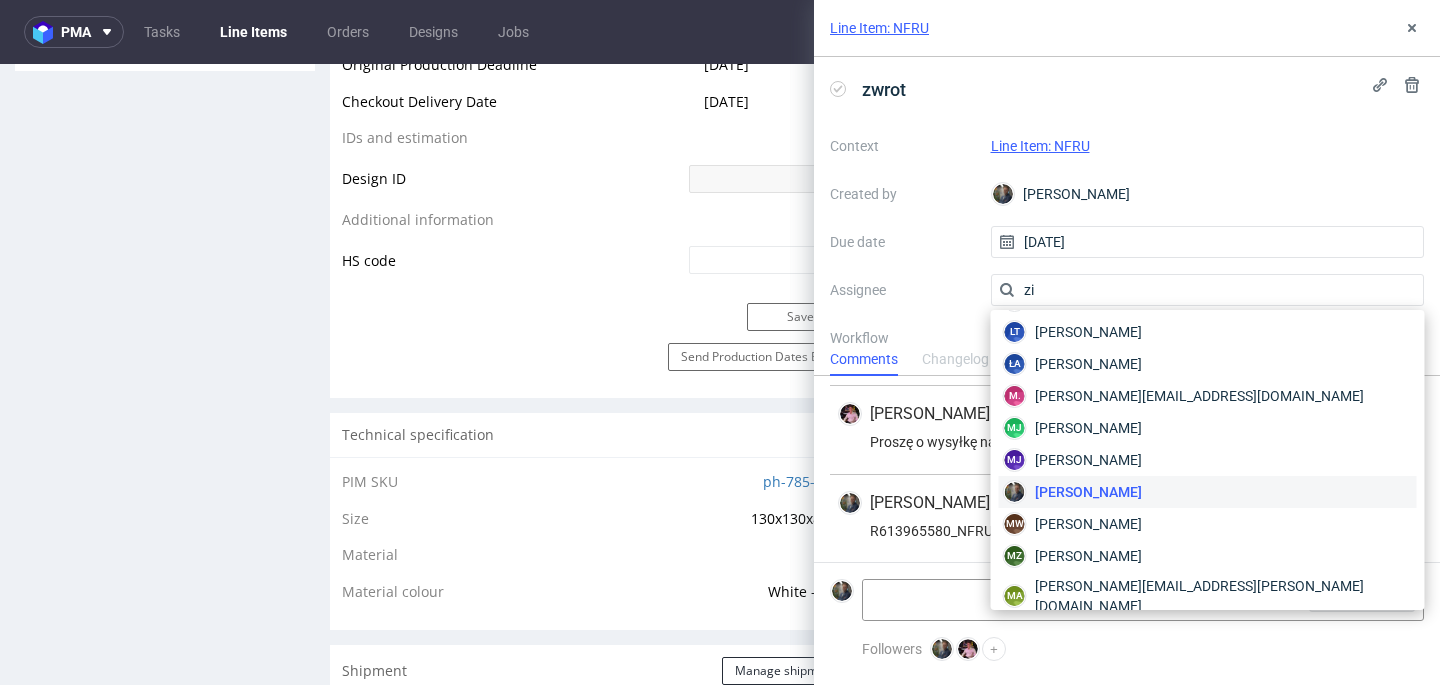 scroll, scrollTop: 0, scrollLeft: 0, axis: both 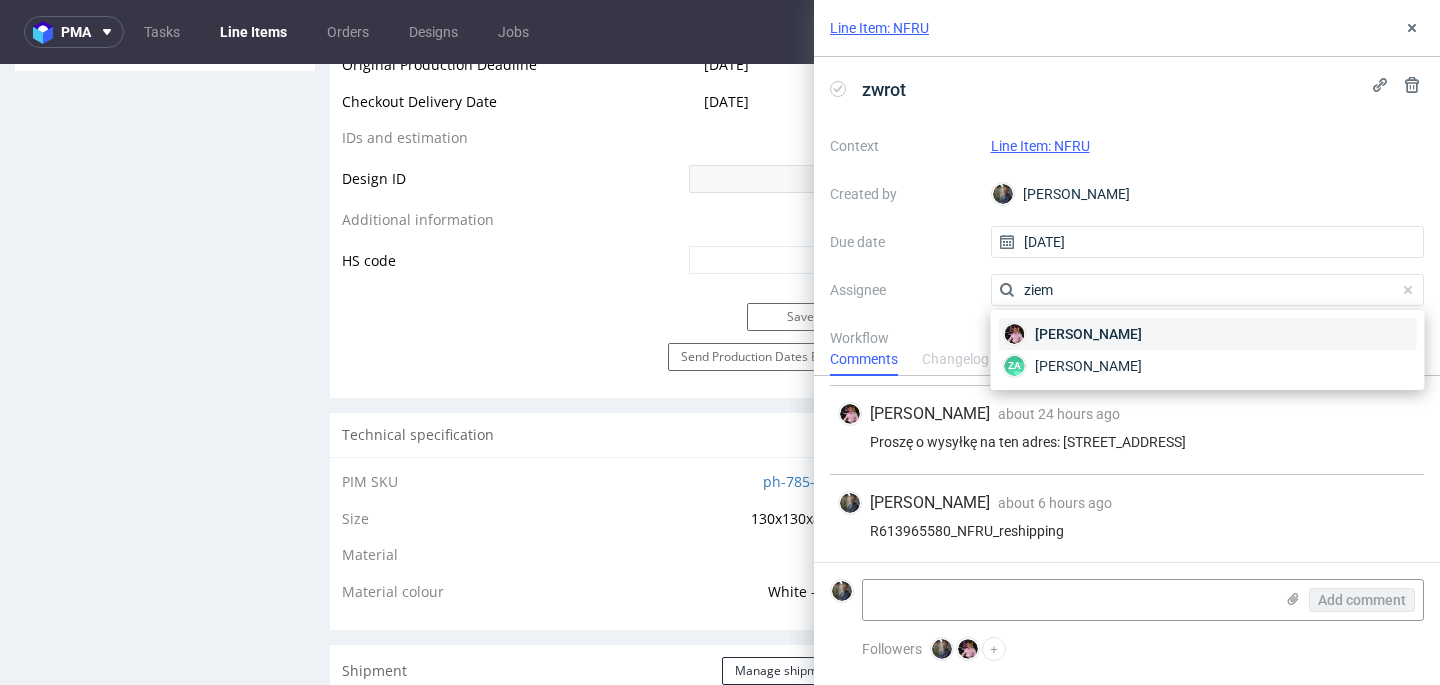 type on "ziem" 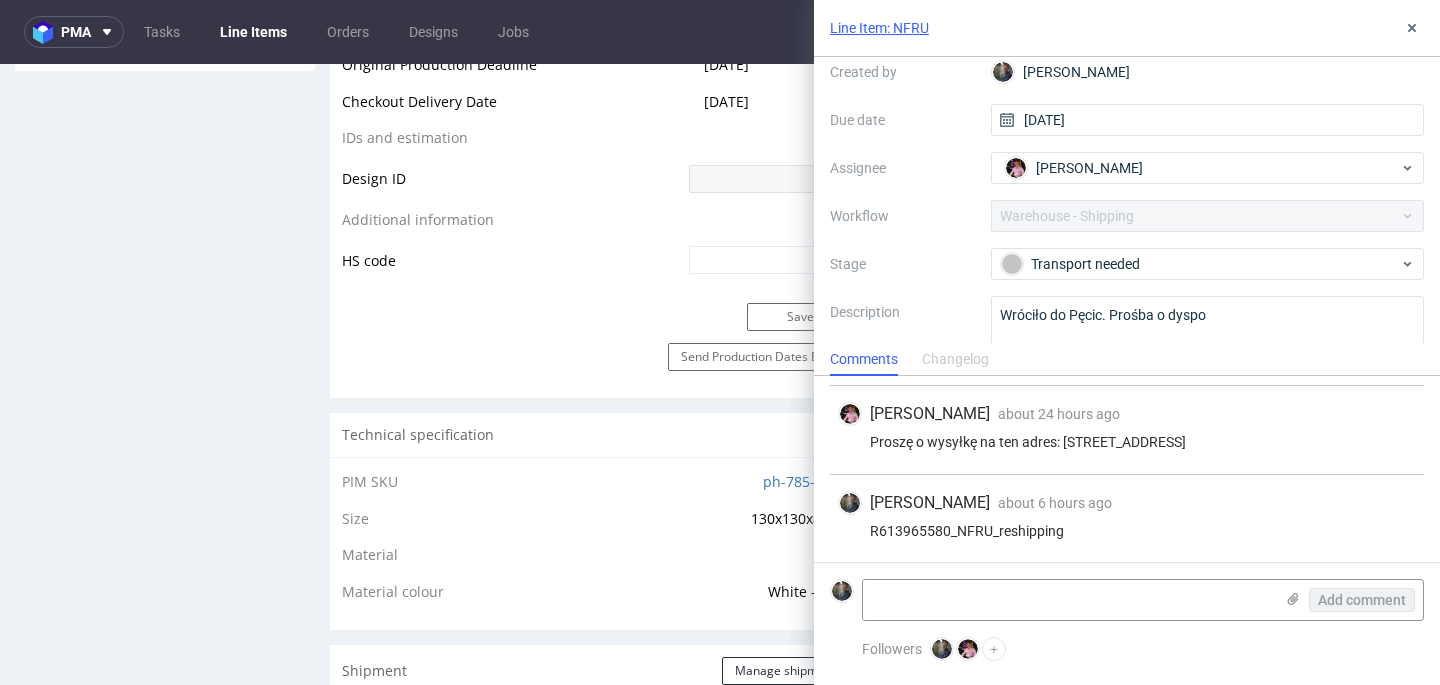 scroll, scrollTop: 129, scrollLeft: 0, axis: vertical 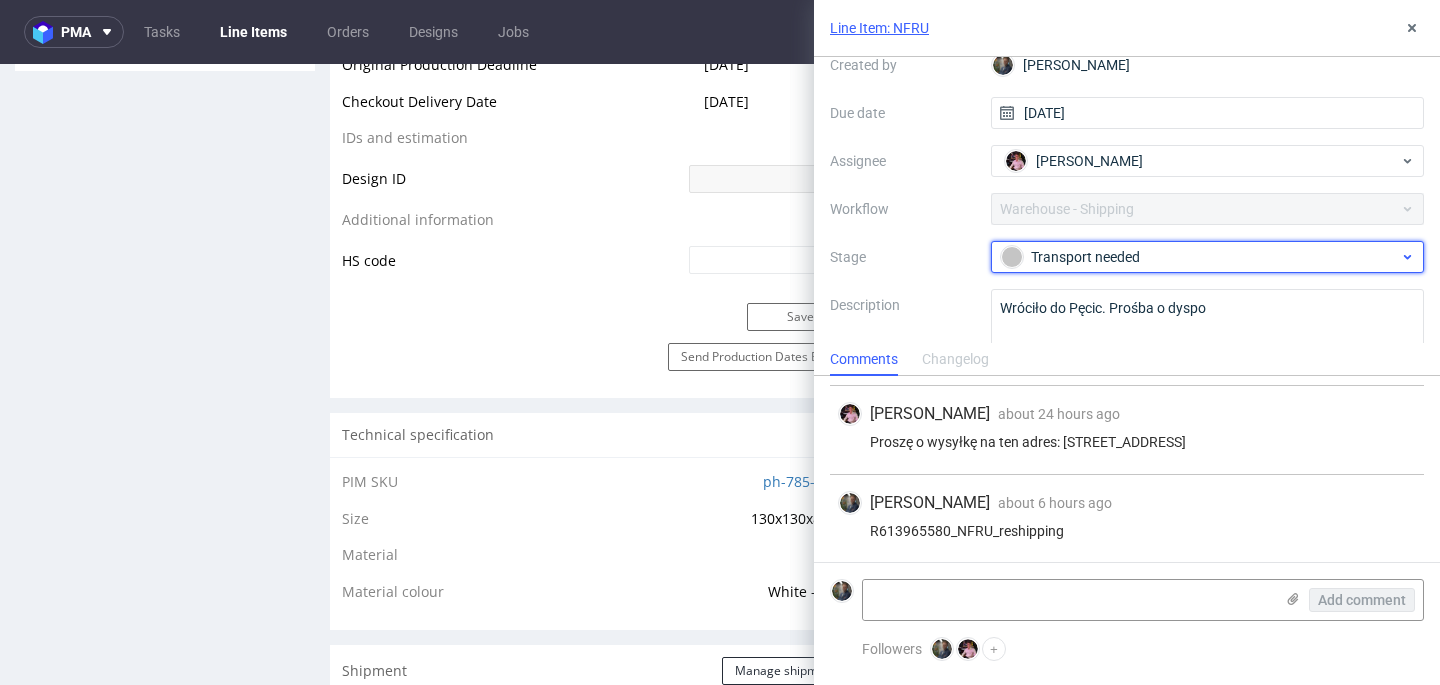click on "Transport needed" at bounding box center [1200, 257] 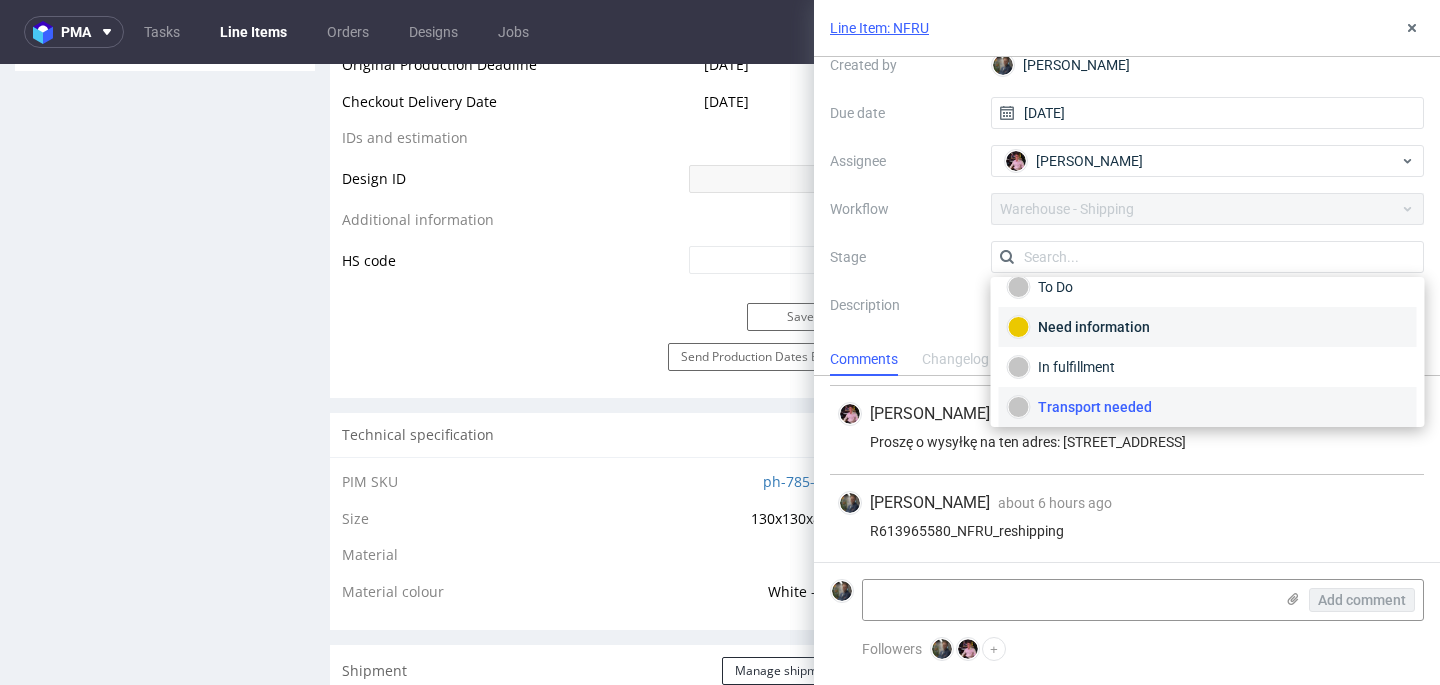 scroll, scrollTop: 0, scrollLeft: 0, axis: both 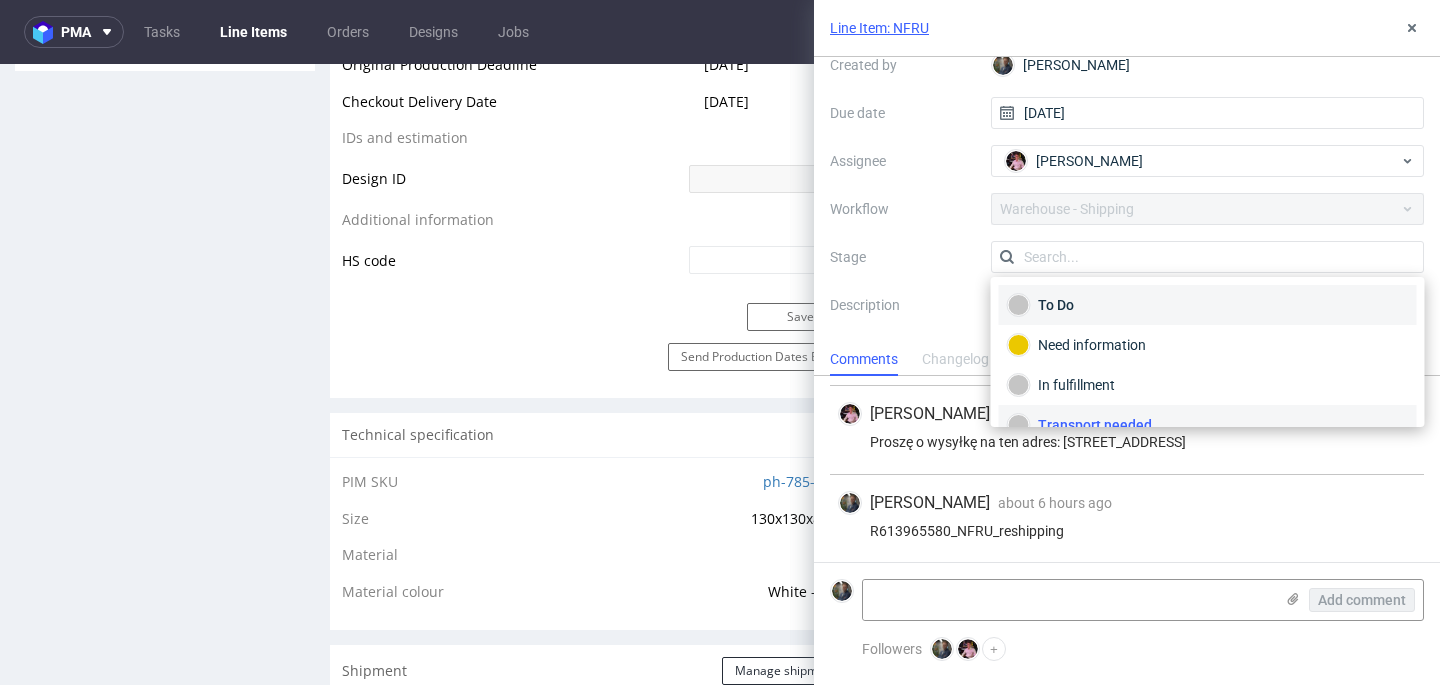 click on "To Do" at bounding box center [1208, 305] 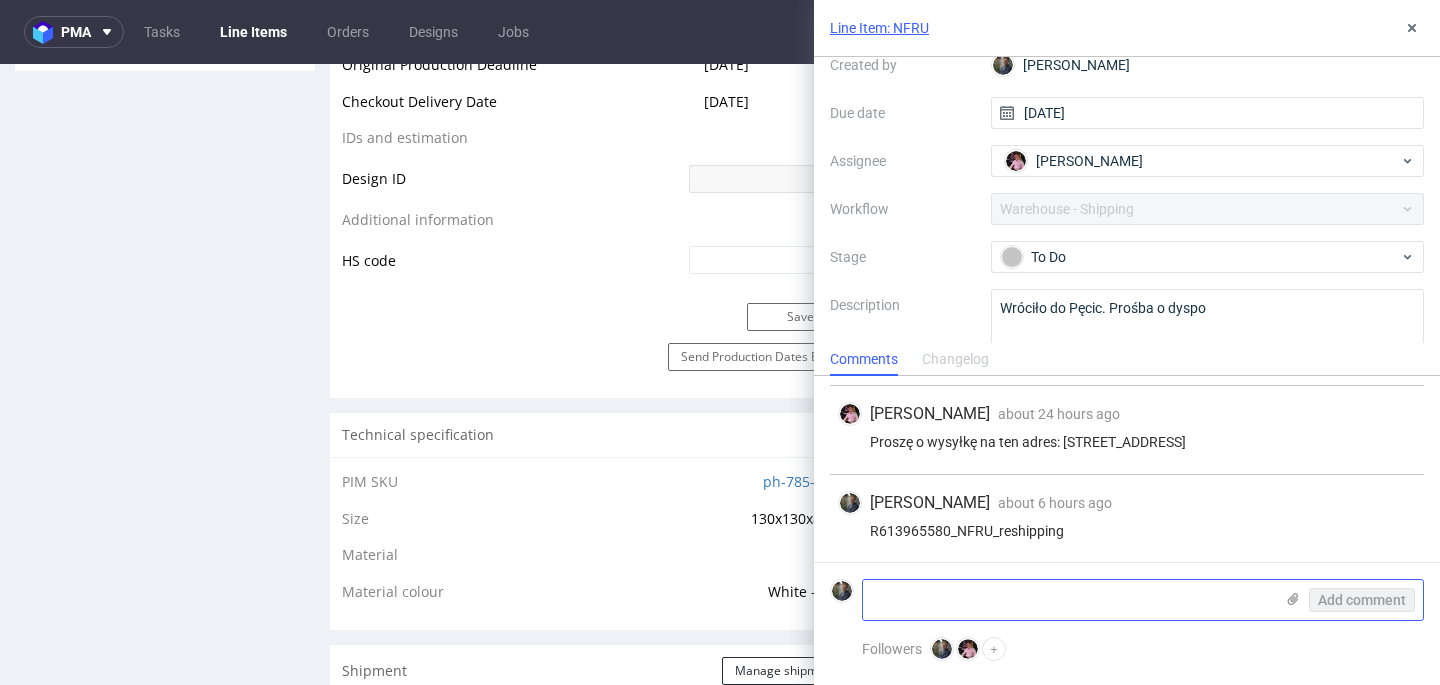 click at bounding box center (1068, 600) 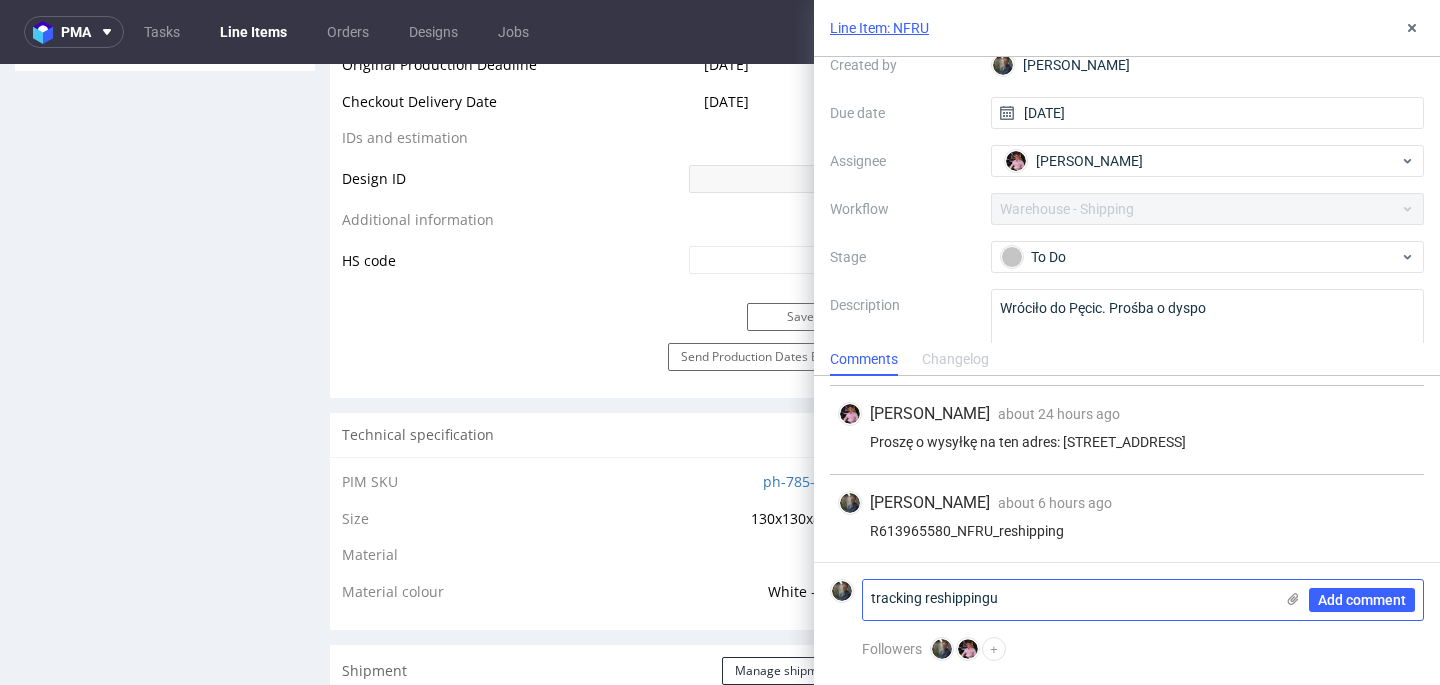 click on "tracking reshippingu" at bounding box center [1068, 600] 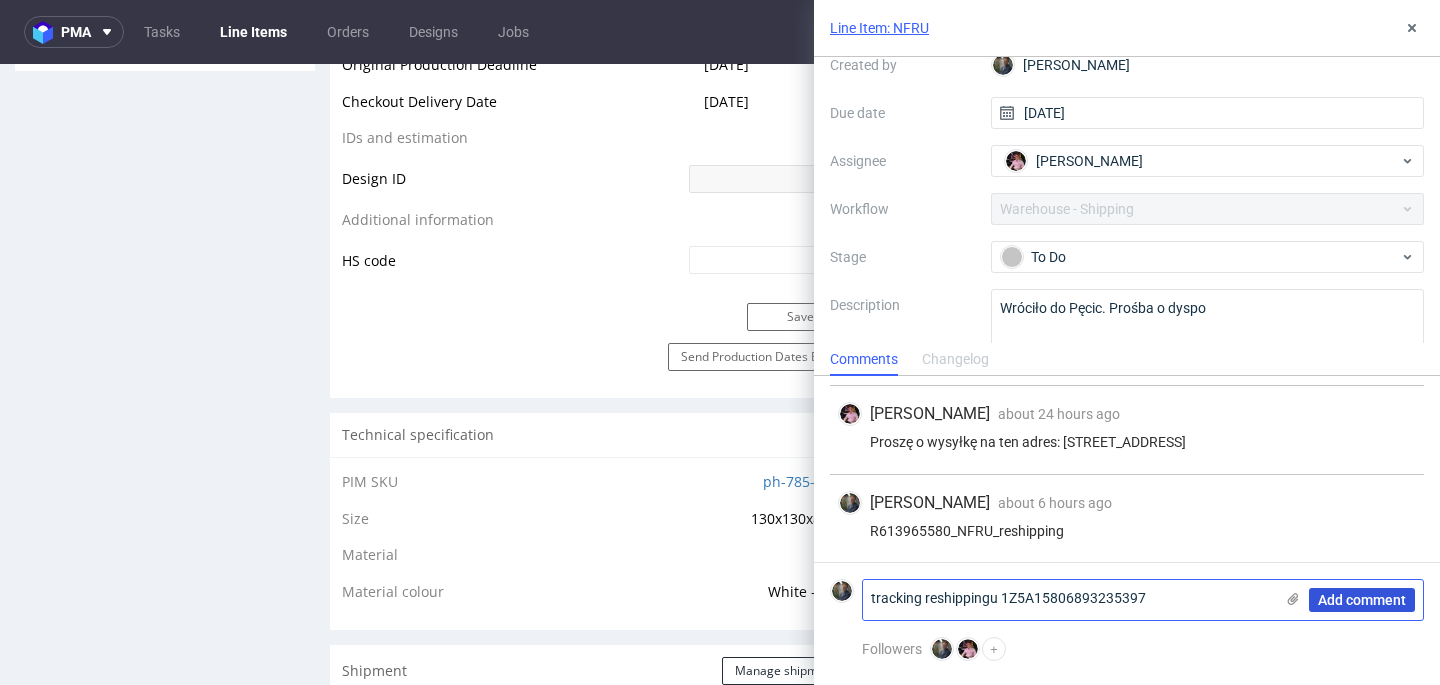 type on "tracking reshippingu 1Z5A15806893235397" 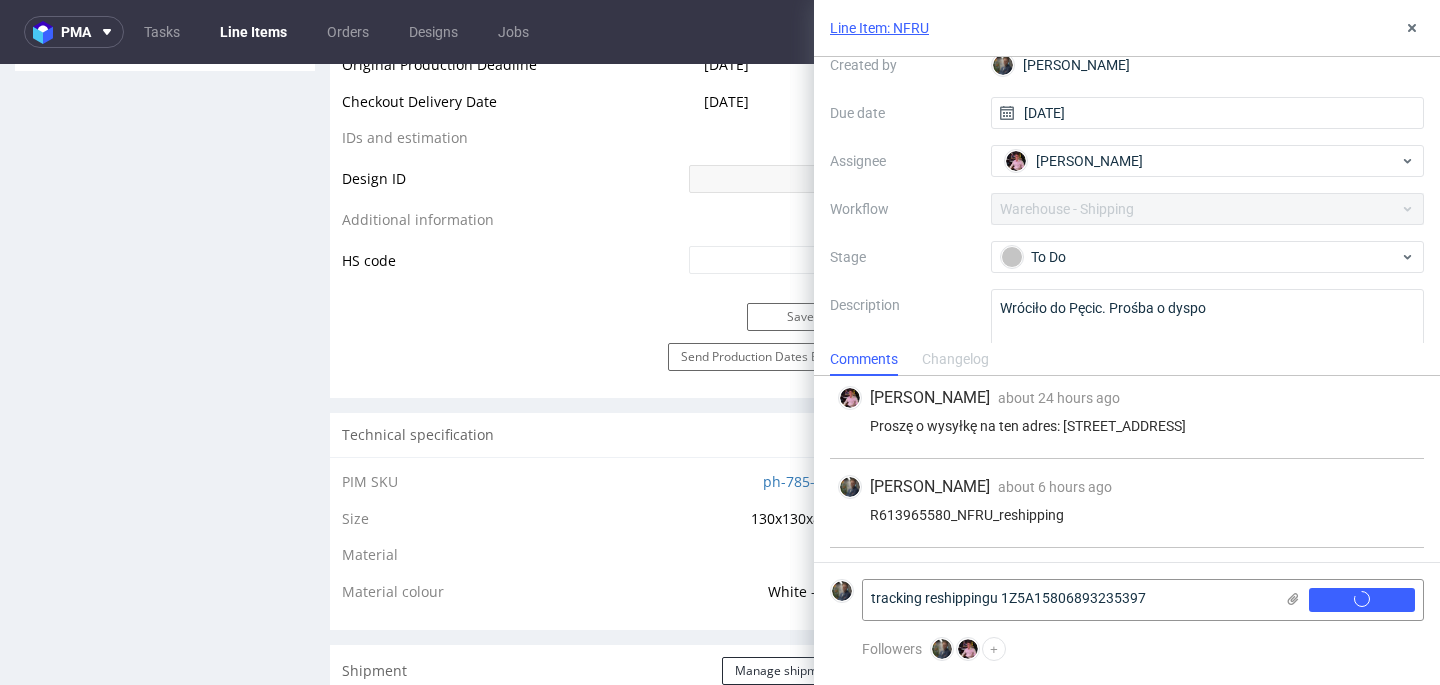 type 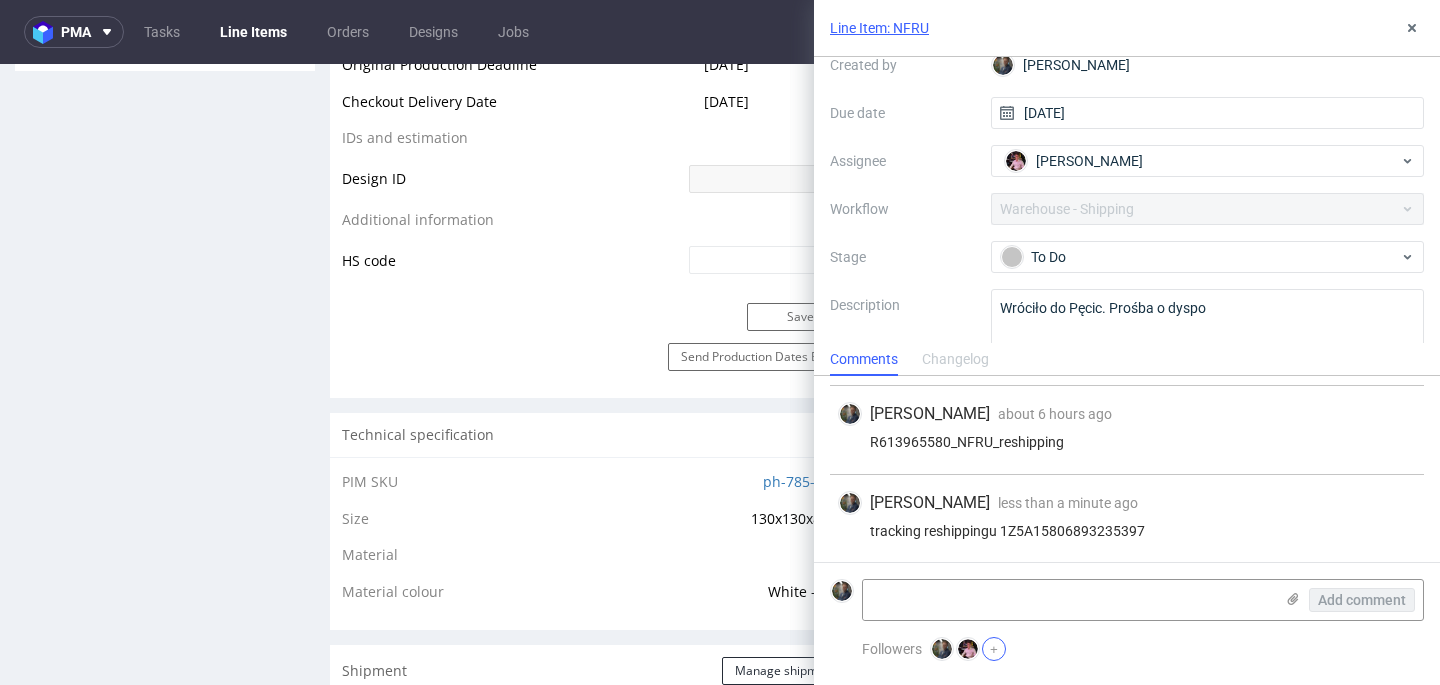 scroll, scrollTop: 184, scrollLeft: 0, axis: vertical 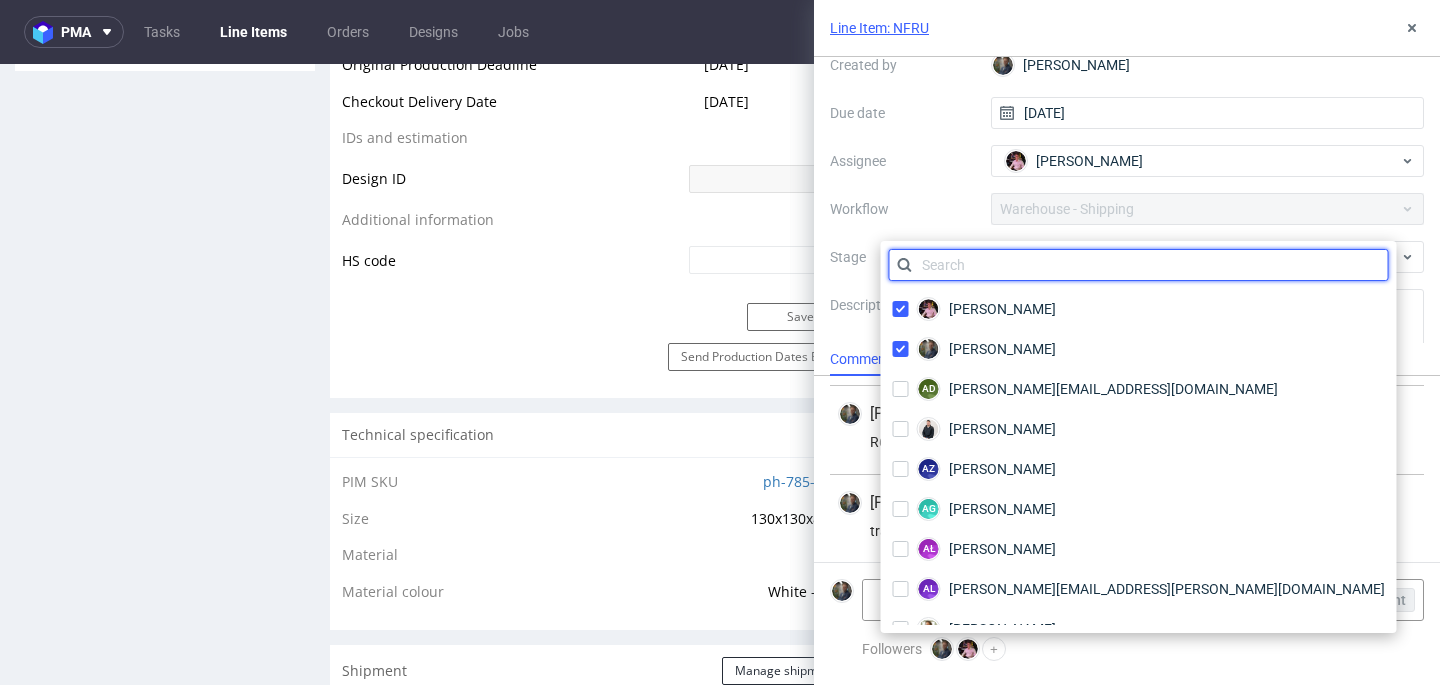click at bounding box center (1139, 265) 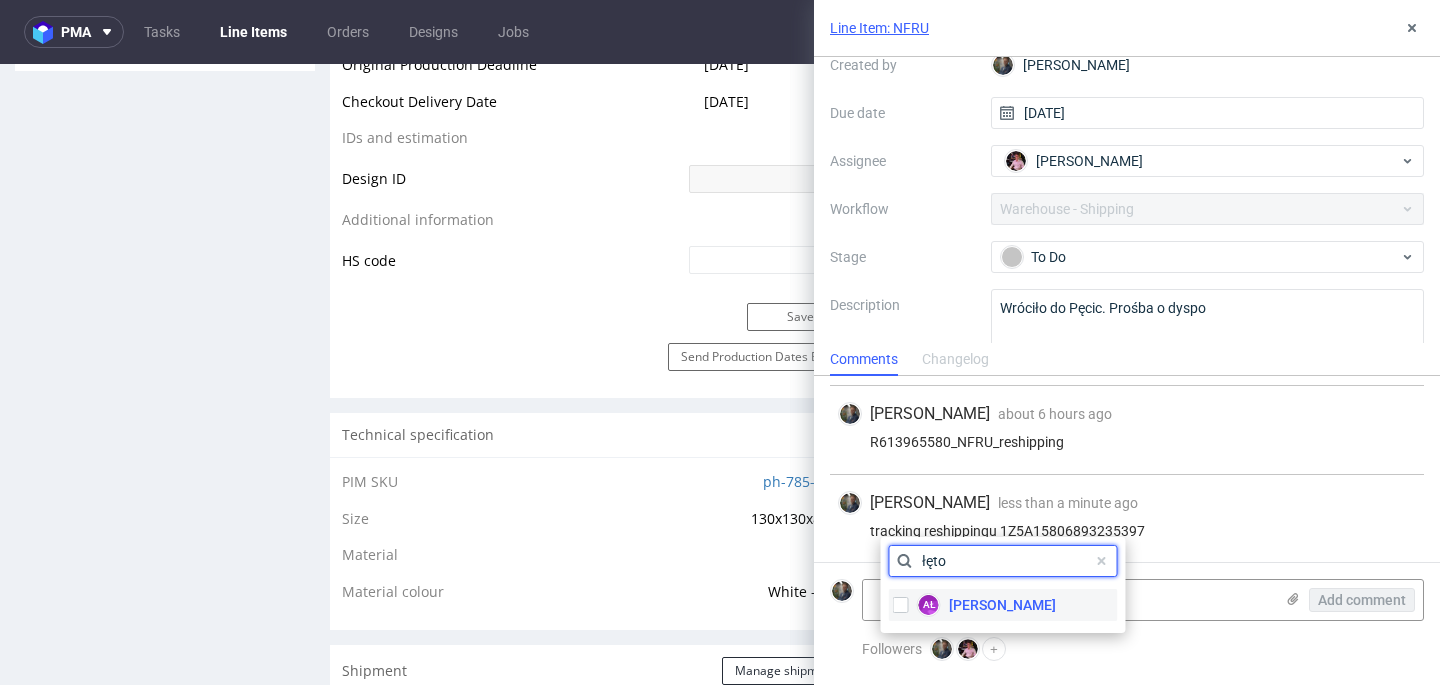 type on "łęto" 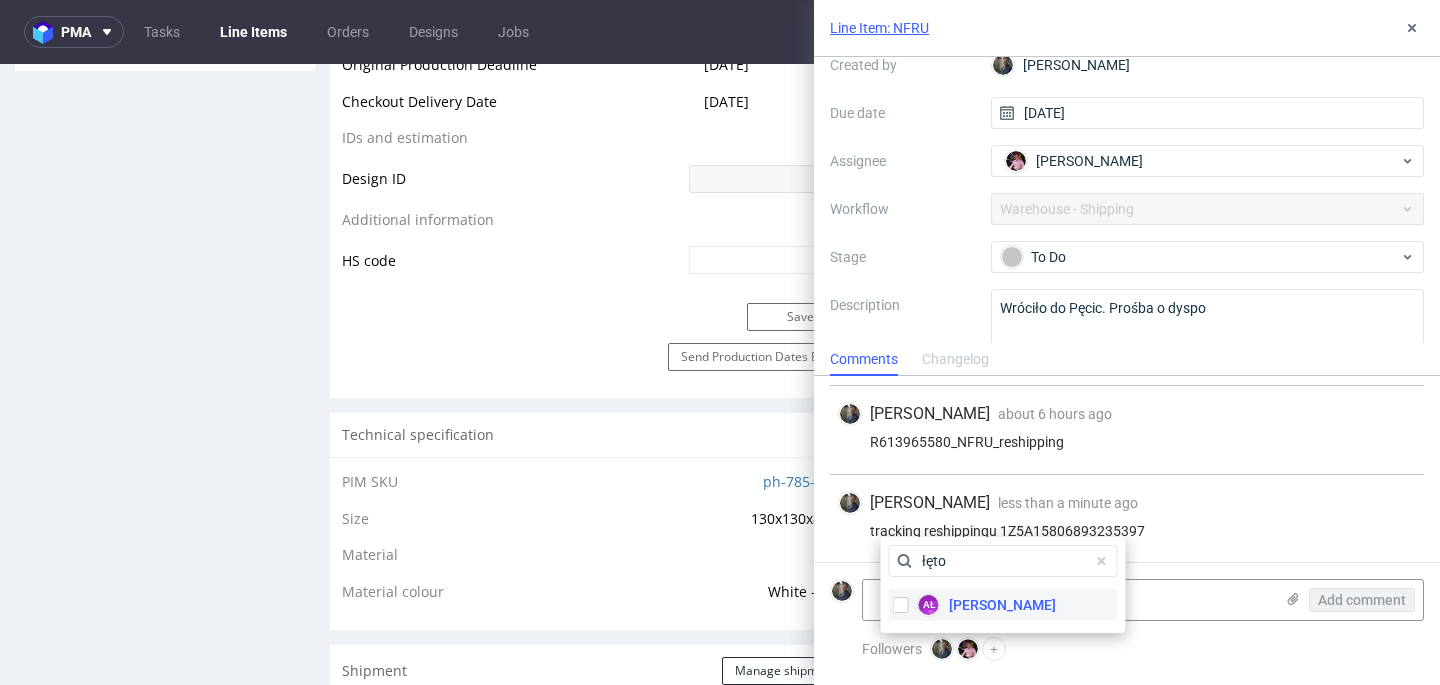 click on "Aleksandra Łętowska" at bounding box center [1002, 605] 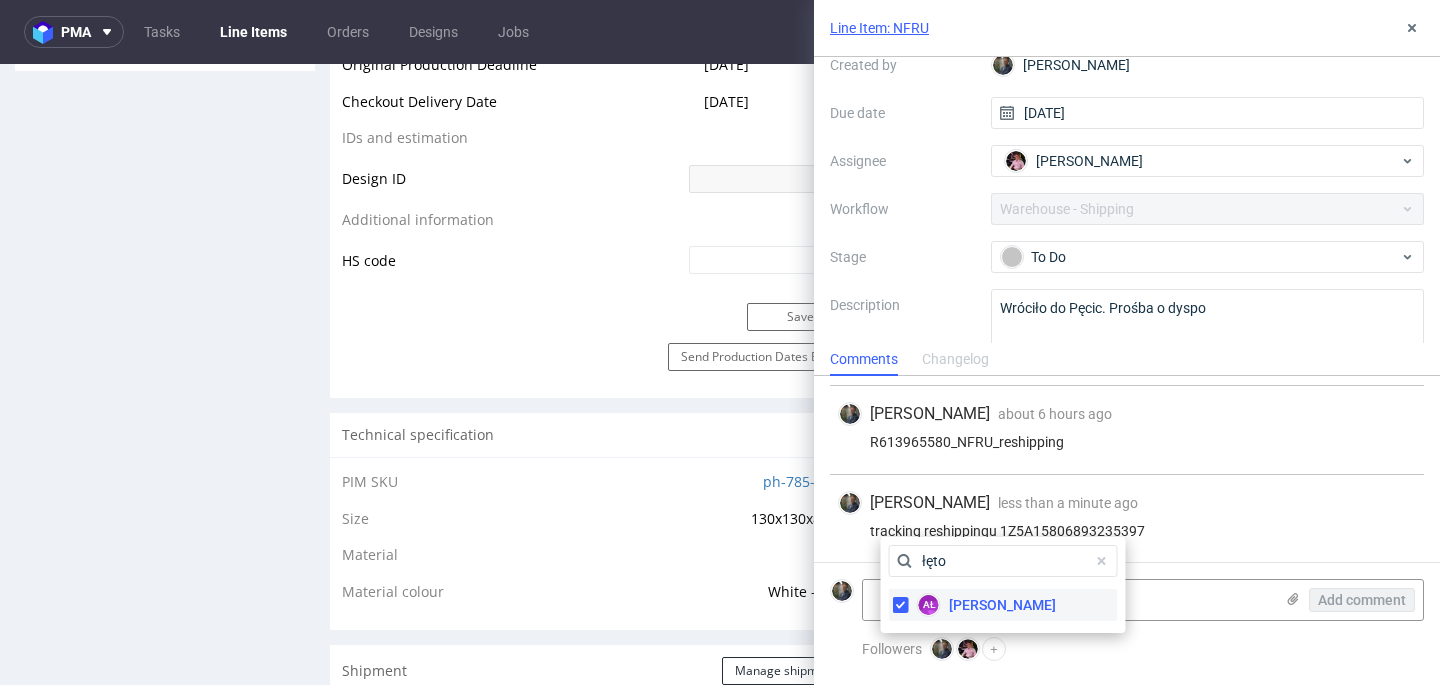 checkbox on "true" 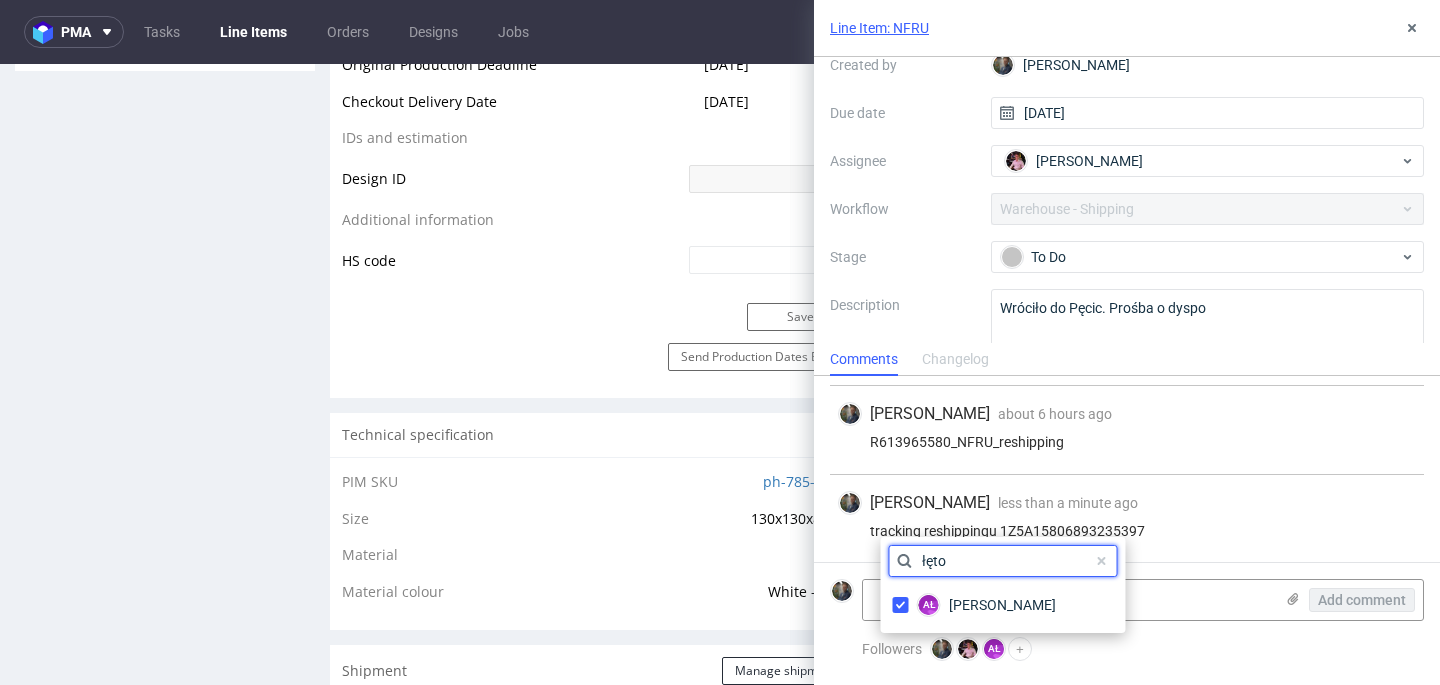 click on "łęto" at bounding box center [1003, 561] 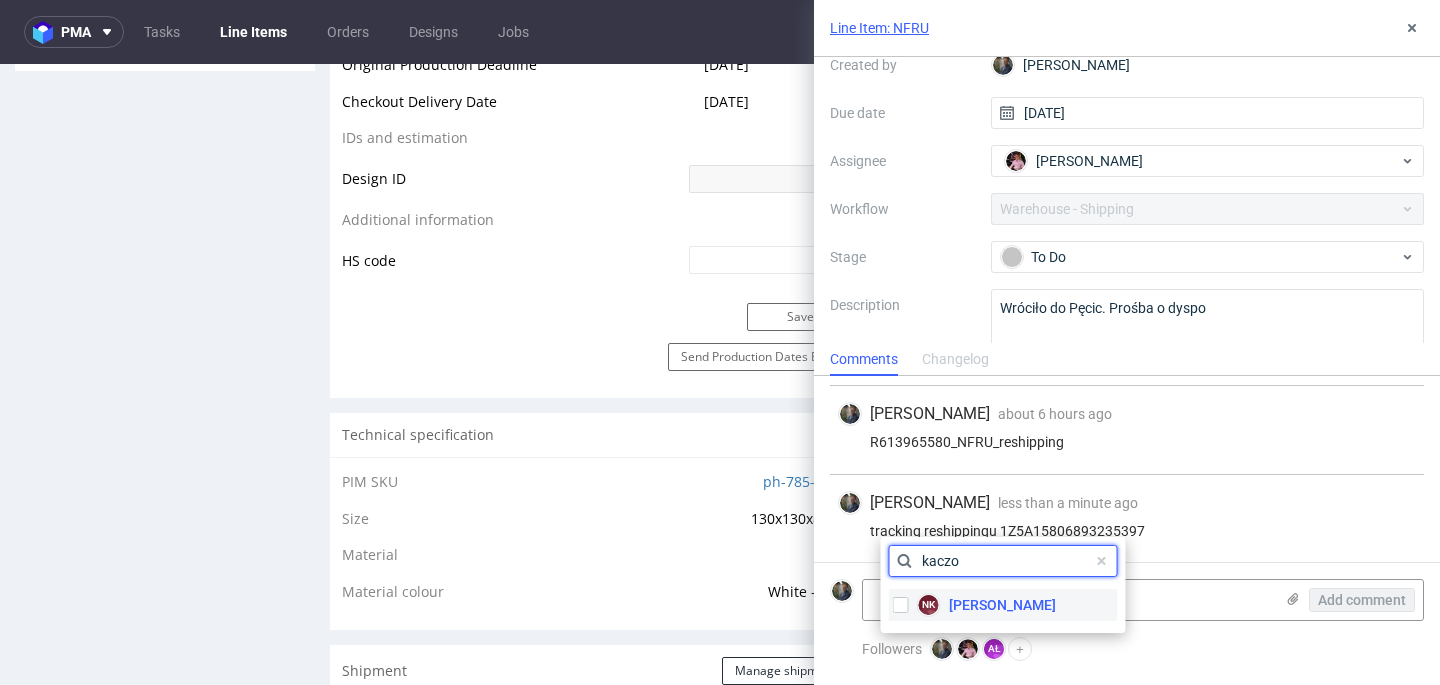 type on "kaczo" 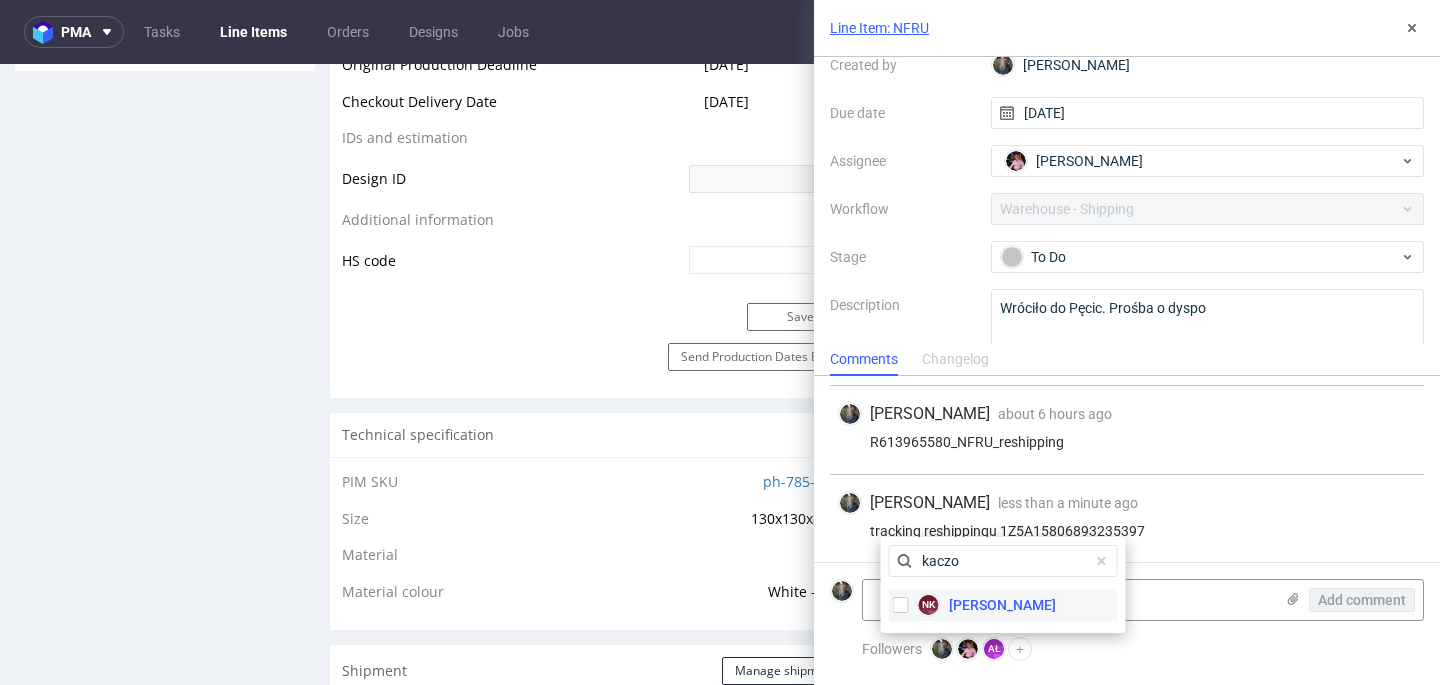 click on "Natalia Kaczorowska" at bounding box center [1002, 605] 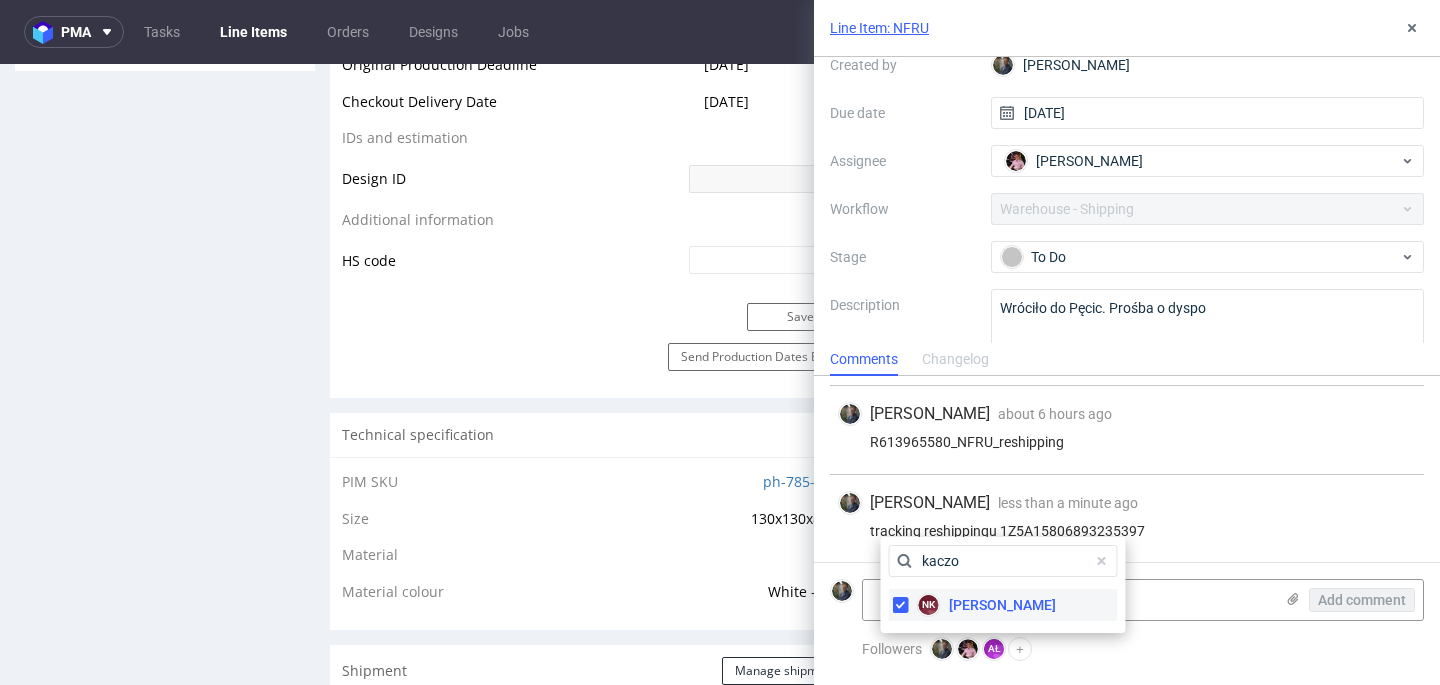 checkbox on "true" 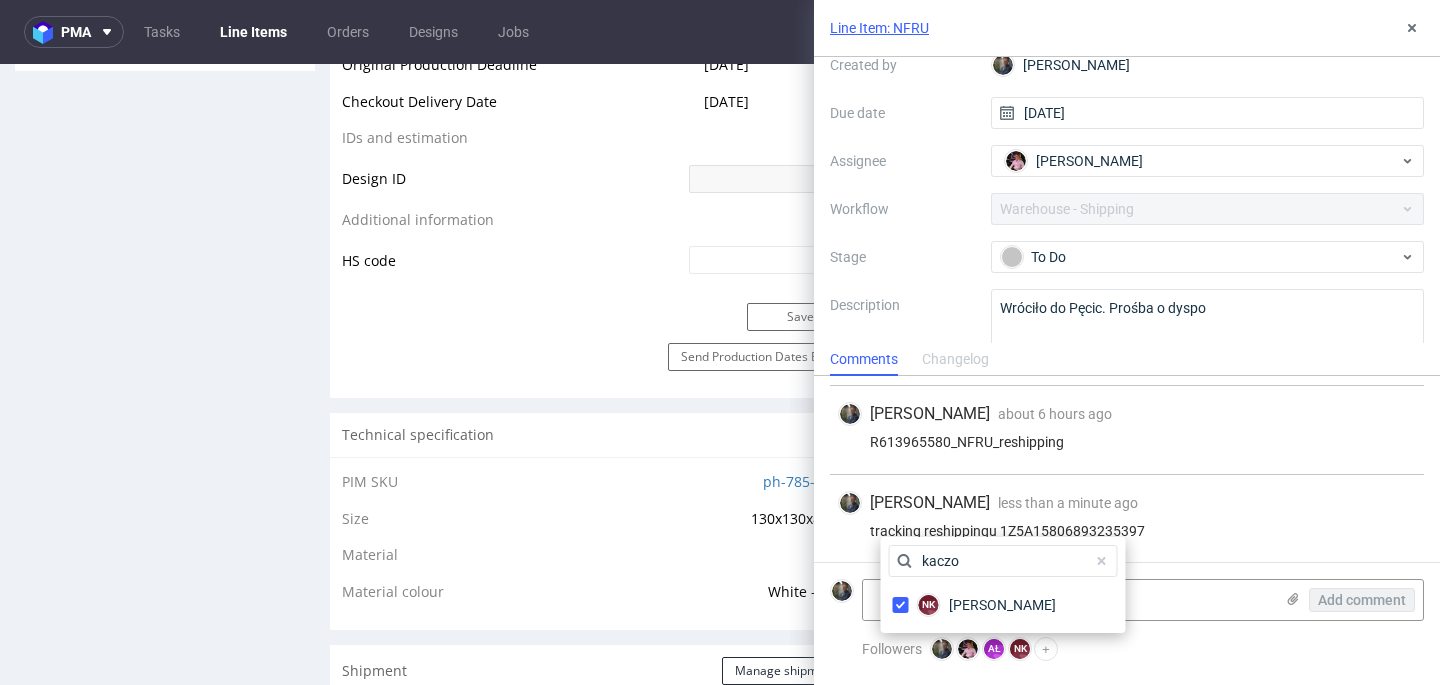 click on "Maciej Sobola less than a minute ago 15th Jul 2025, 15:27 tracking reshippingu 1Z5A15806893235397" at bounding box center [1127, 519] 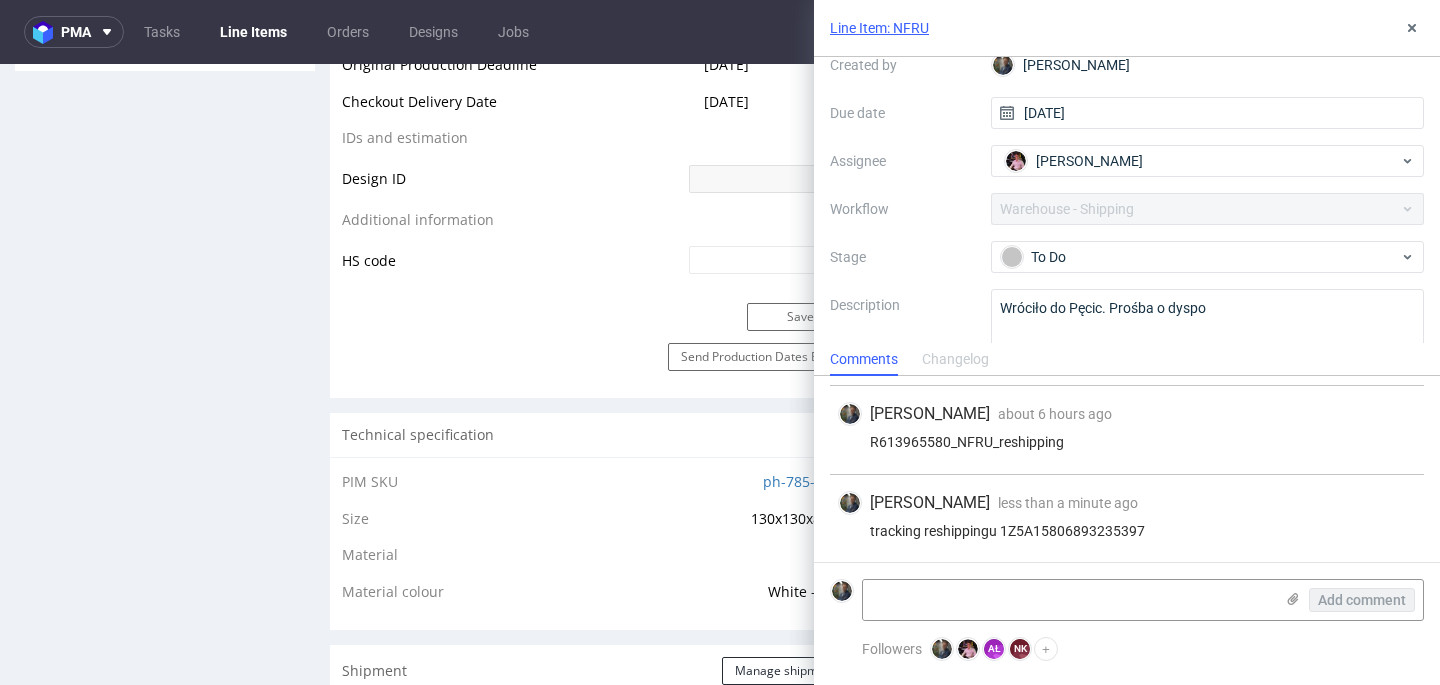 scroll, scrollTop: 0, scrollLeft: 0, axis: both 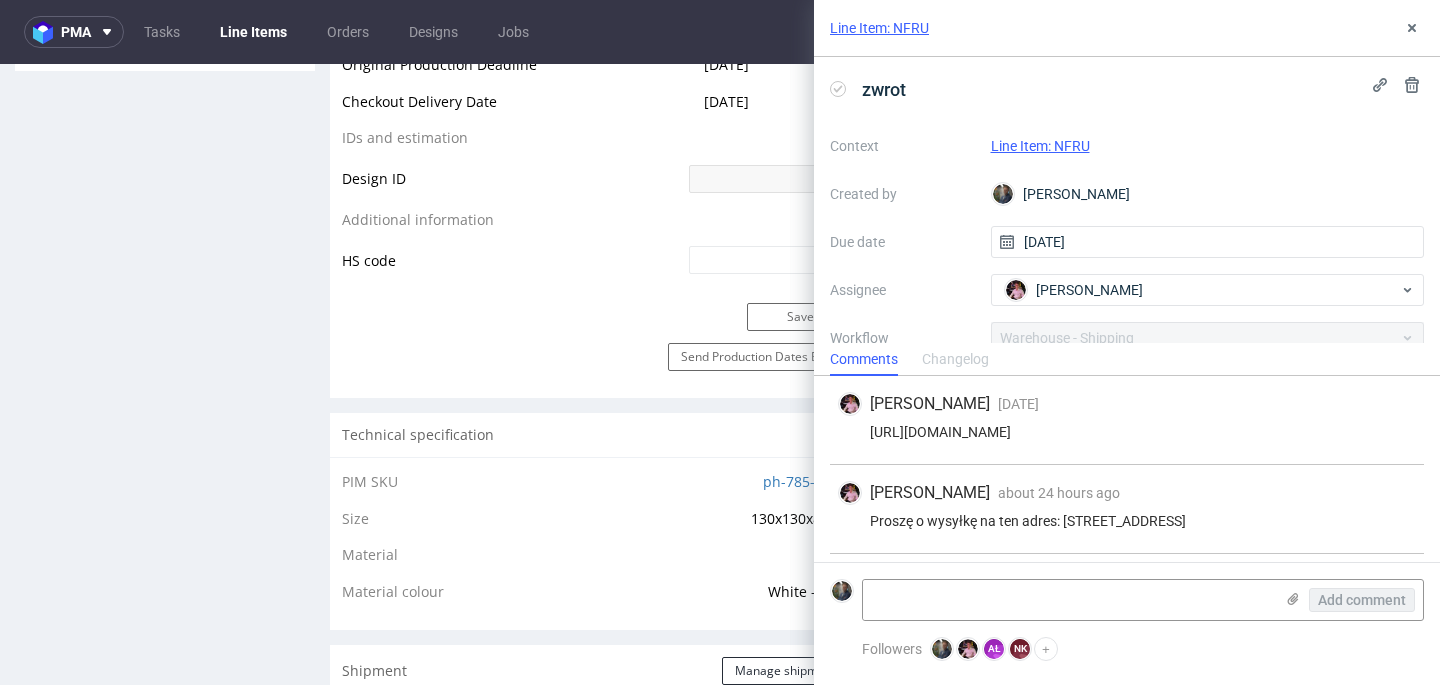 click on "zwrot" at bounding box center (1127, 89) 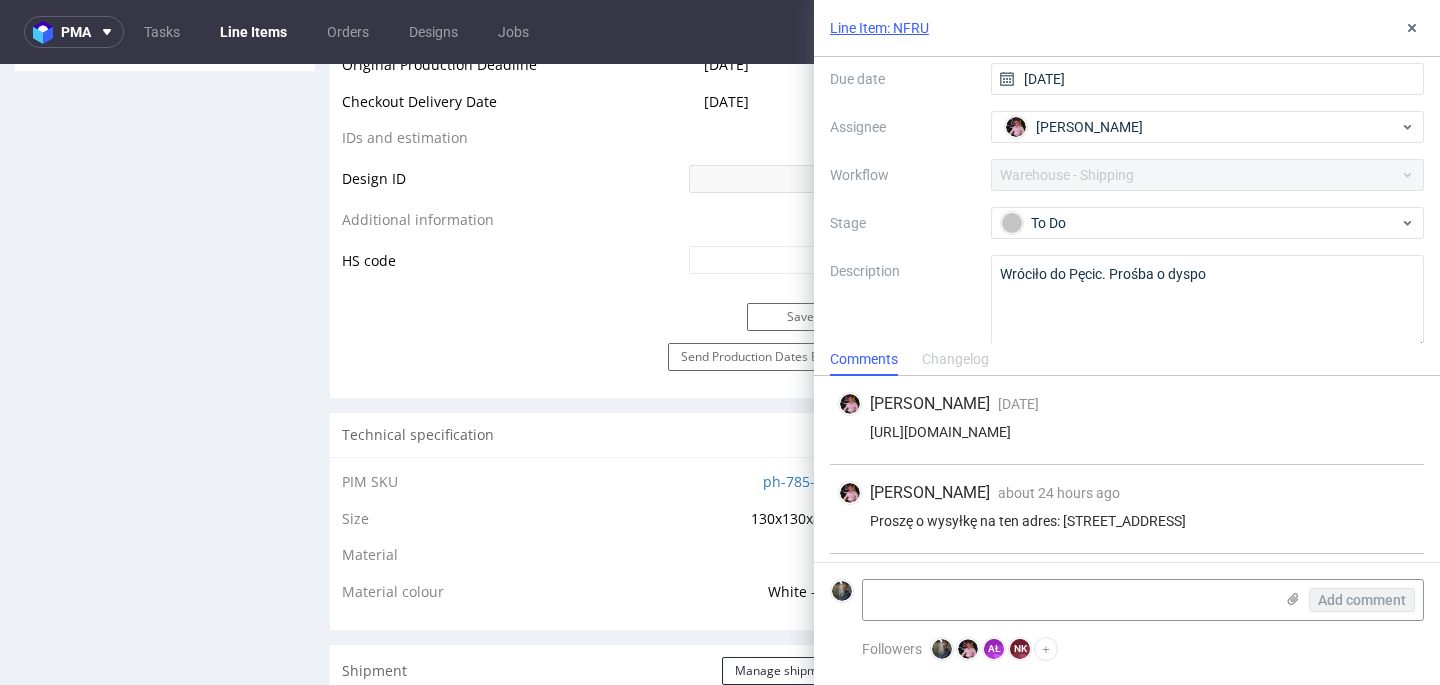 scroll, scrollTop: 188, scrollLeft: 0, axis: vertical 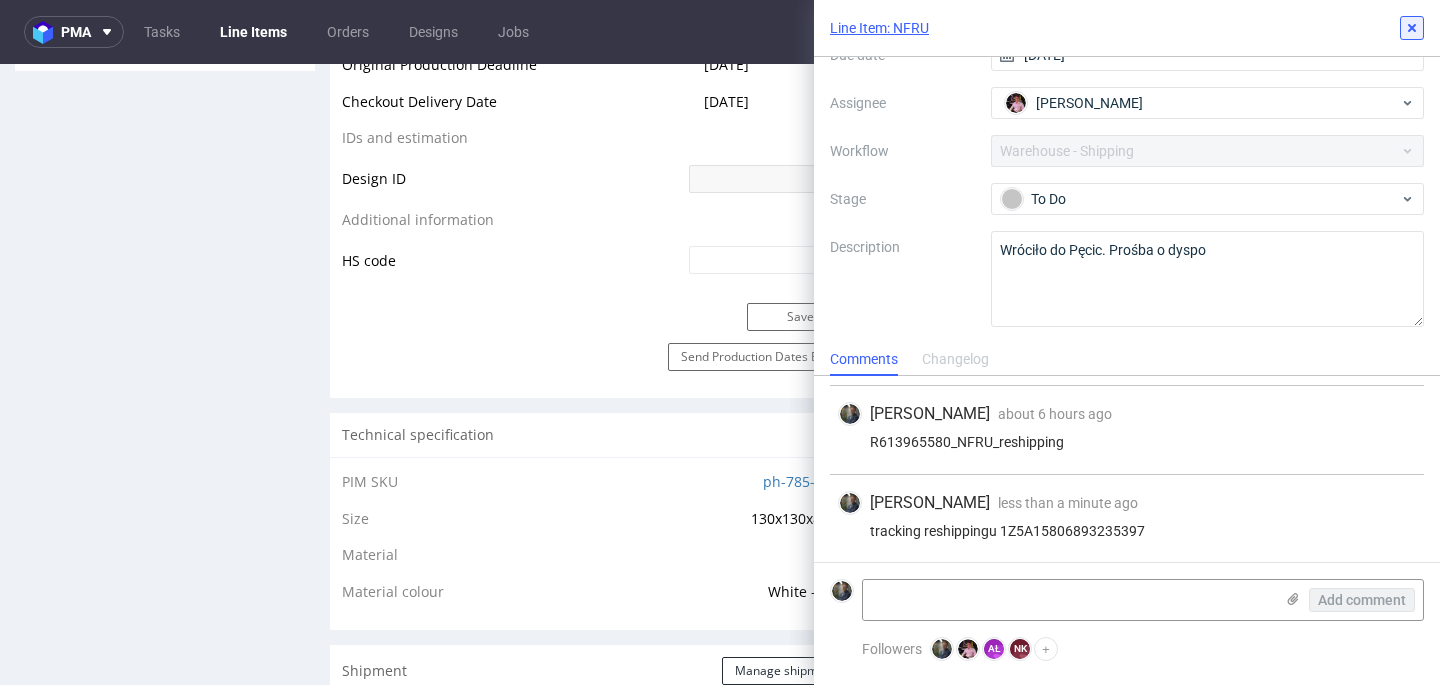 click 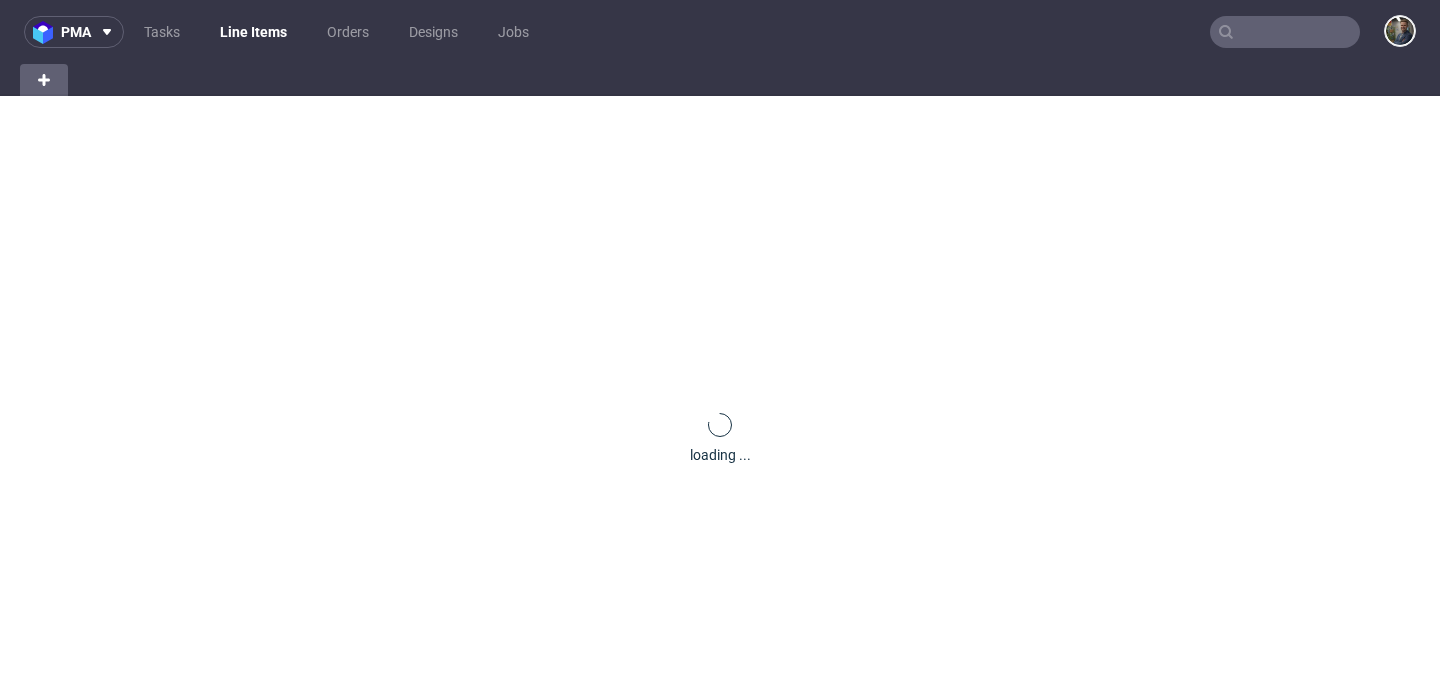 scroll, scrollTop: 0, scrollLeft: 0, axis: both 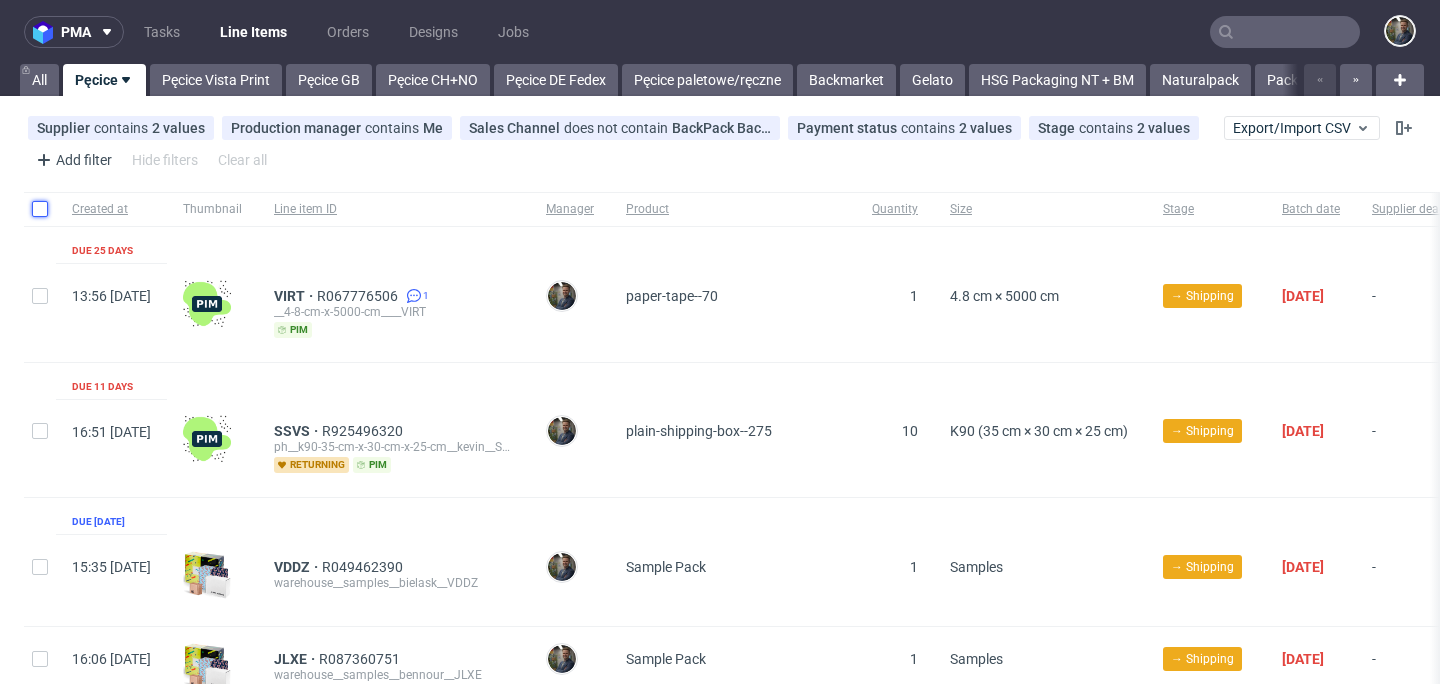 click at bounding box center (40, 209) 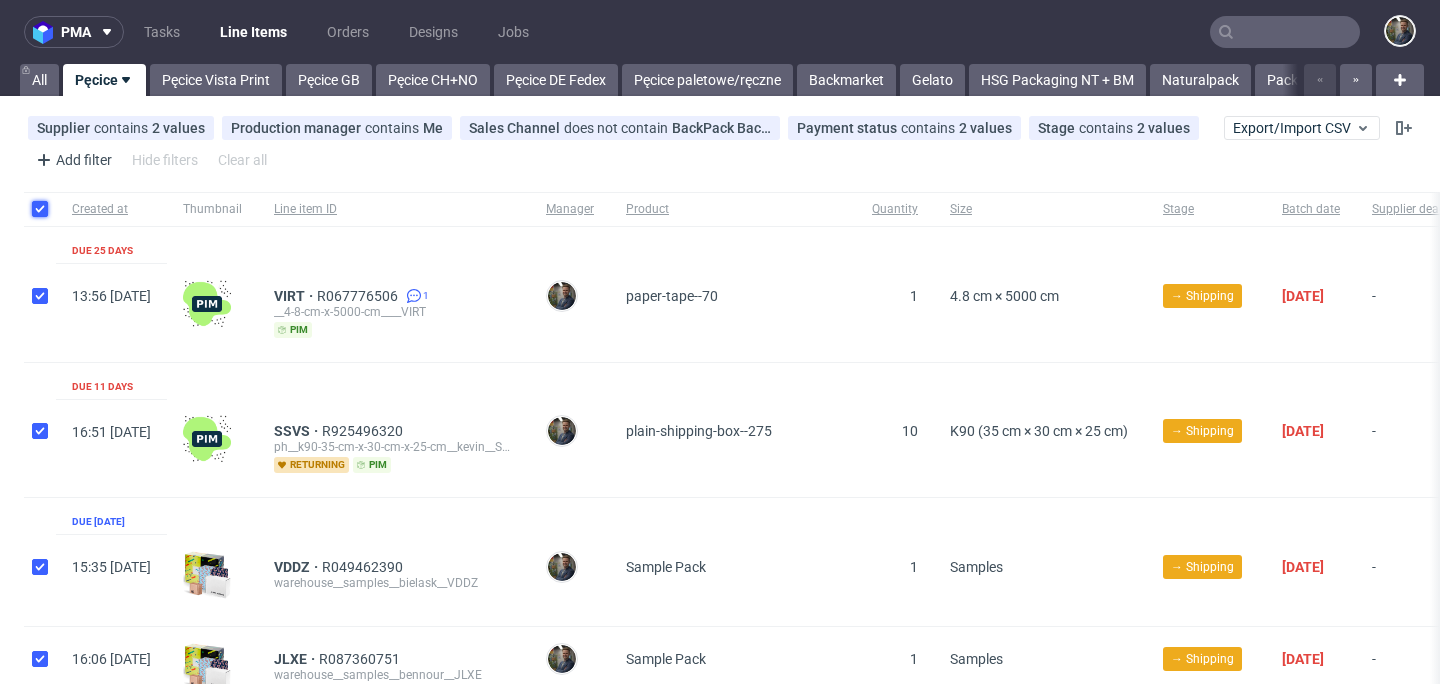 checkbox on "true" 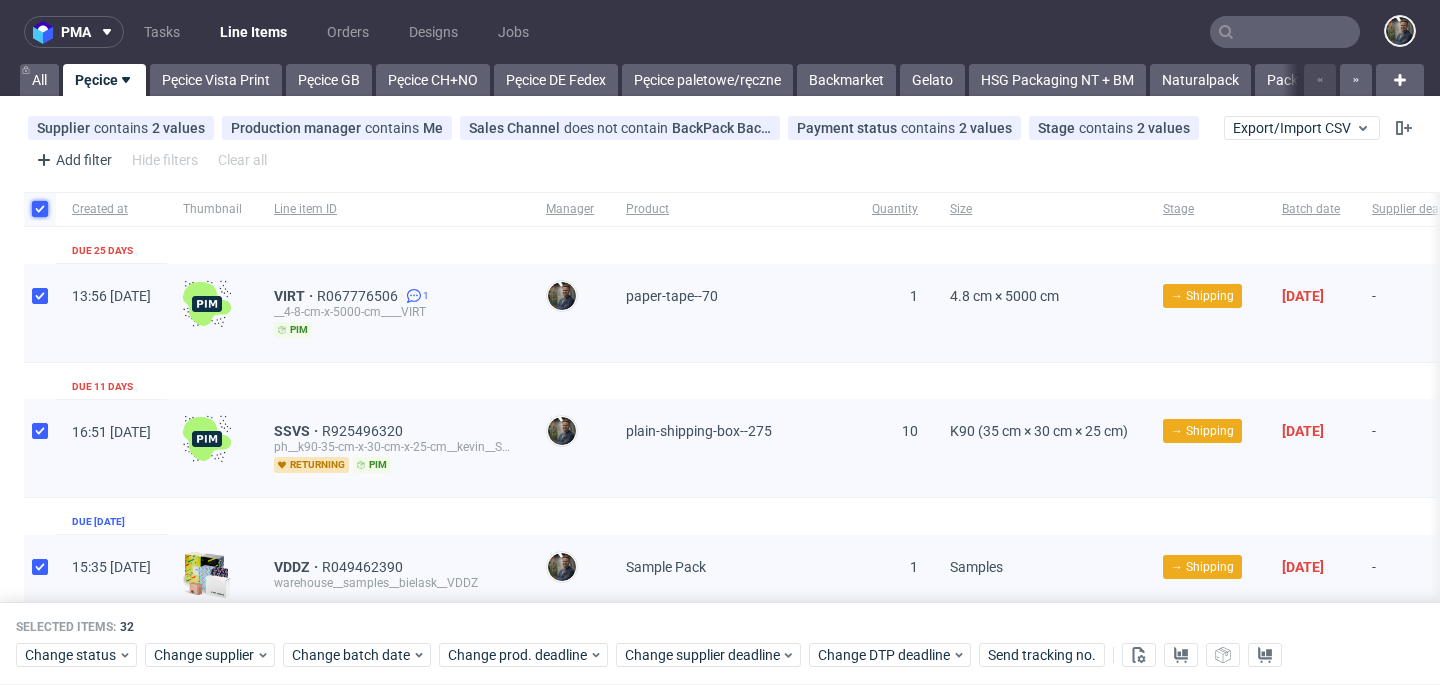 click at bounding box center [40, 209] 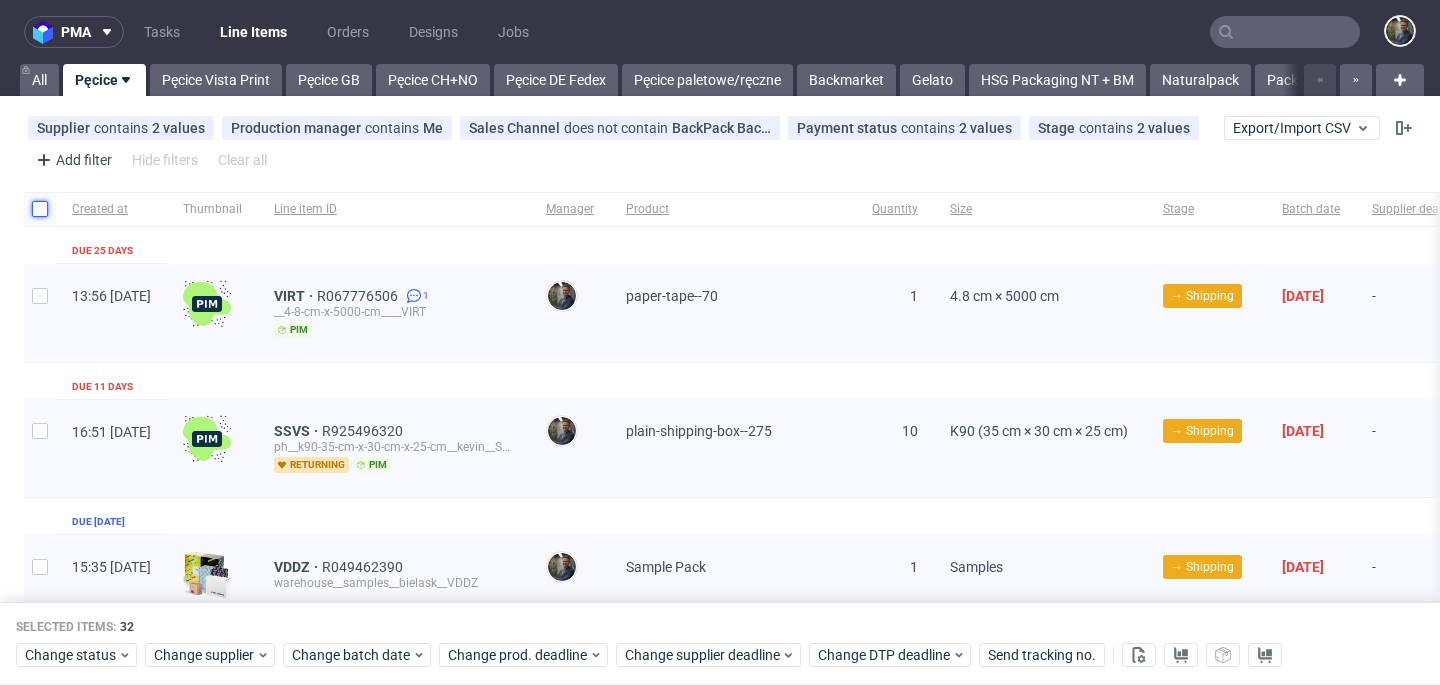 checkbox on "false" 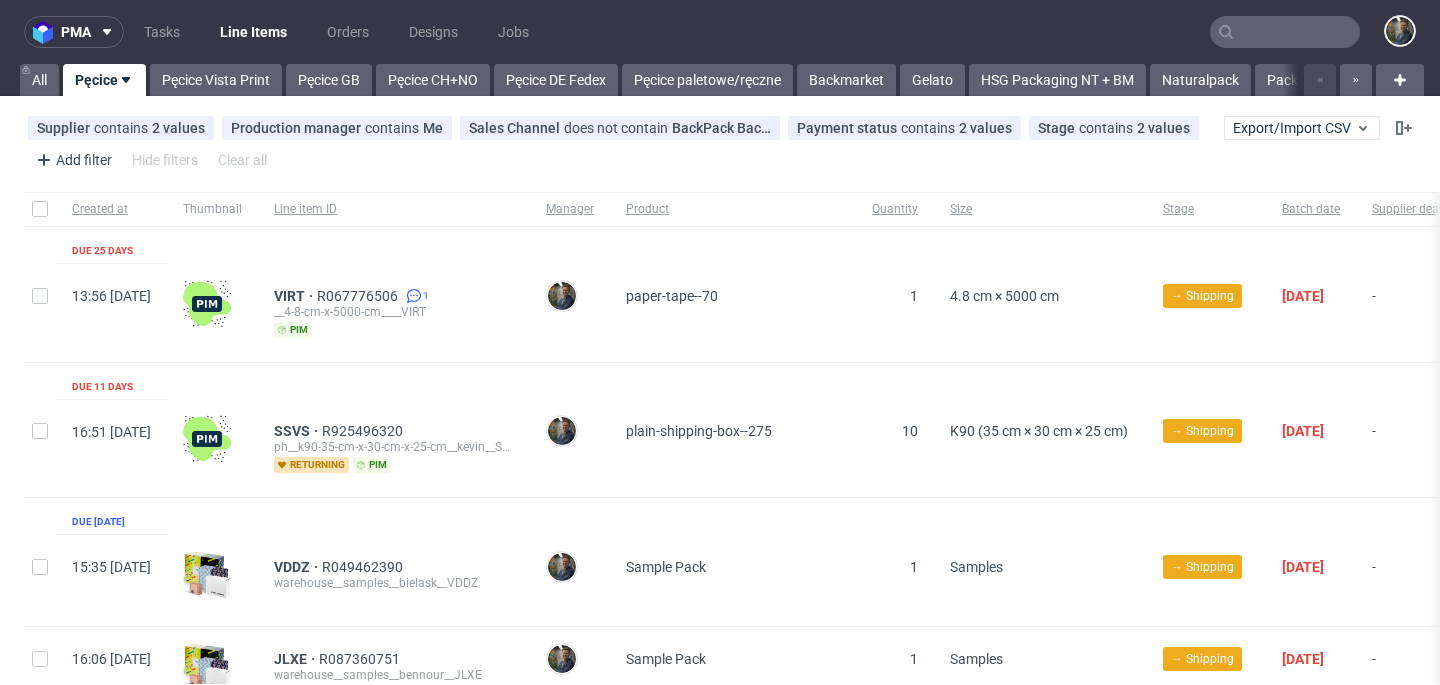 click on "Created at Thumbnail Line item ID Manager Product Quantity Size Stage Batch date Supplier deadline Production deadline Payment status Warehouse Due 25 days   13:56 [DATE] VIRT R067776506 1 __4-8-cm-x-5000-cm____VIRT pim [PERSON_NAME] paper-tape--70 1 4.8 cm × 5000 cm → Shipping [DATE] - [DATE] Paid - Due 11 days   16:51 [DATE] SSVS R925496320 ph__k90-35-cm-x-30-cm-x-25-cm__kevin__SSVS returning pim [PERSON_NAME] plain-shipping-box--275 10 K90 (35 cm × 30 cm × 25 cm) → Shipping [DATE] - [DATE] Paid - Due 16/07/2025   15:35 [DATE] VDDZ R049462390 warehouse__samples__bielask__VDDZ [PERSON_NAME] Sample Pack 1 Samples → Shipping [DATE] - [DATE] Paid -   16:06 [DATE] JLXE R087360751 warehouse__samples__bennour__JLXE [PERSON_NAME] Sample Pack 1 Samples → Shipping [DATE] - [DATE] Paid -   19:09 [DATE] MVWL R606493600 warehouse__samples__bluebird_gmbh__MVWL [PERSON_NAME] Sample Pack 1 Samples → Shipping [DATE] - [DATE] Paid" at bounding box center [952, 1818] 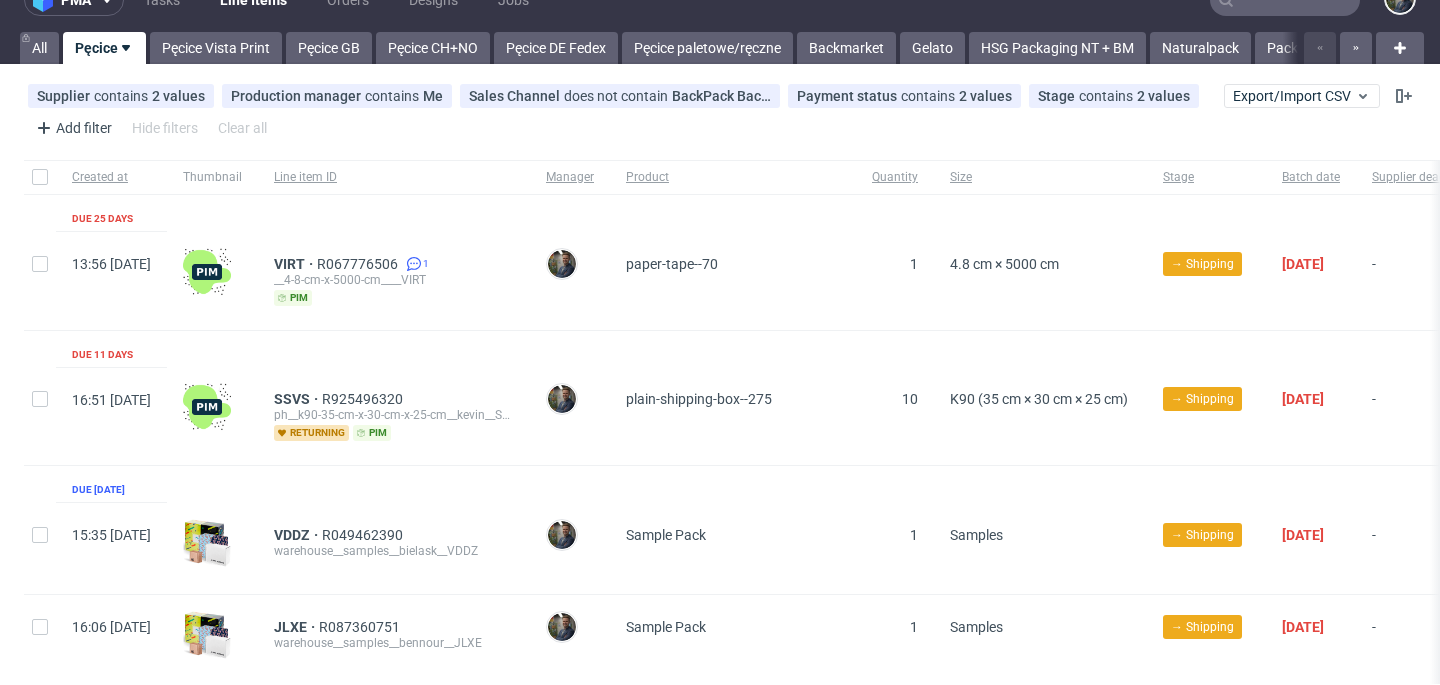 scroll, scrollTop: 0, scrollLeft: 0, axis: both 